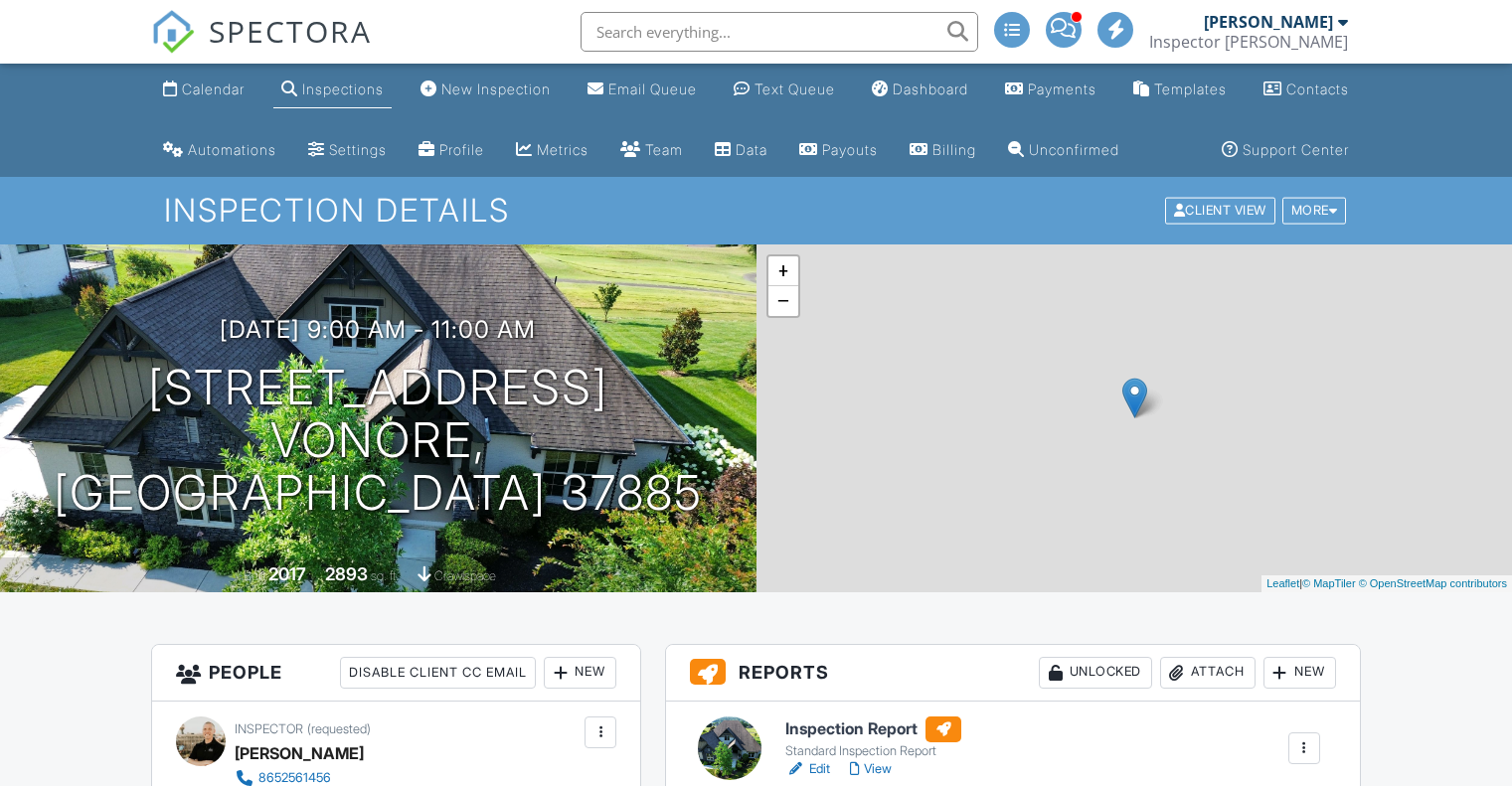 scroll, scrollTop: 0, scrollLeft: 0, axis: both 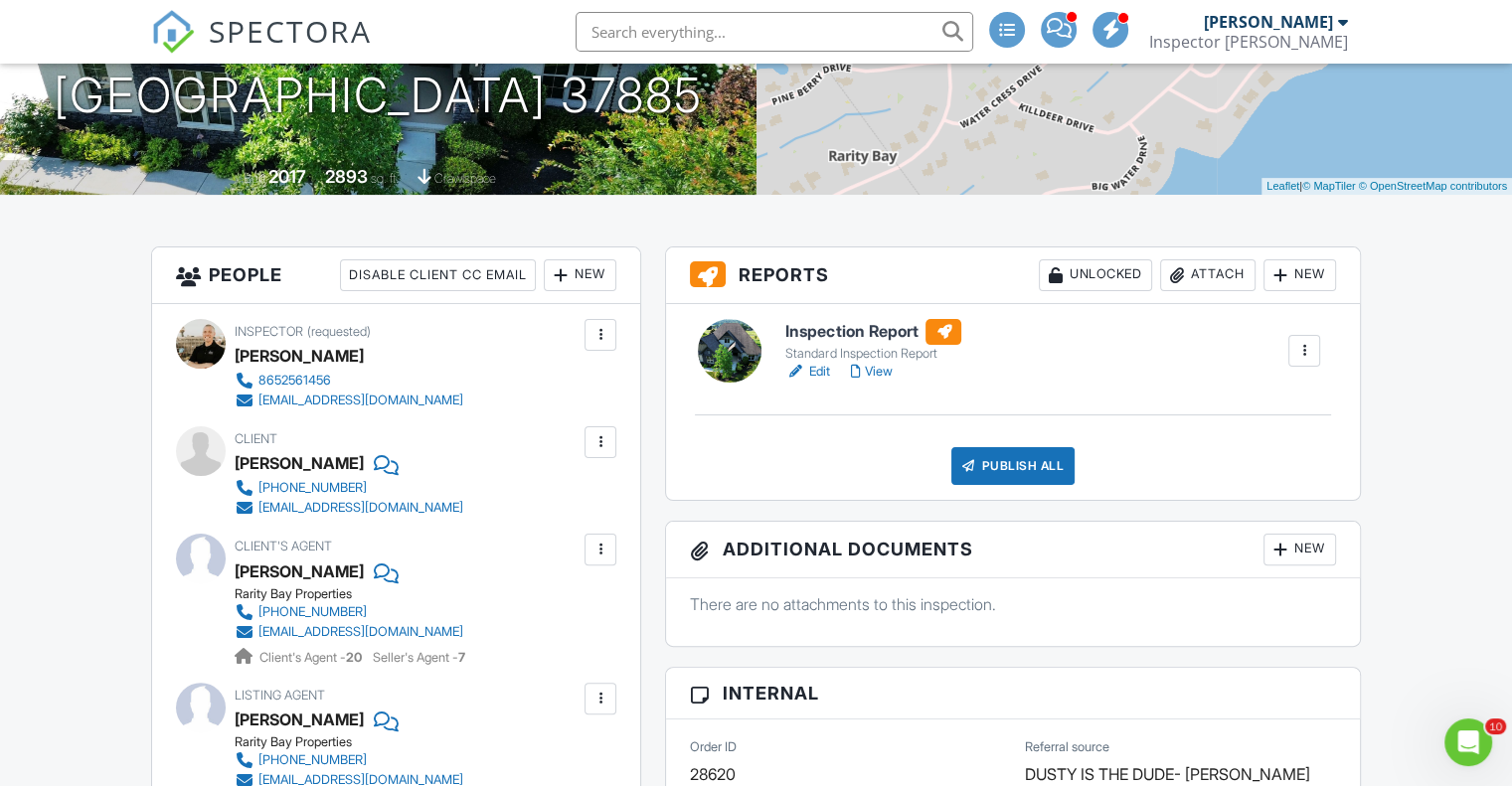 click on "Attach" at bounding box center (1208, 275) 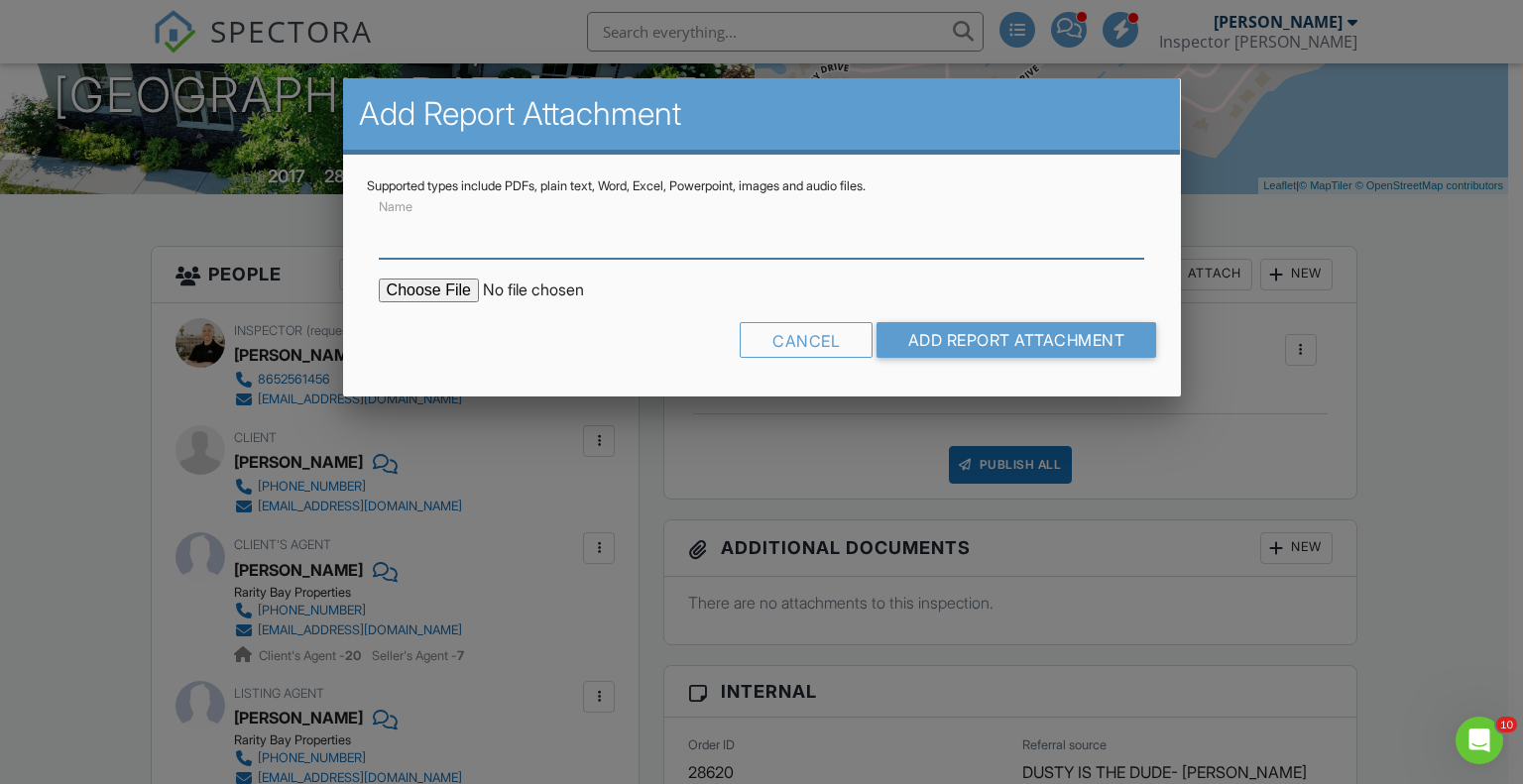click on "Name" at bounding box center [762, 234] 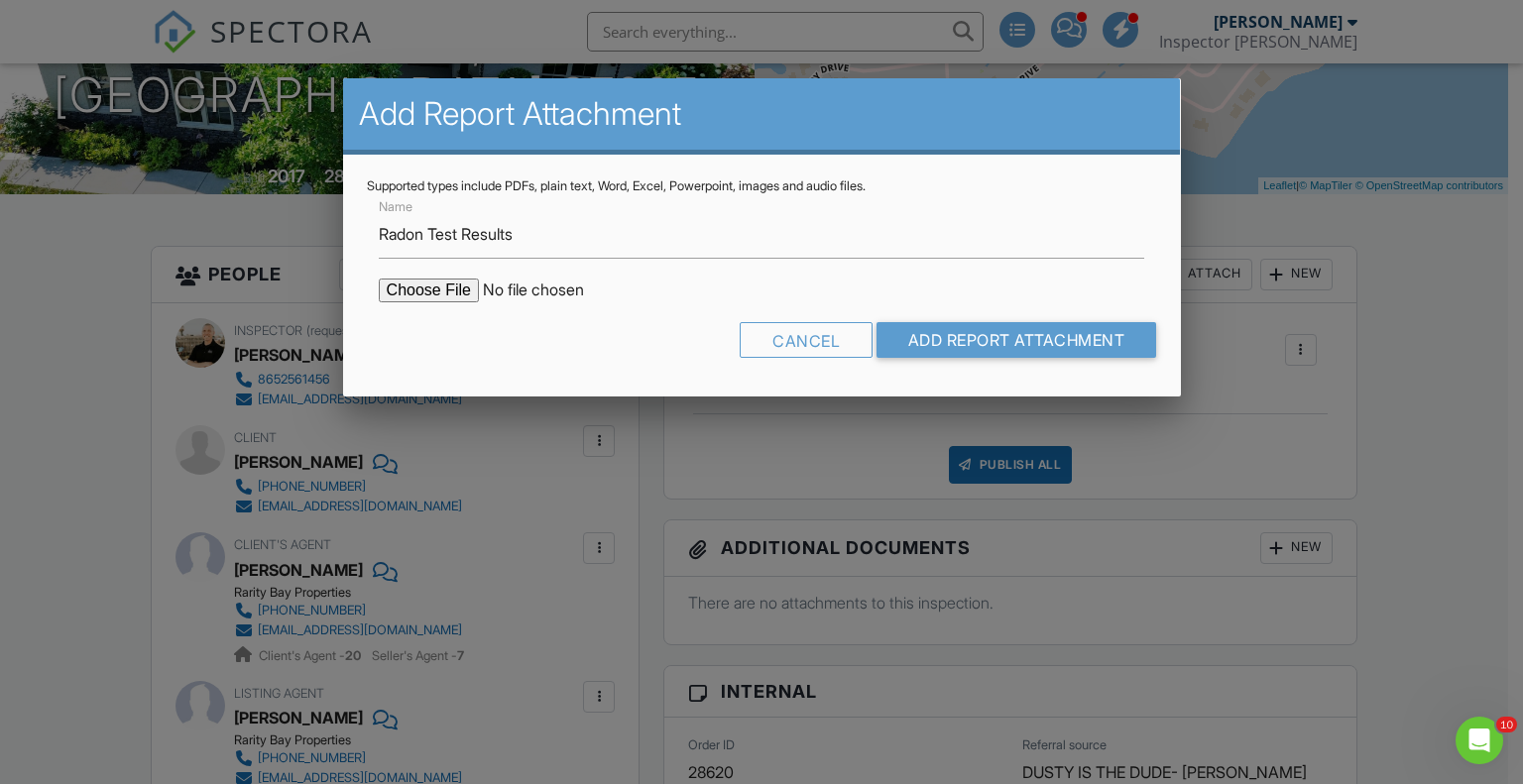 click at bounding box center (547, 290) 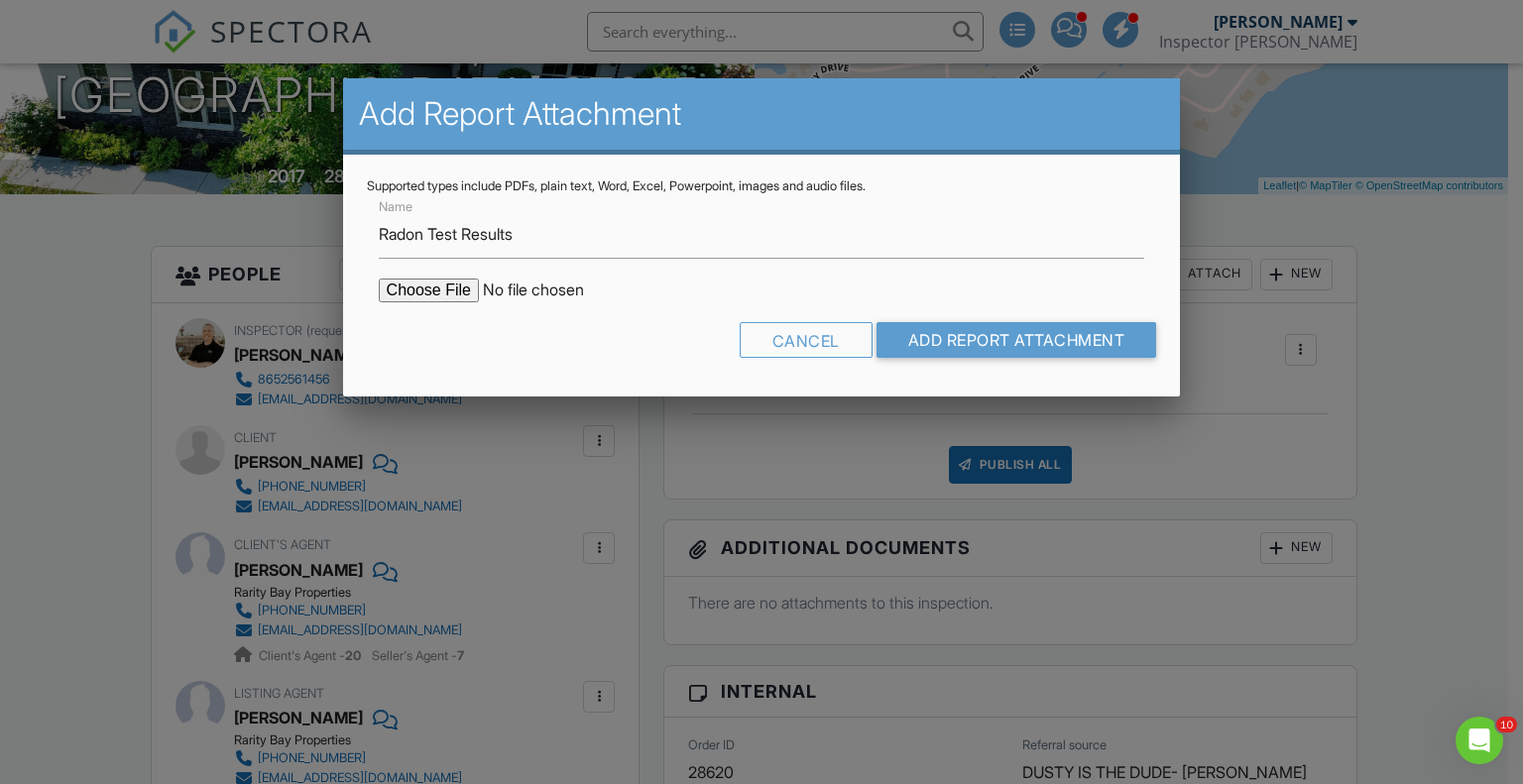 type on "C:\fakepath\204-Watercrest-Dr_RadonReport_bc165e4c-8024-4538-95dc-5651a4fe9056.pdf" 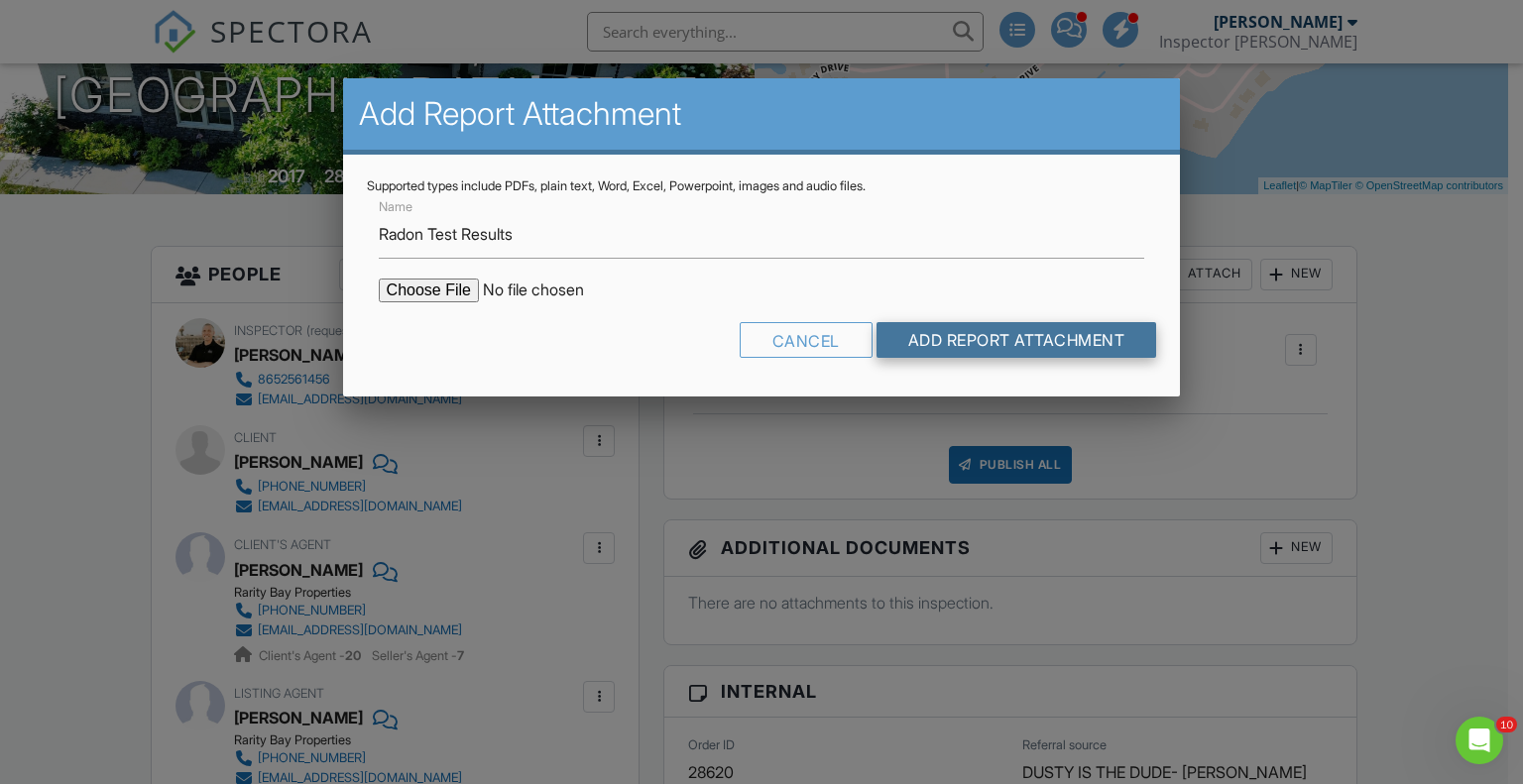 click on "Add Report Attachment" at bounding box center [1016, 340] 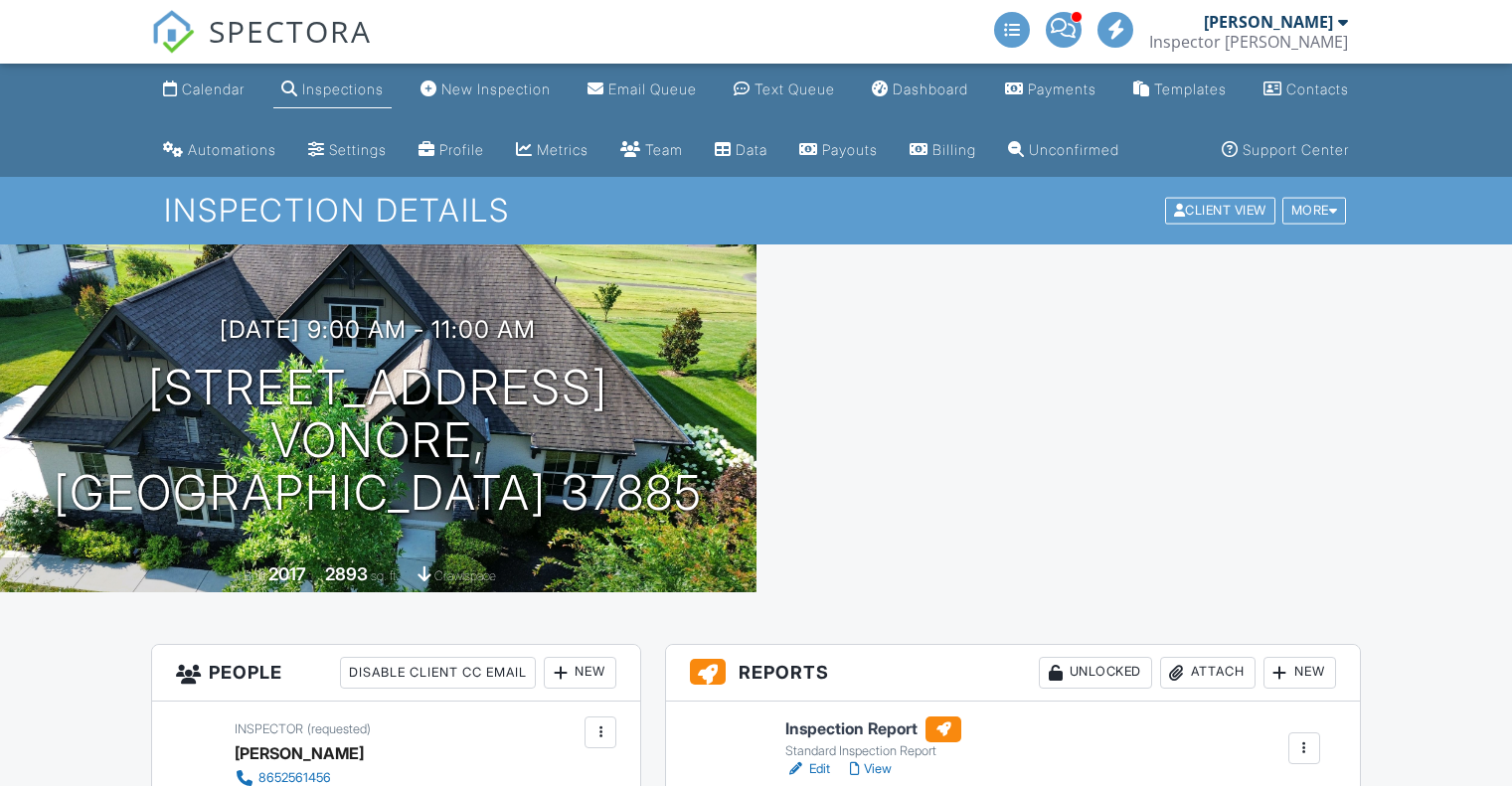 scroll, scrollTop: 0, scrollLeft: 0, axis: both 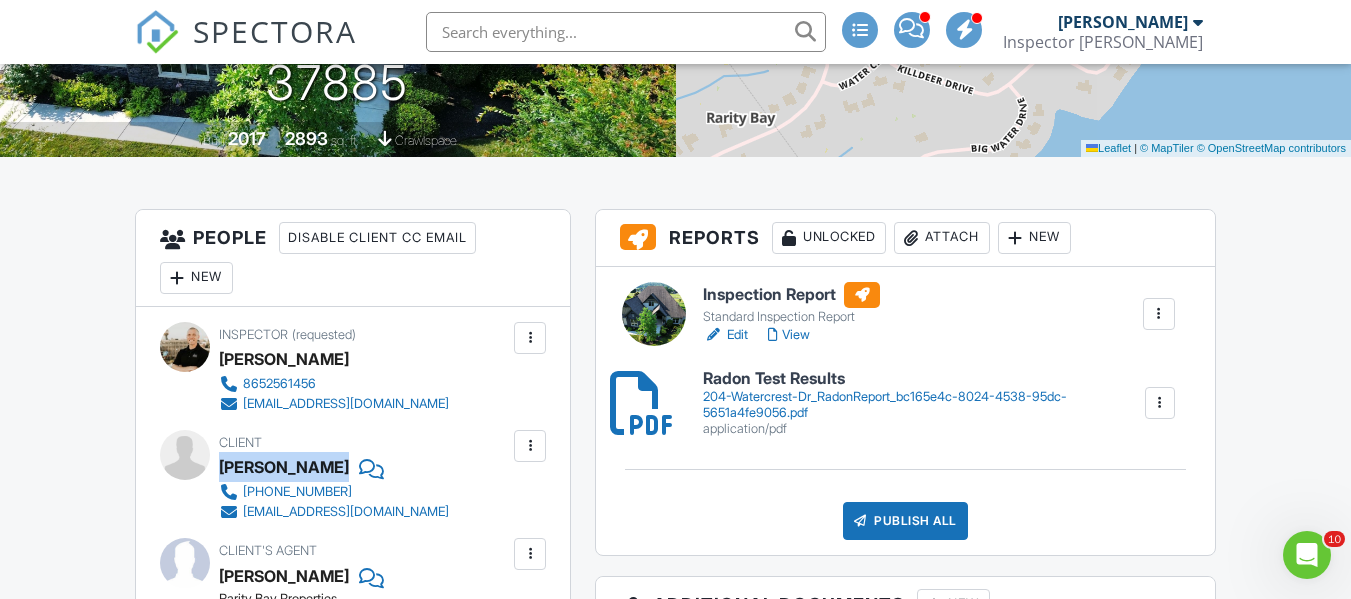 drag, startPoint x: 222, startPoint y: 466, endPoint x: 299, endPoint y: 468, distance: 77.02597 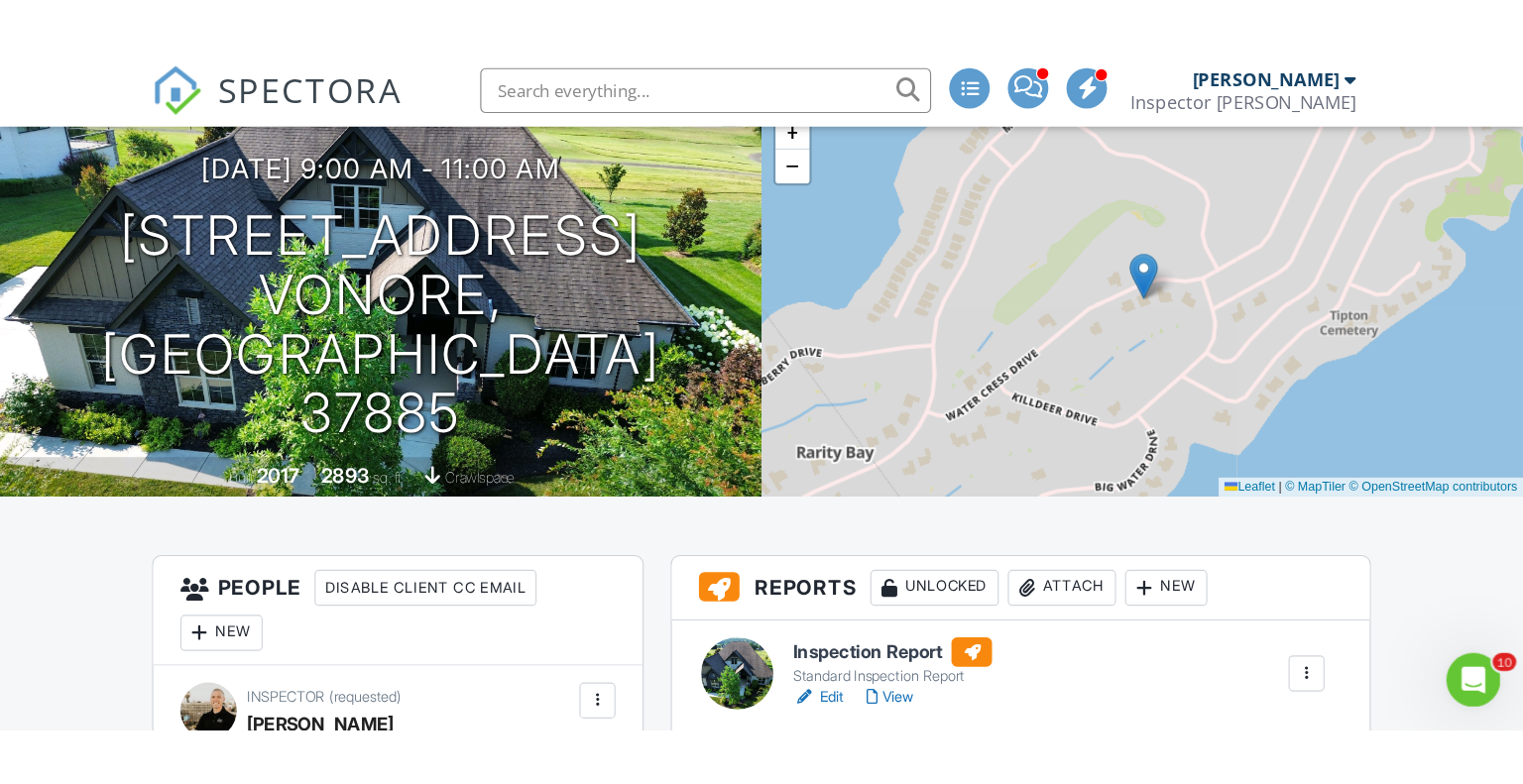 scroll, scrollTop: 297, scrollLeft: 0, axis: vertical 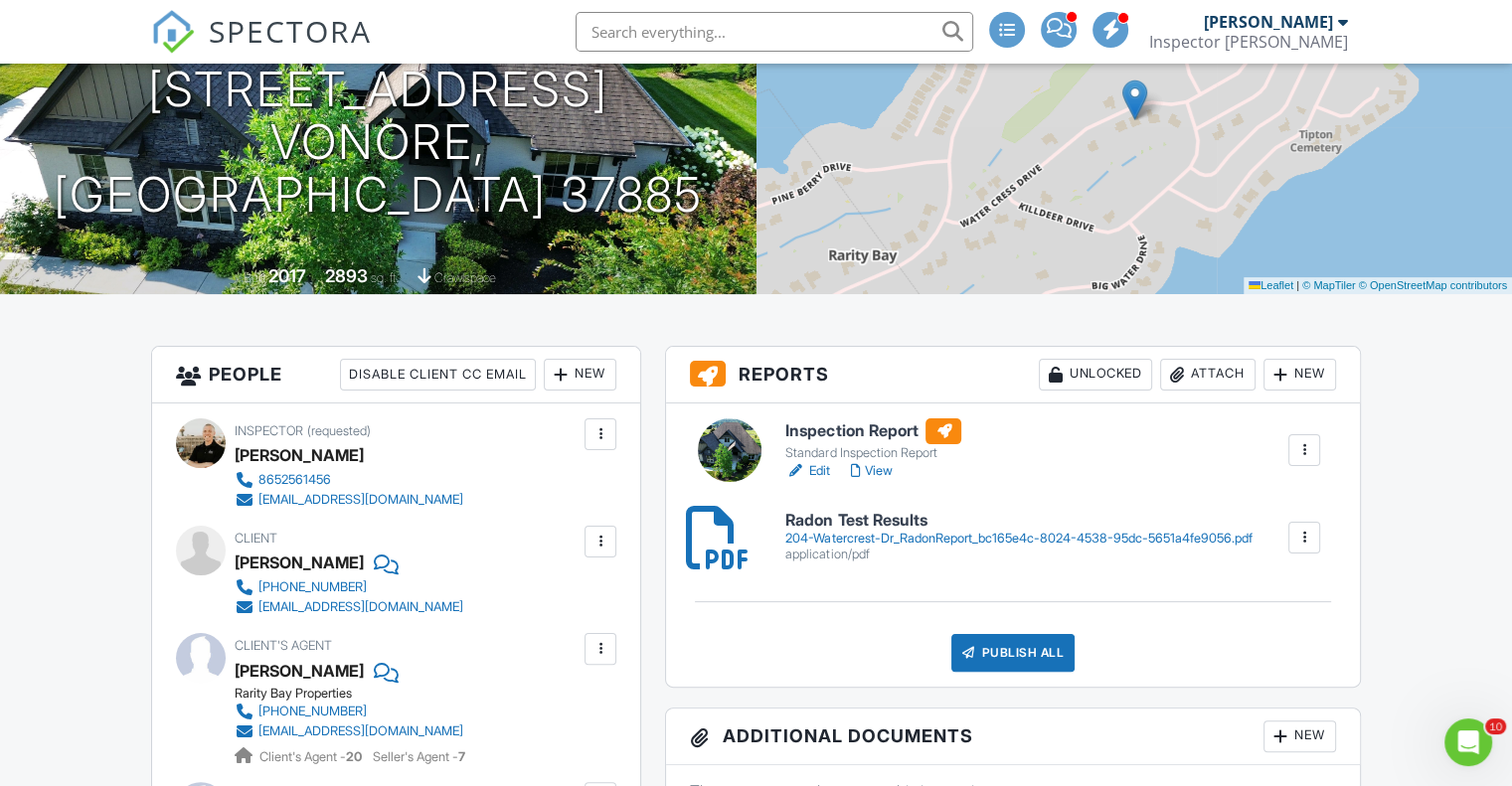 click on "Attach" at bounding box center (1208, 375) 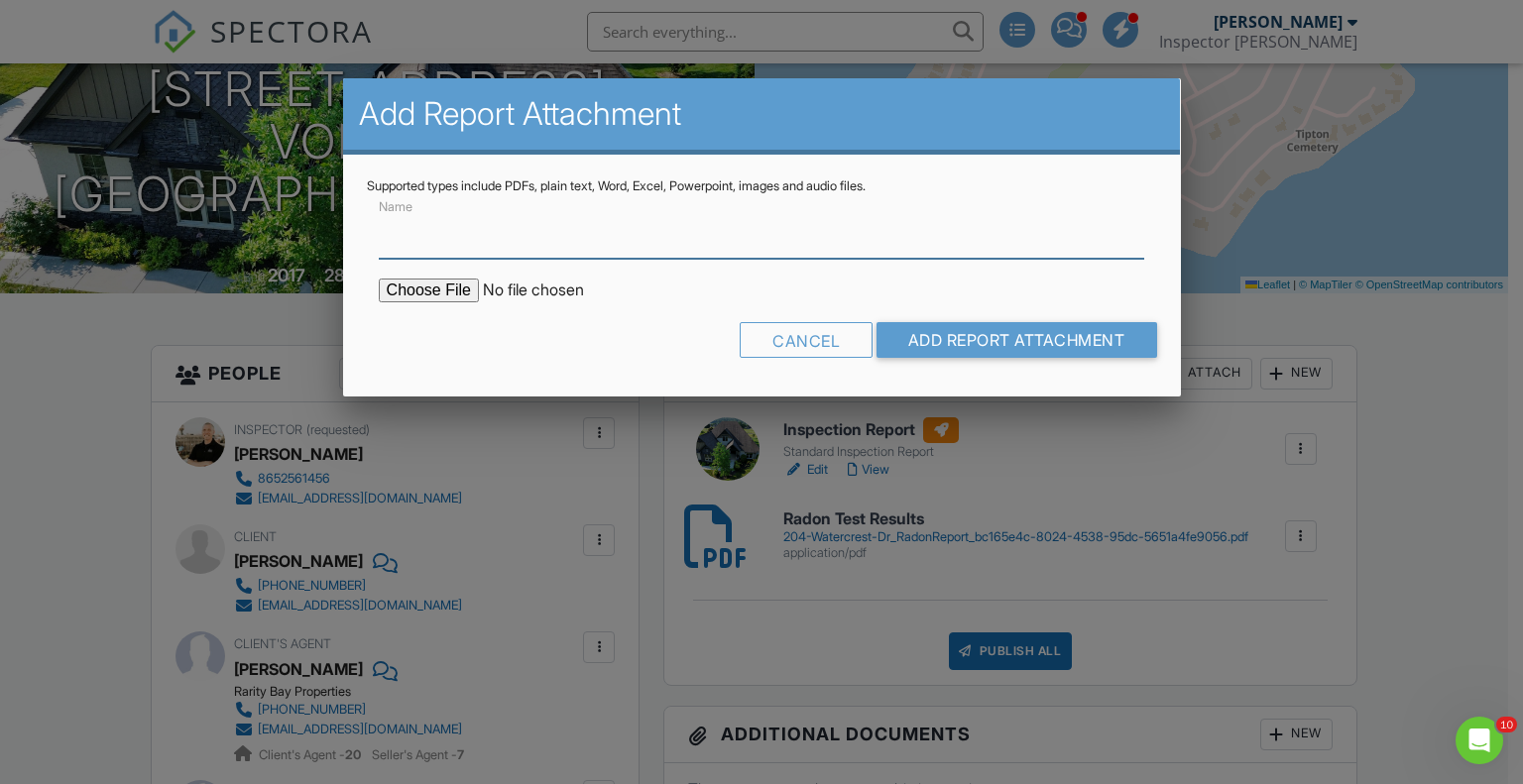 click on "Name" at bounding box center [762, 234] 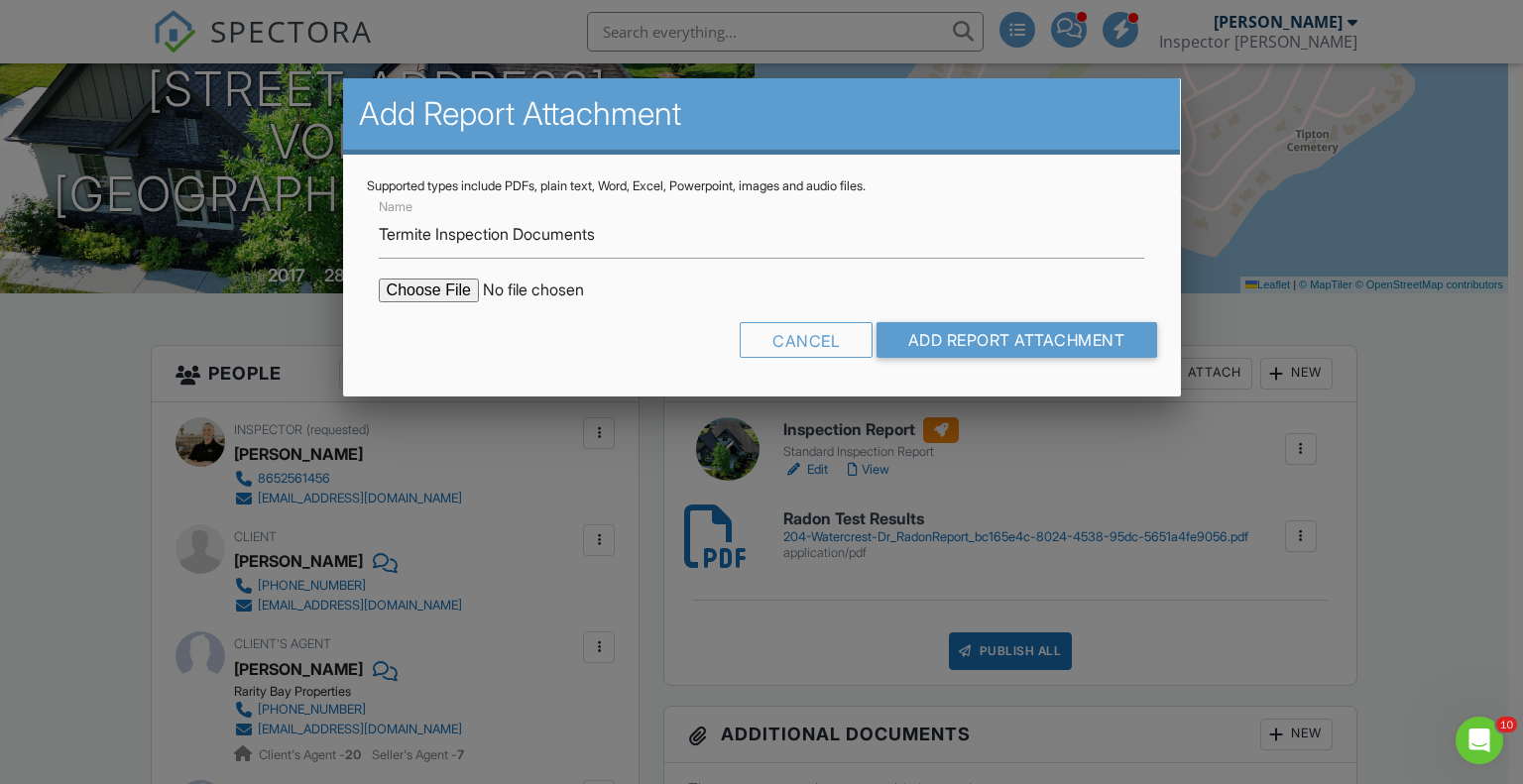 click at bounding box center [547, 290] 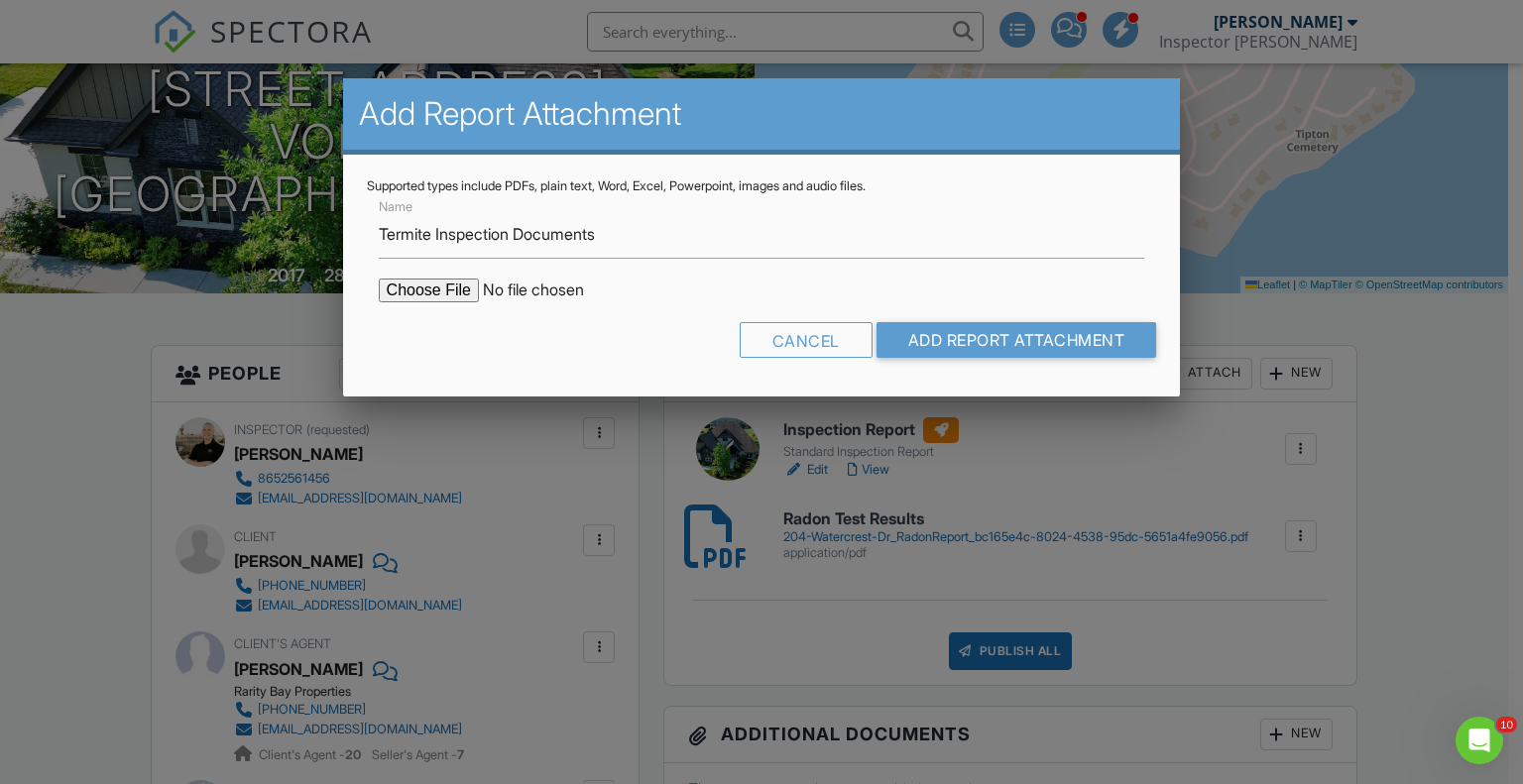 type on "C:\fakepath\214 Watercrest Drive - Vonore, TN 37885.pdf" 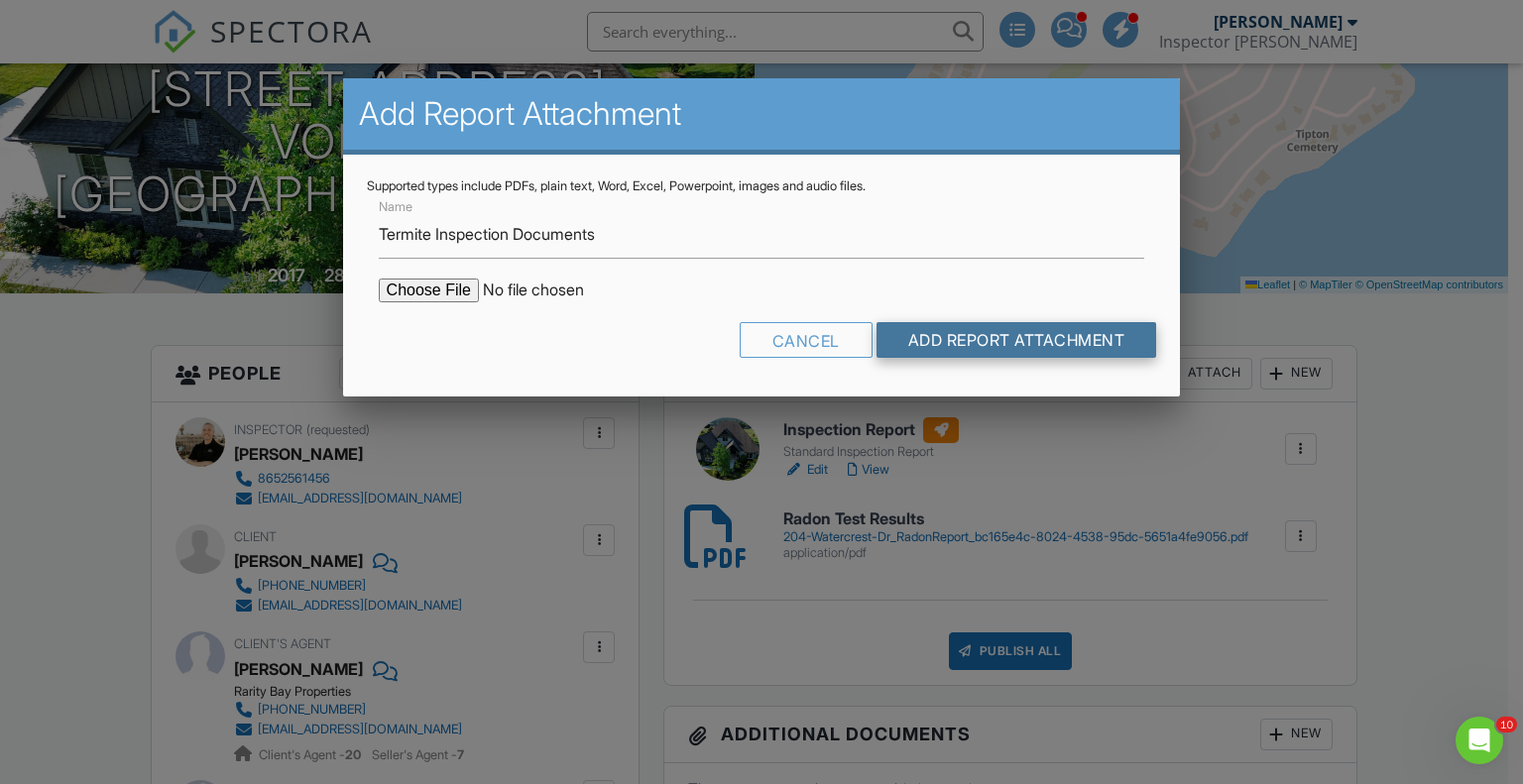 click on "Add Report Attachment" at bounding box center [1016, 340] 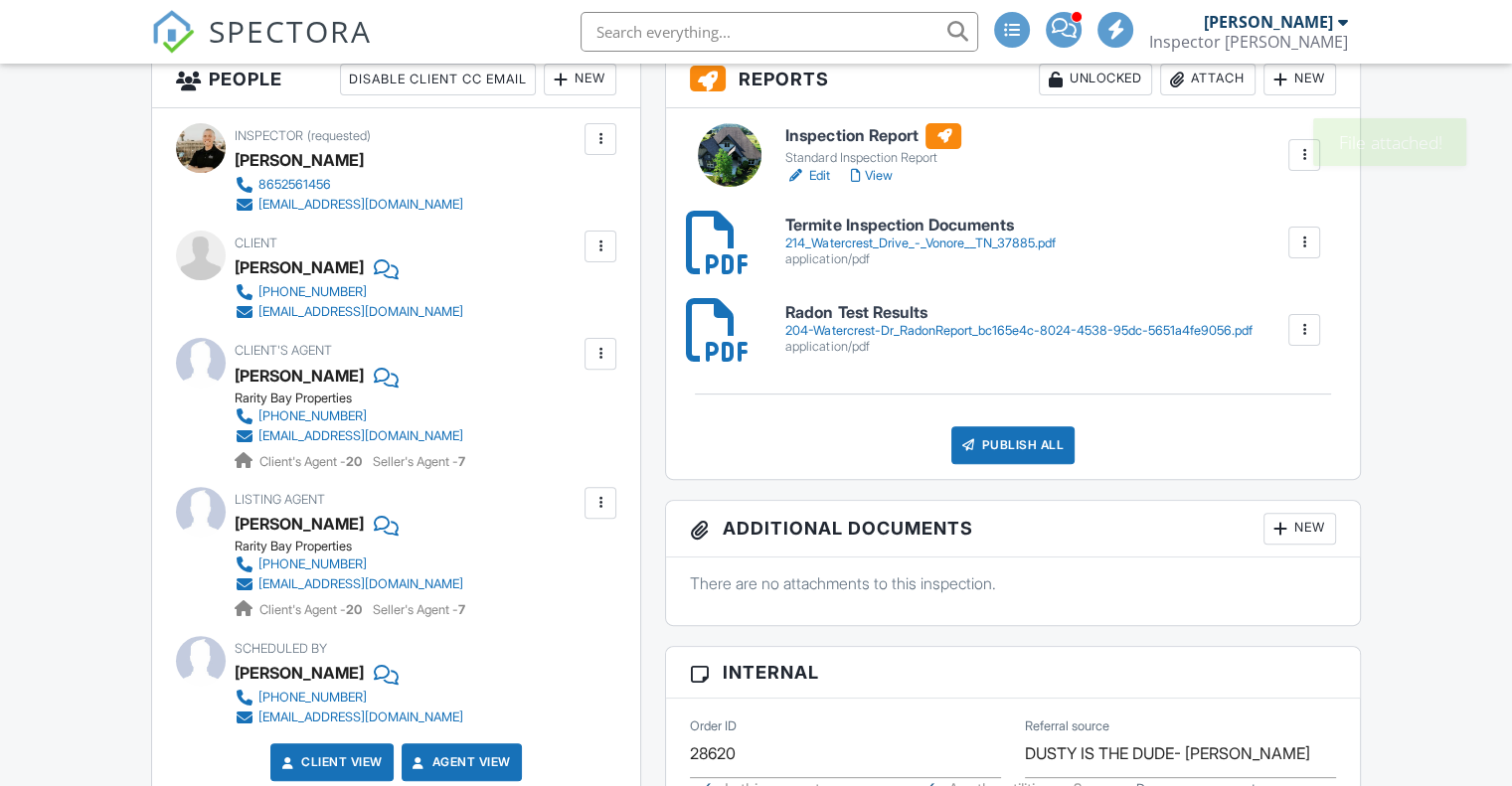 scroll, scrollTop: 593, scrollLeft: 0, axis: vertical 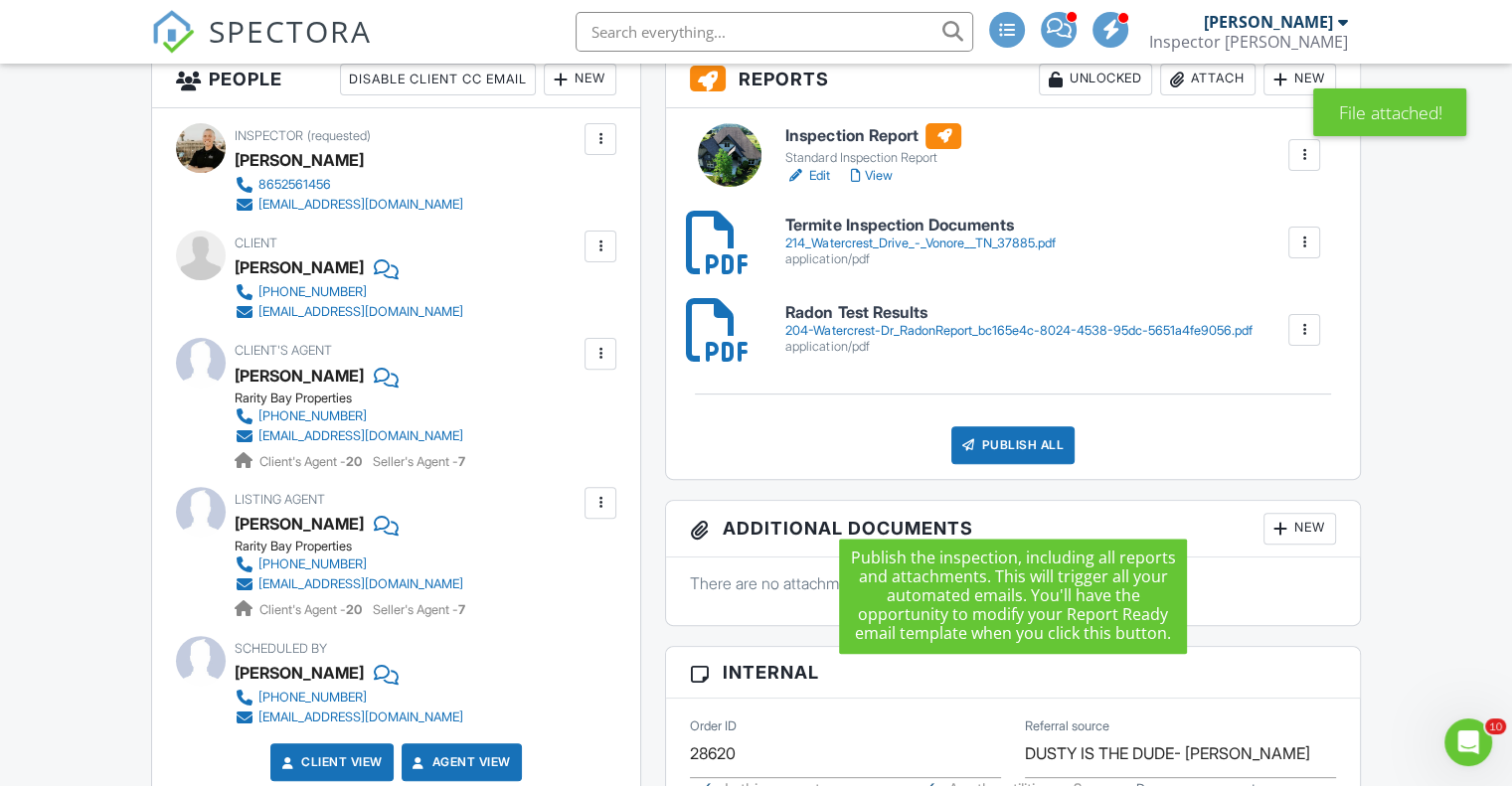 click on "Publish All" at bounding box center (1013, 445) 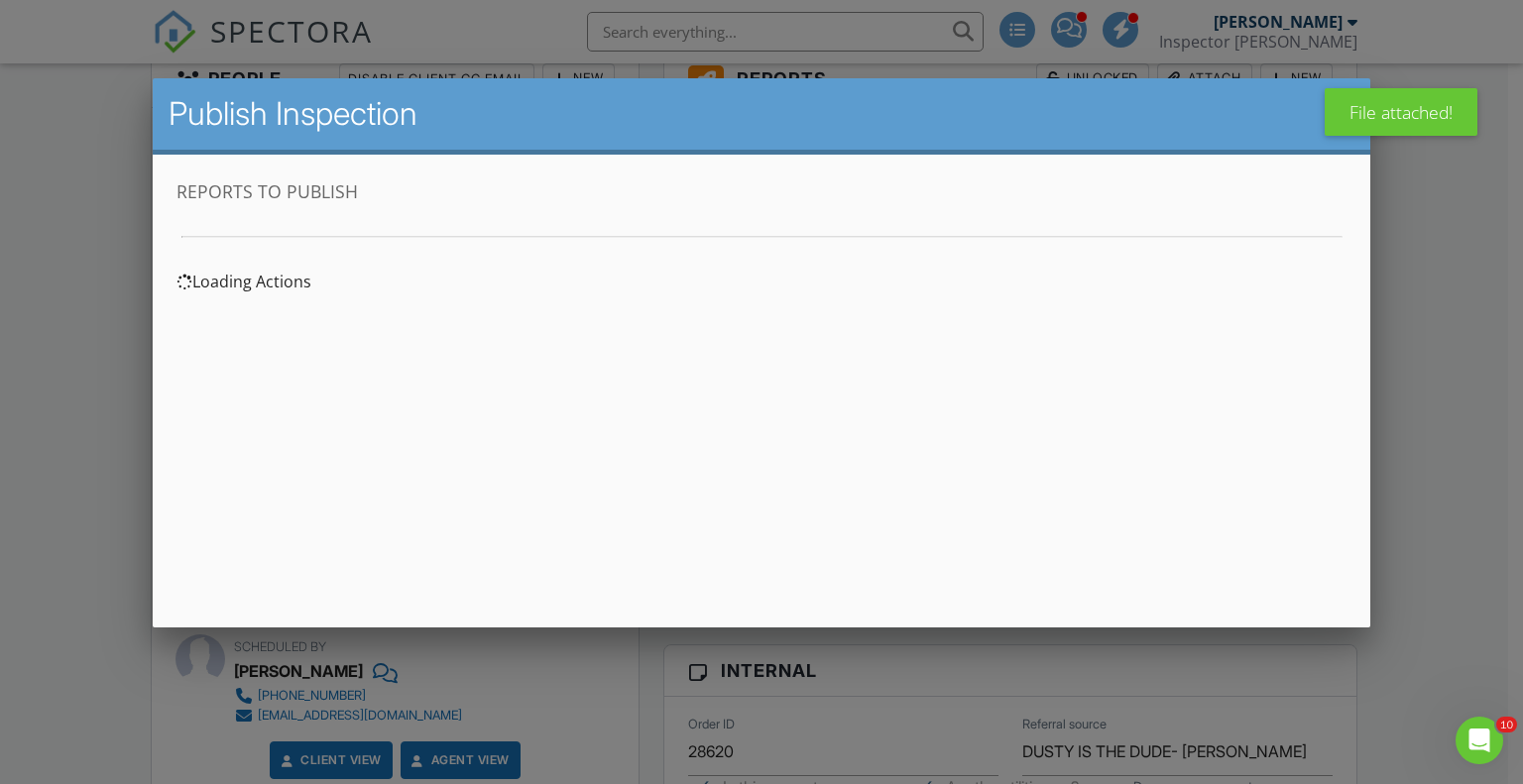 scroll, scrollTop: 0, scrollLeft: 0, axis: both 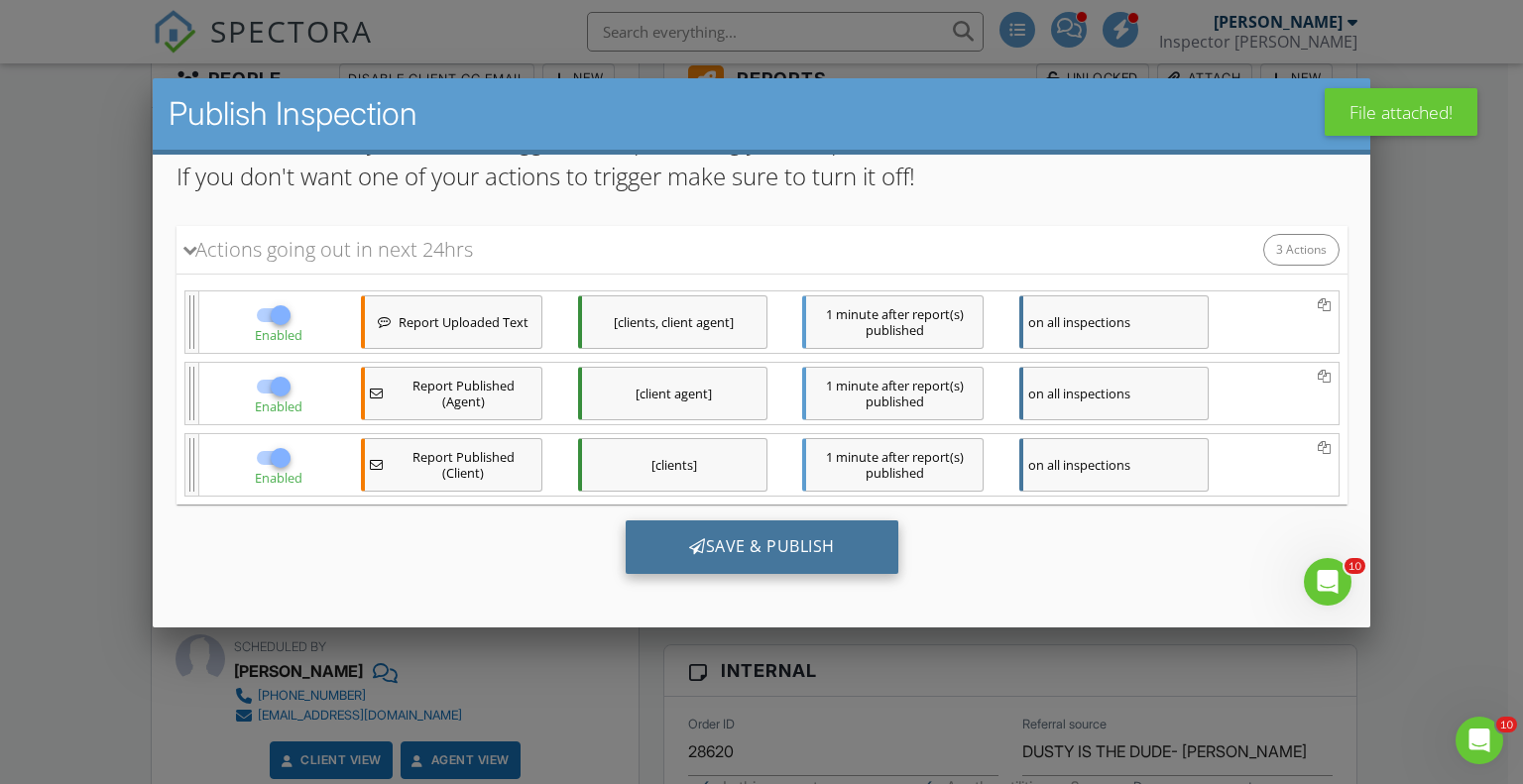 click on "Save & Publish" at bounding box center (761, 547) 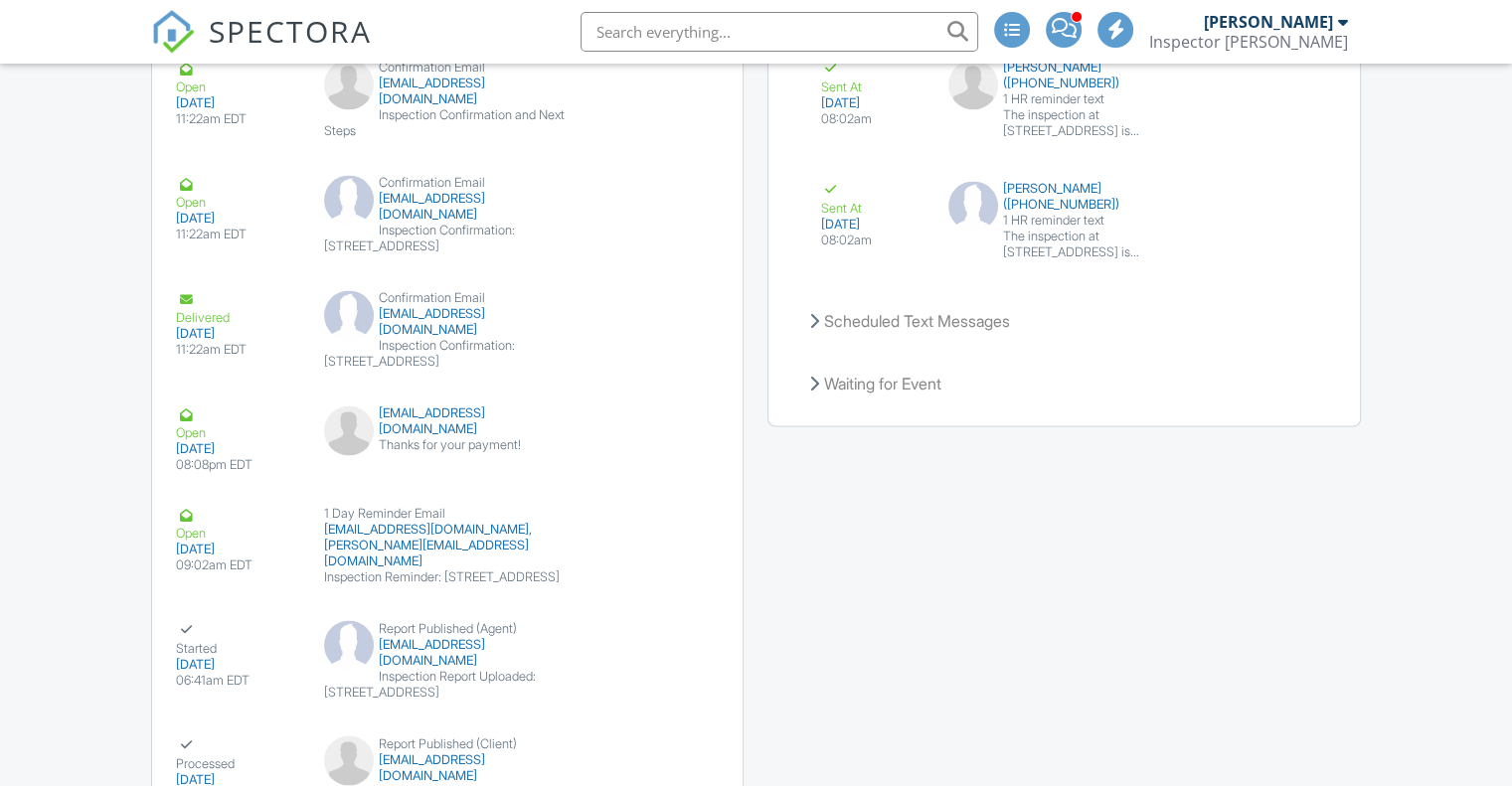 scroll, scrollTop: 3279, scrollLeft: 0, axis: vertical 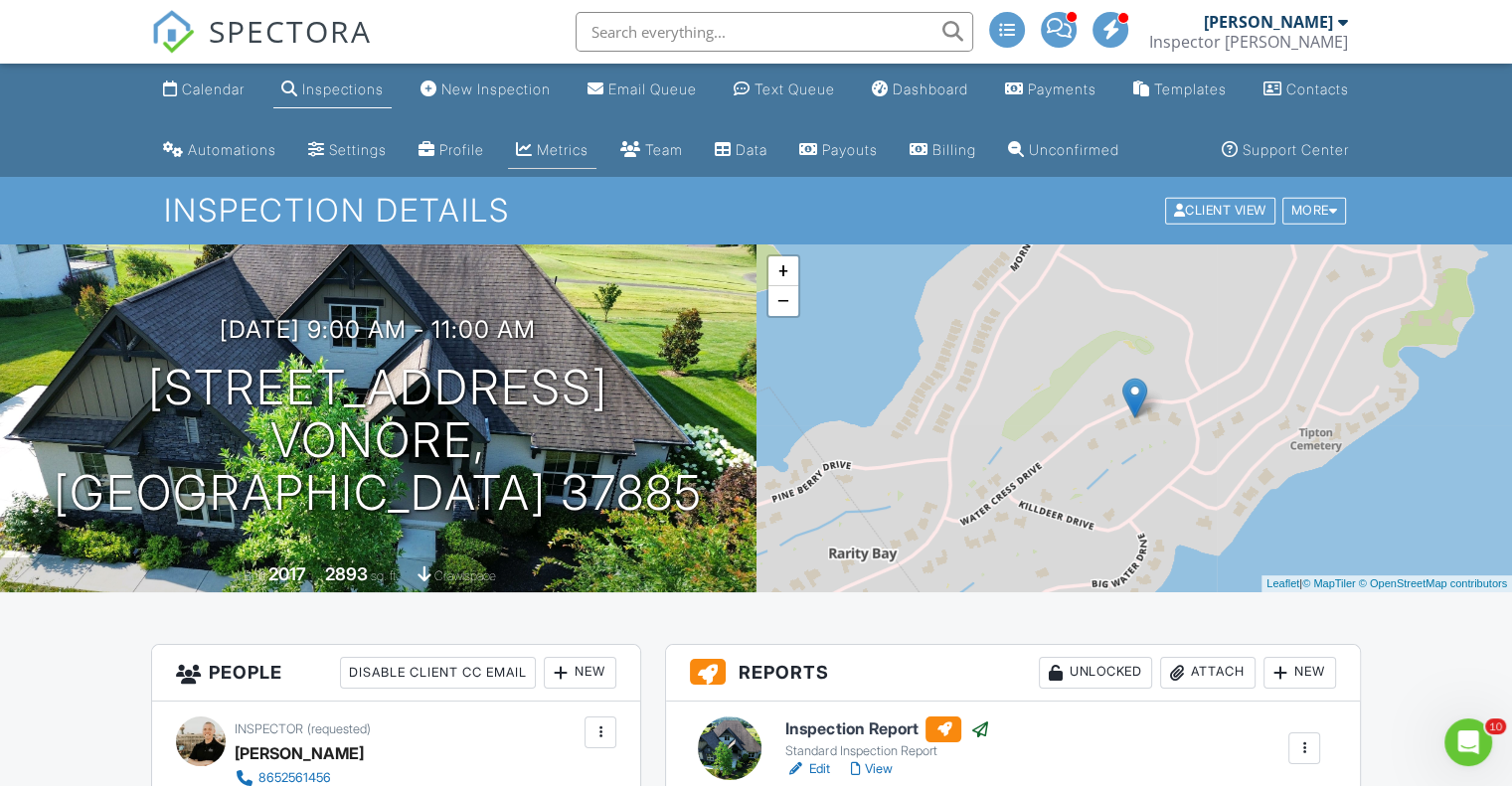 click on "Metrics" at bounding box center (552, 150) 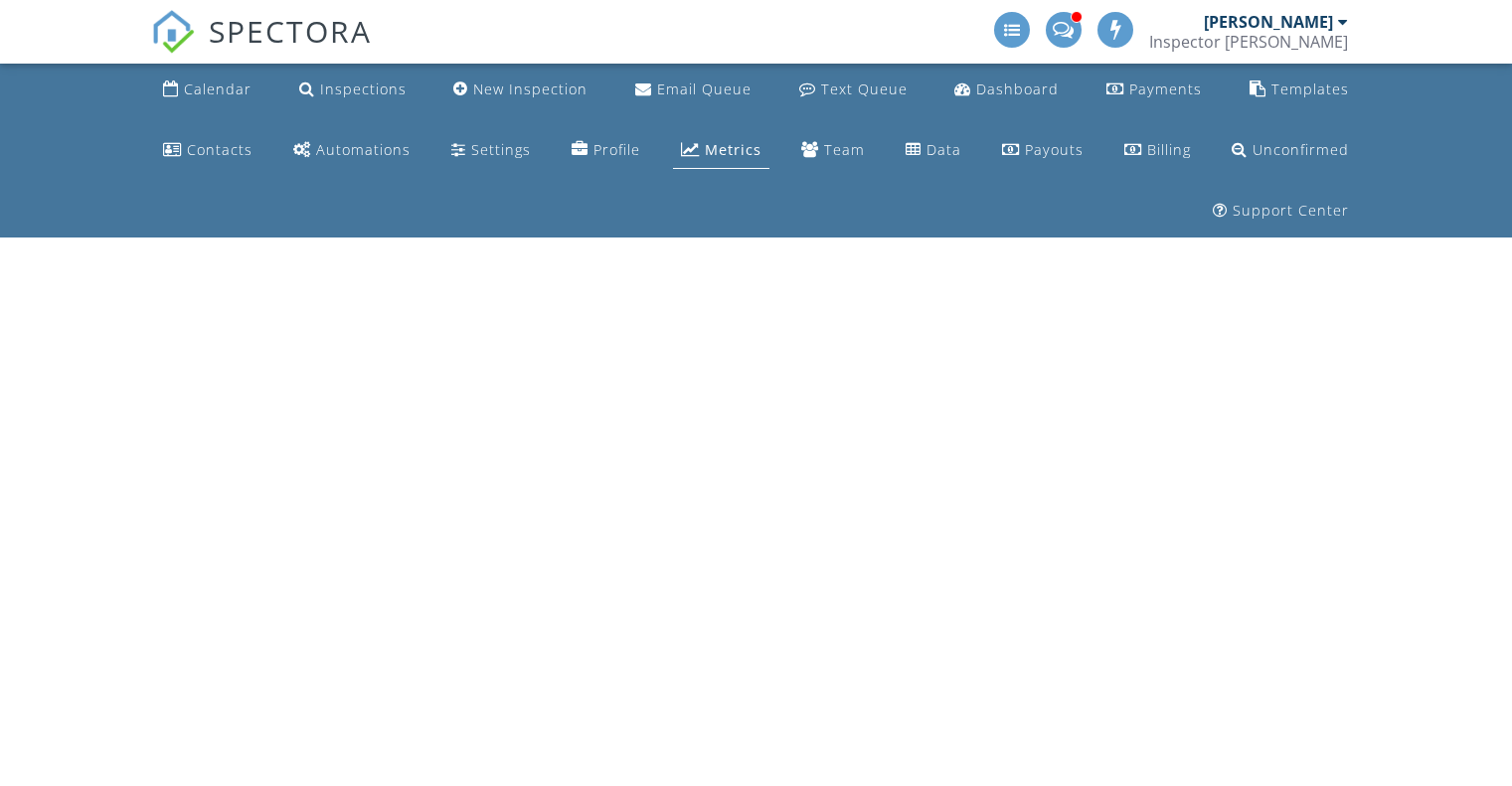 scroll, scrollTop: 0, scrollLeft: 0, axis: both 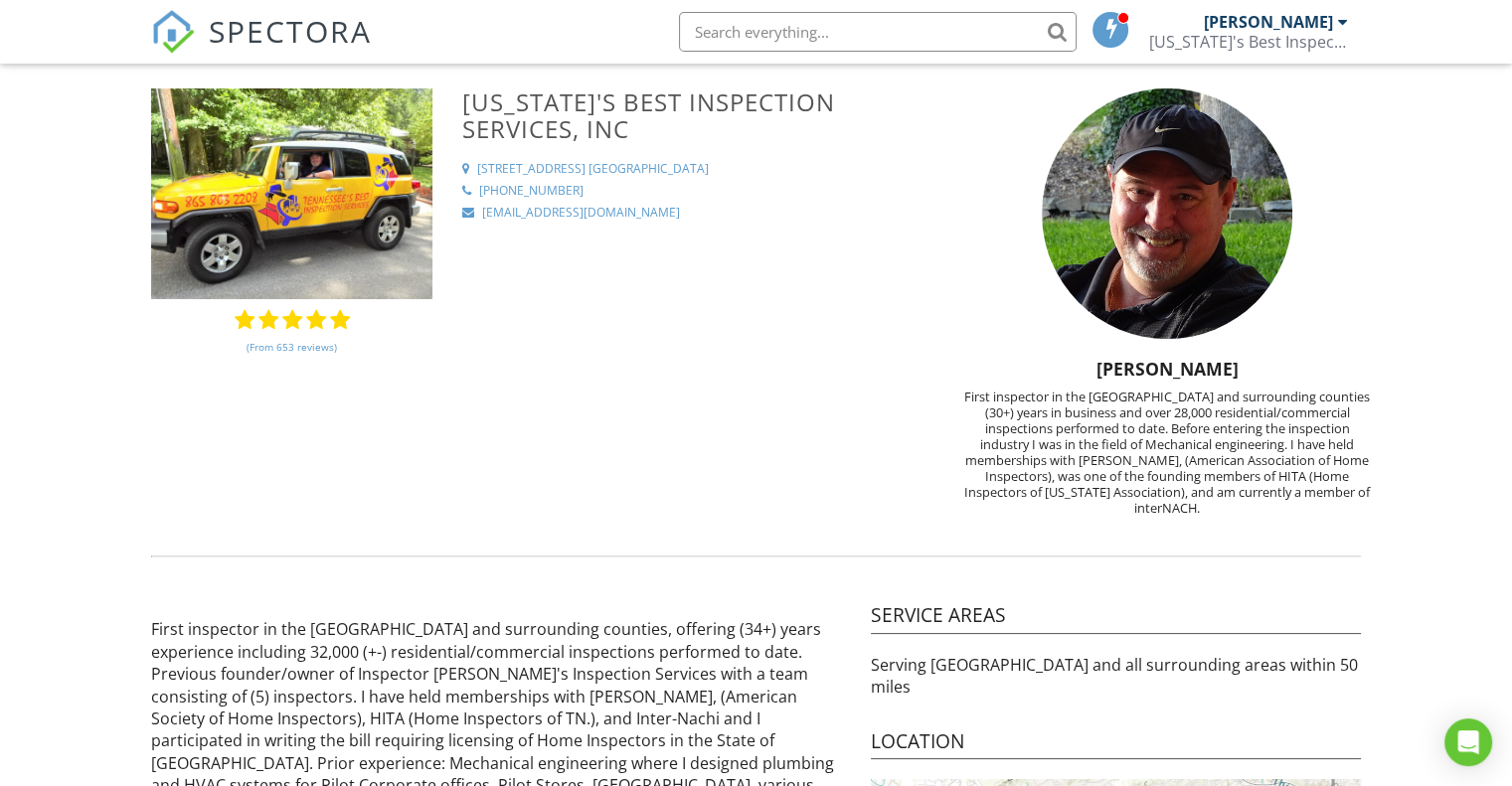 click on "(From 653 reviews)" at bounding box center (291, 347) 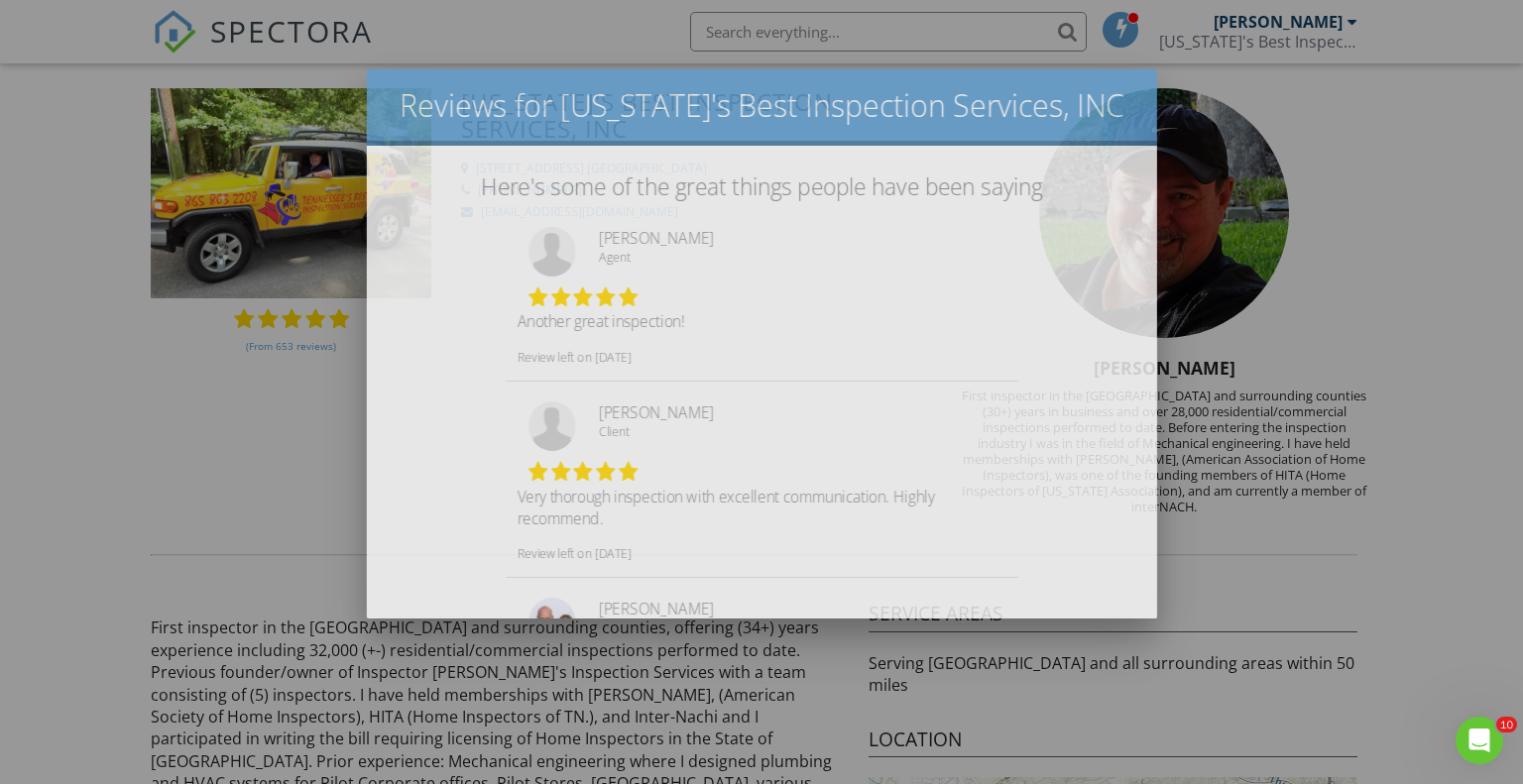 scroll, scrollTop: 0, scrollLeft: 0, axis: both 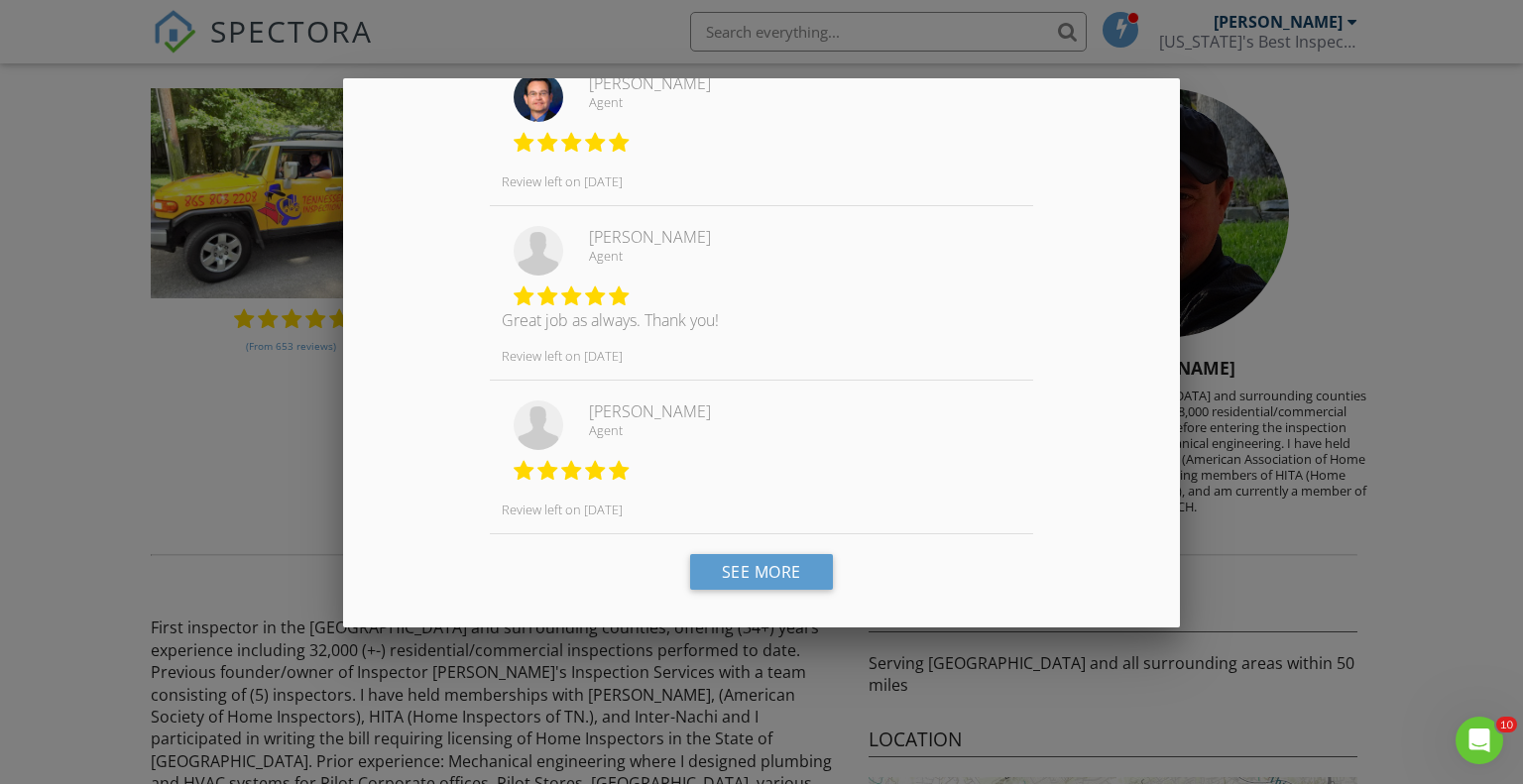 click at bounding box center (762, 391) 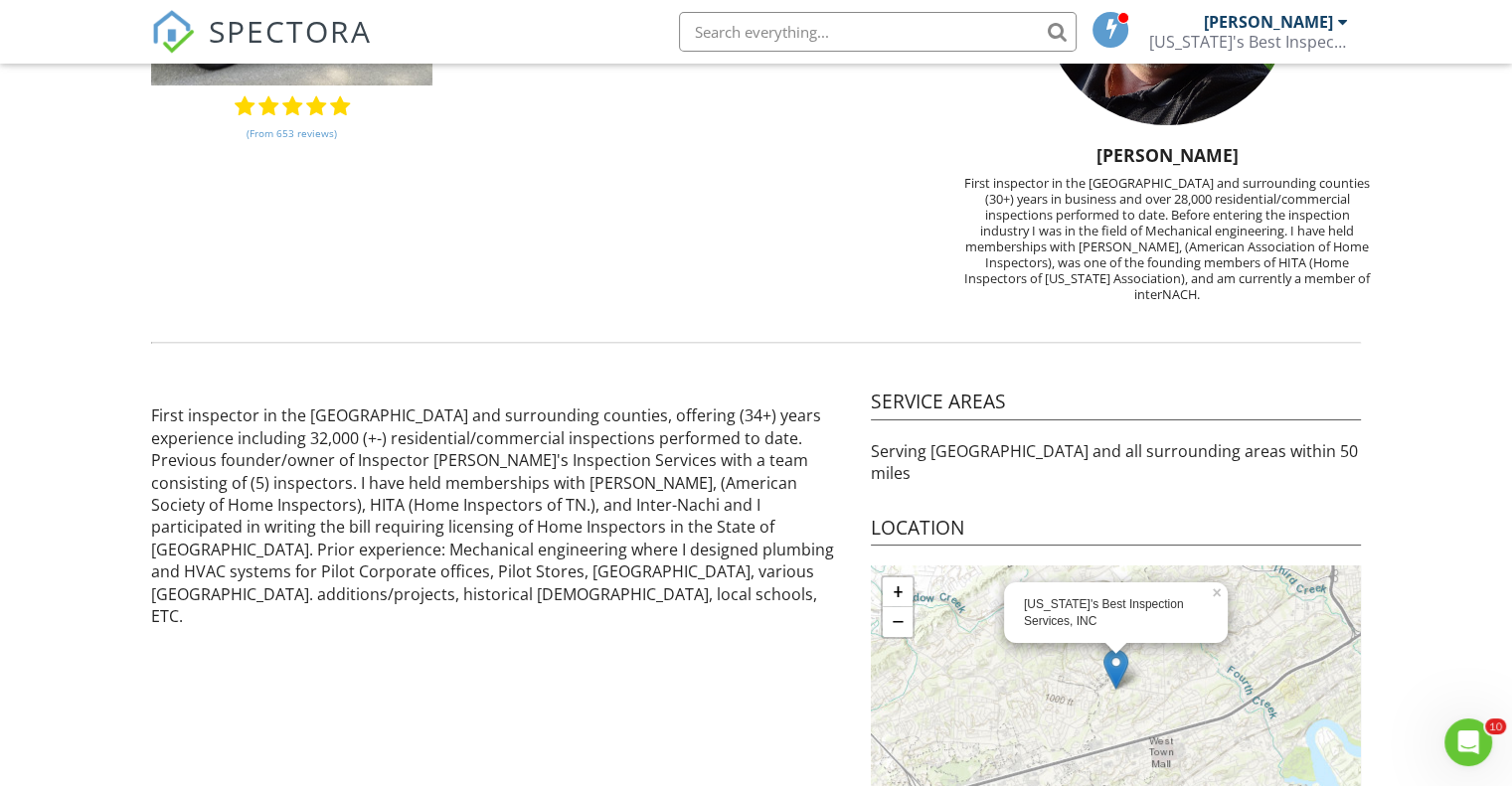 scroll, scrollTop: 24, scrollLeft: 0, axis: vertical 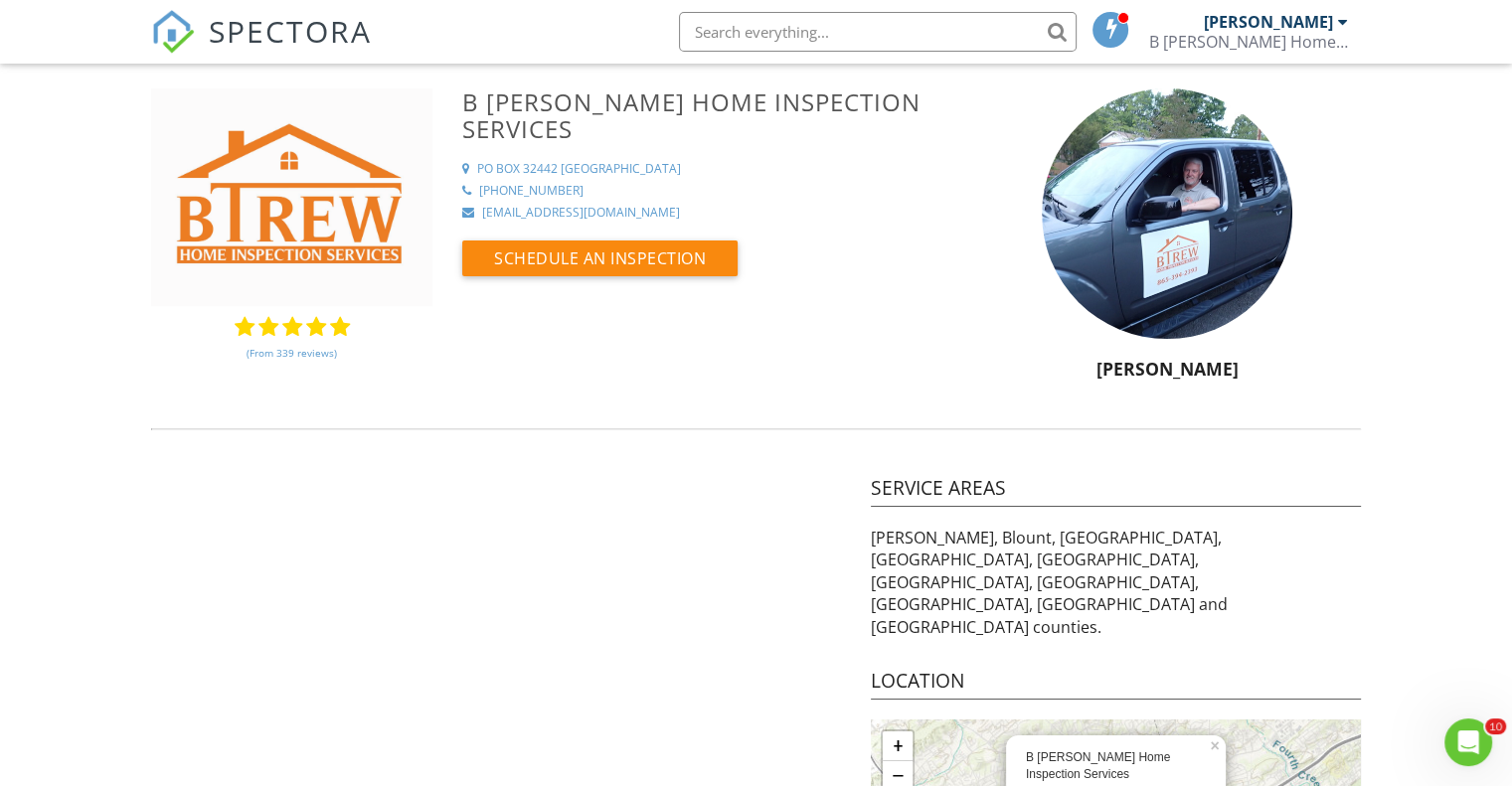 click on "(From 339 reviews)" at bounding box center (291, 353) 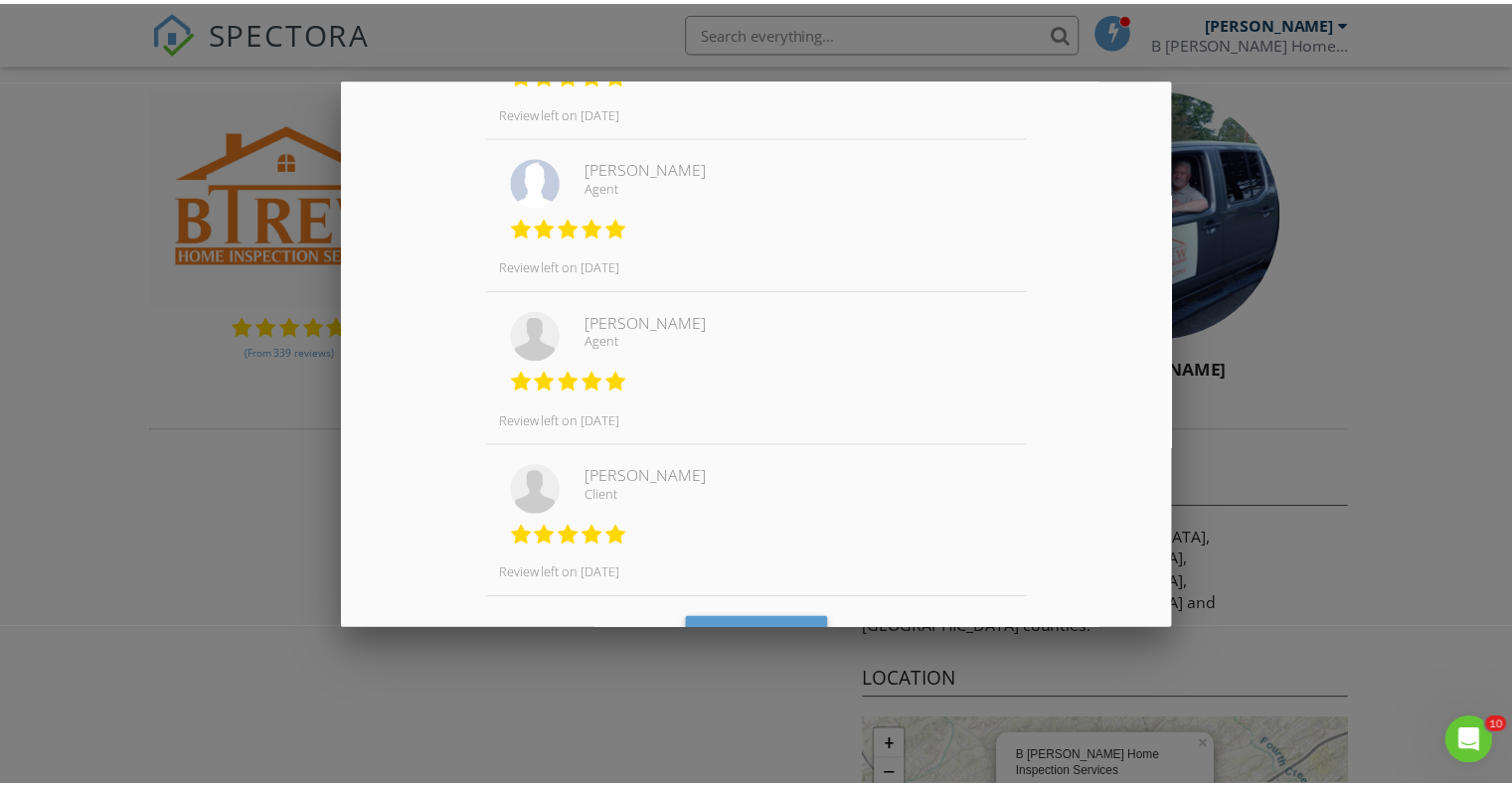 scroll, scrollTop: 1451, scrollLeft: 0, axis: vertical 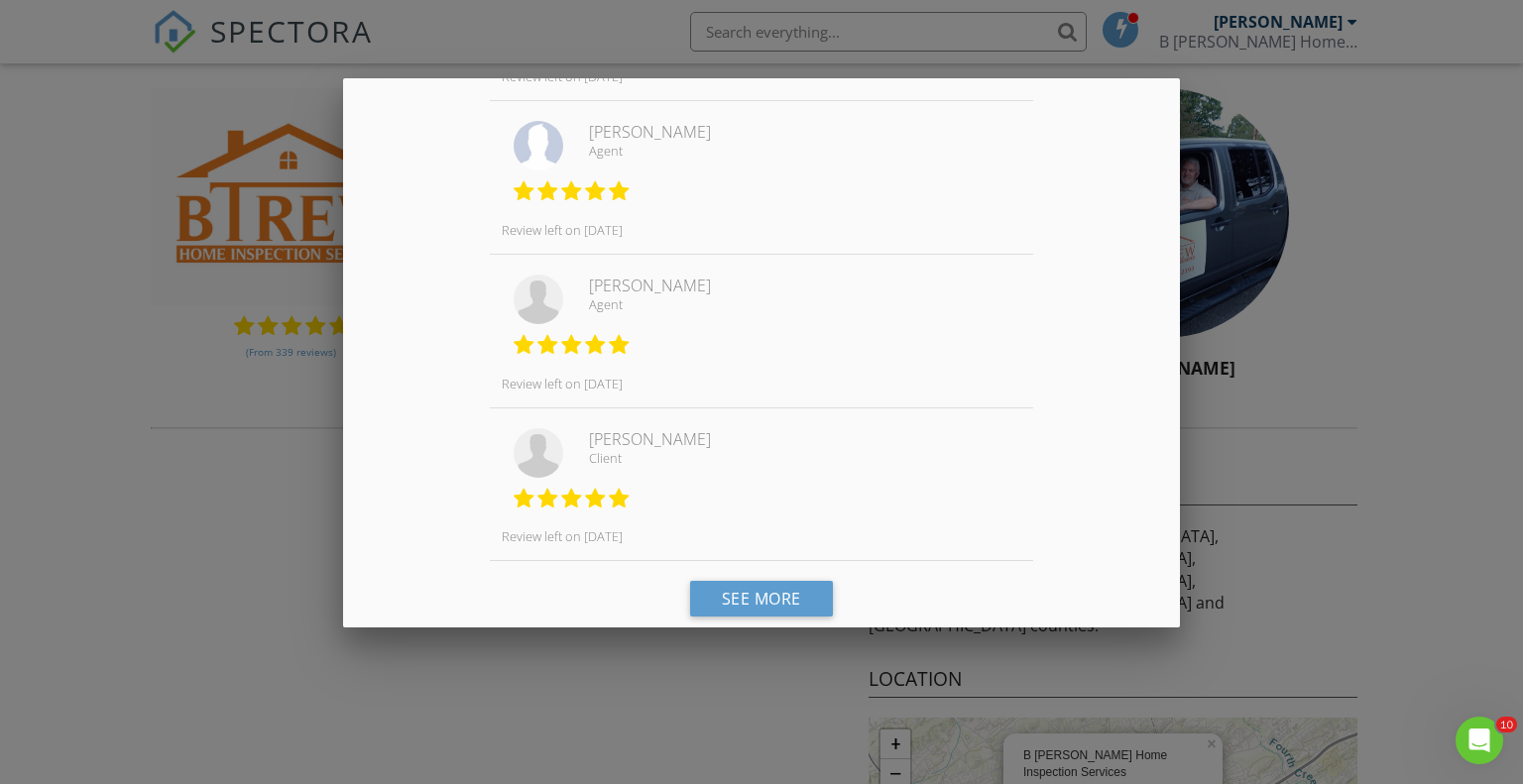 click at bounding box center (762, 391) 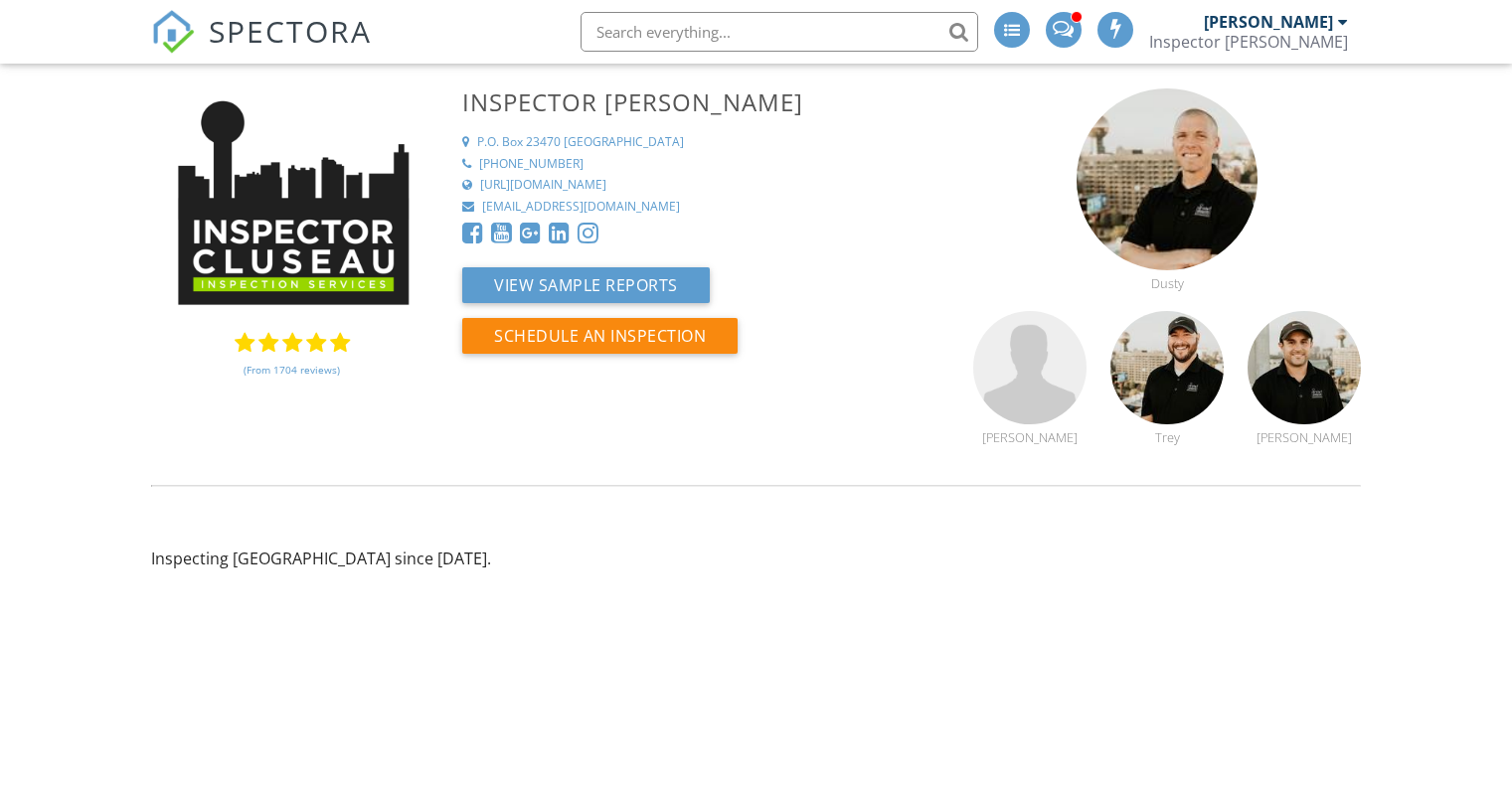 scroll, scrollTop: 0, scrollLeft: 0, axis: both 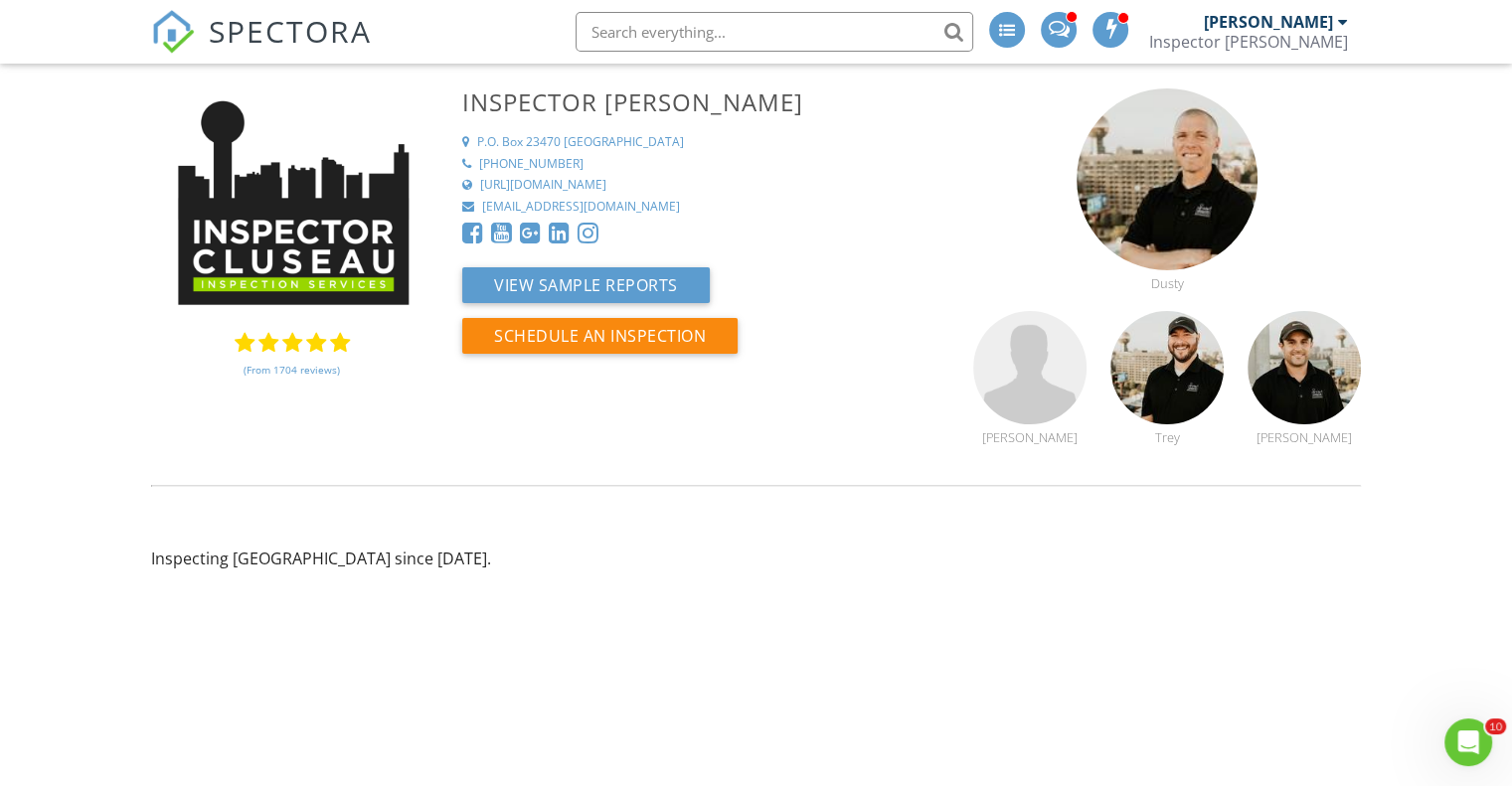 click on "(From 1704 reviews)" at bounding box center [291, 370] 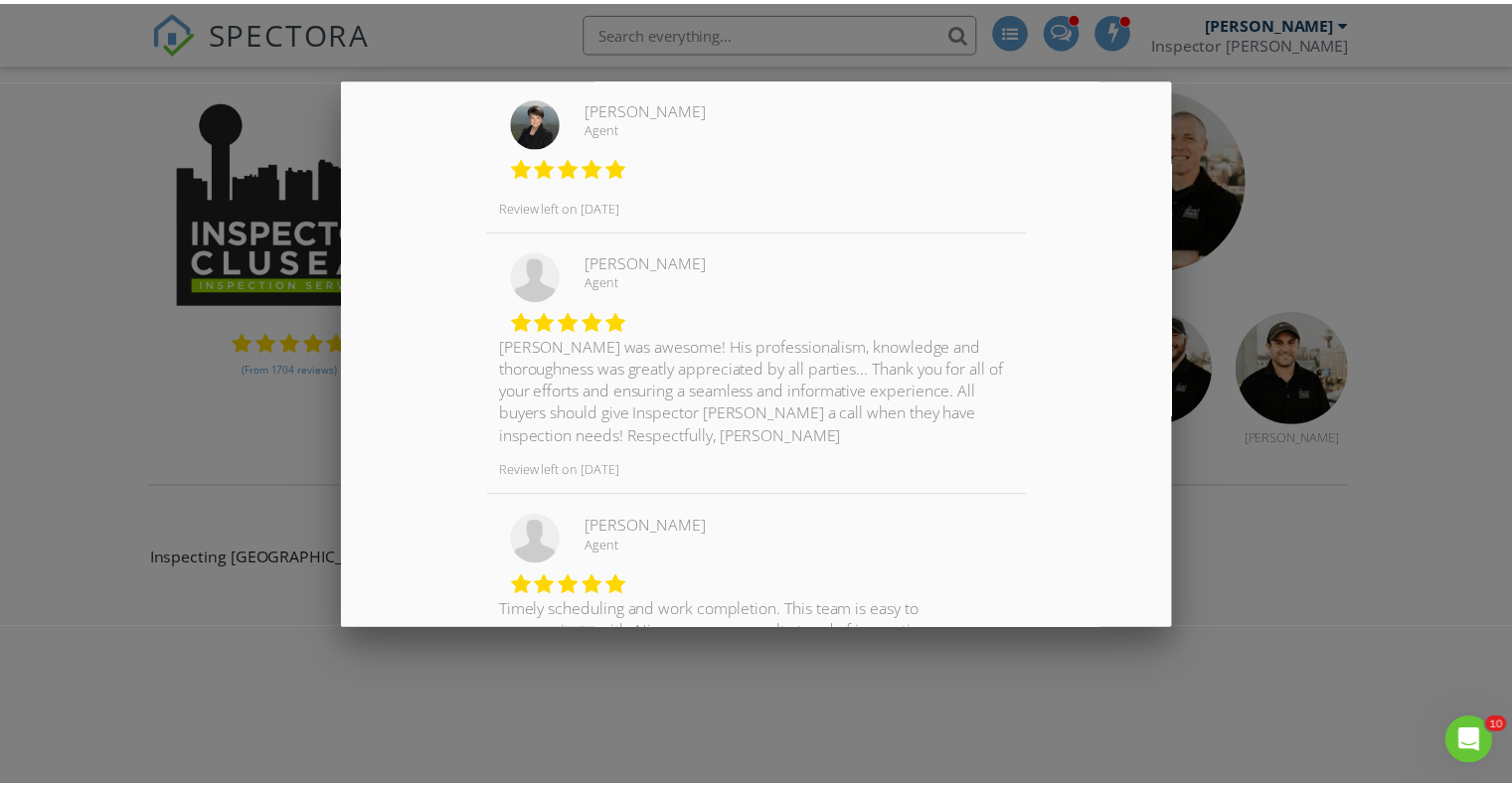 scroll, scrollTop: 1560, scrollLeft: 0, axis: vertical 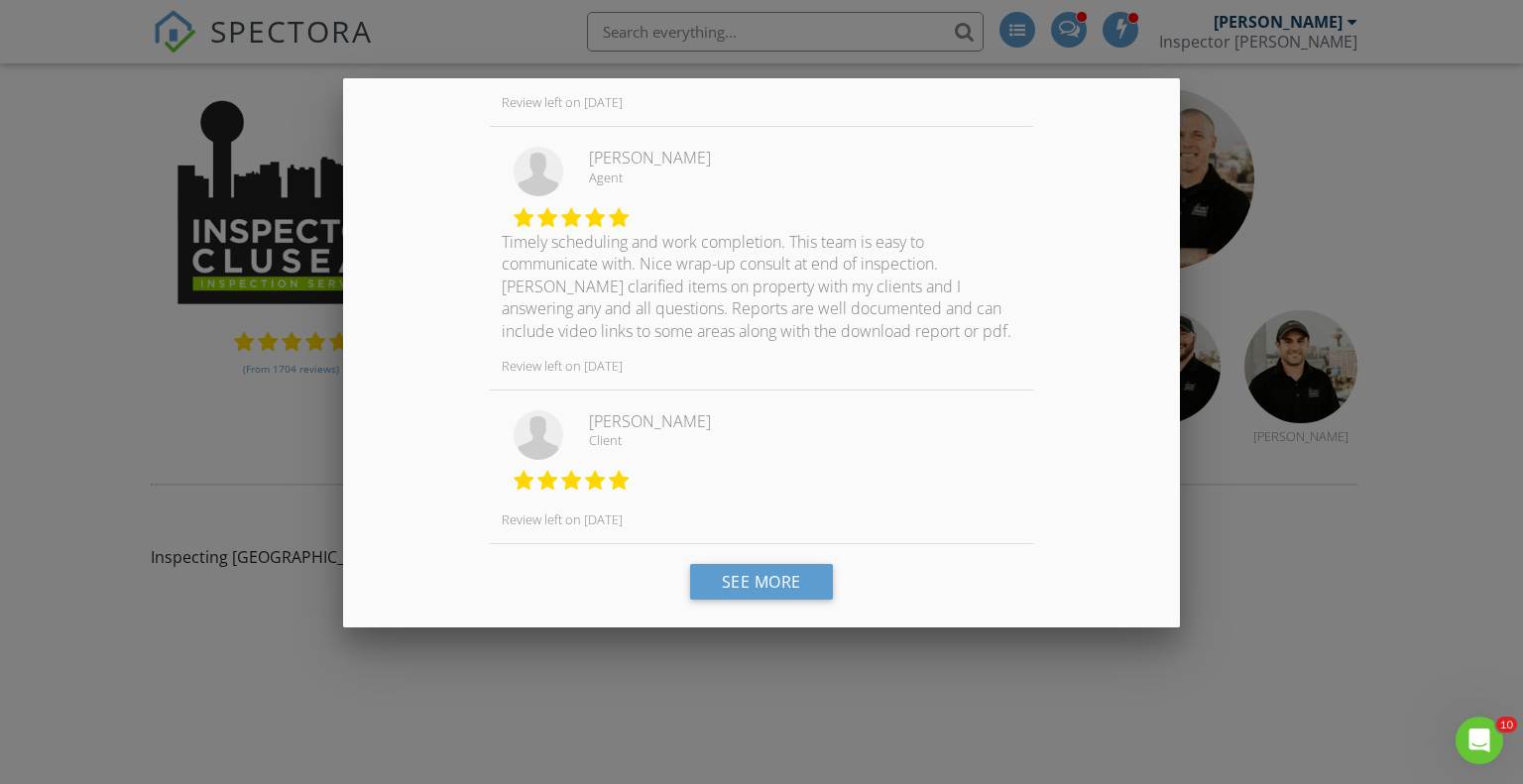 click at bounding box center (762, 391) 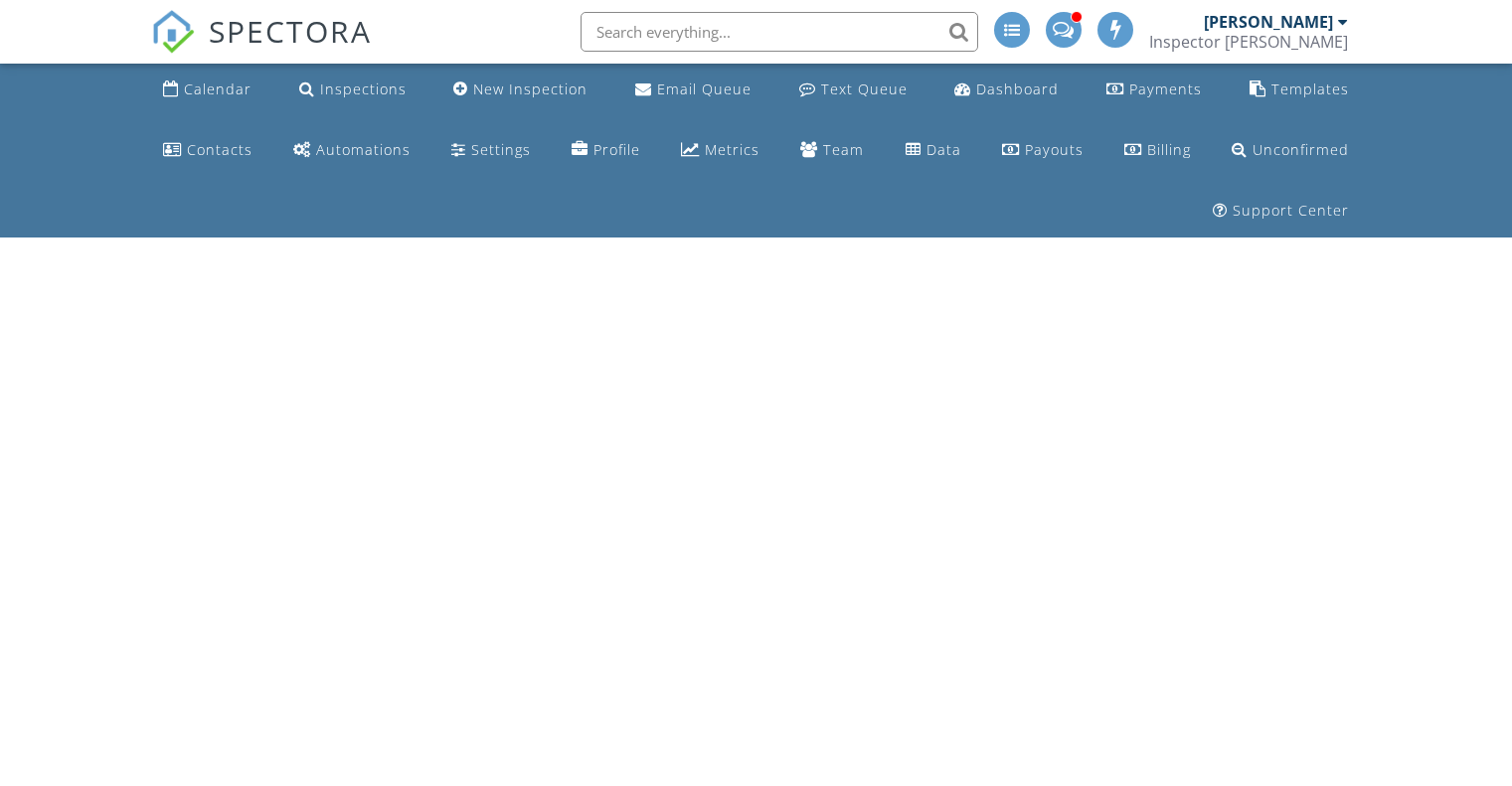 scroll, scrollTop: 0, scrollLeft: 0, axis: both 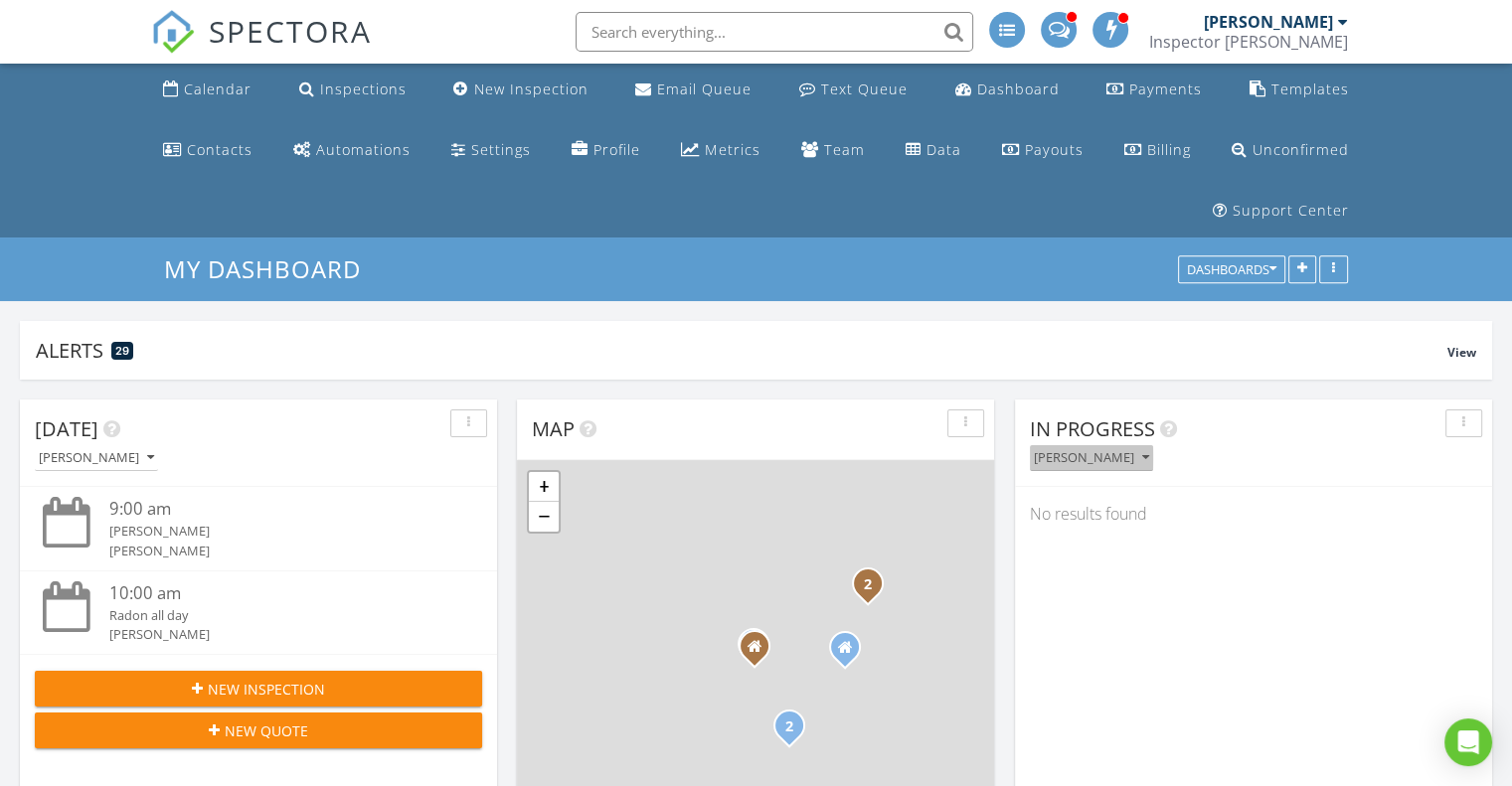 click on "[PERSON_NAME]" at bounding box center [1092, 458] 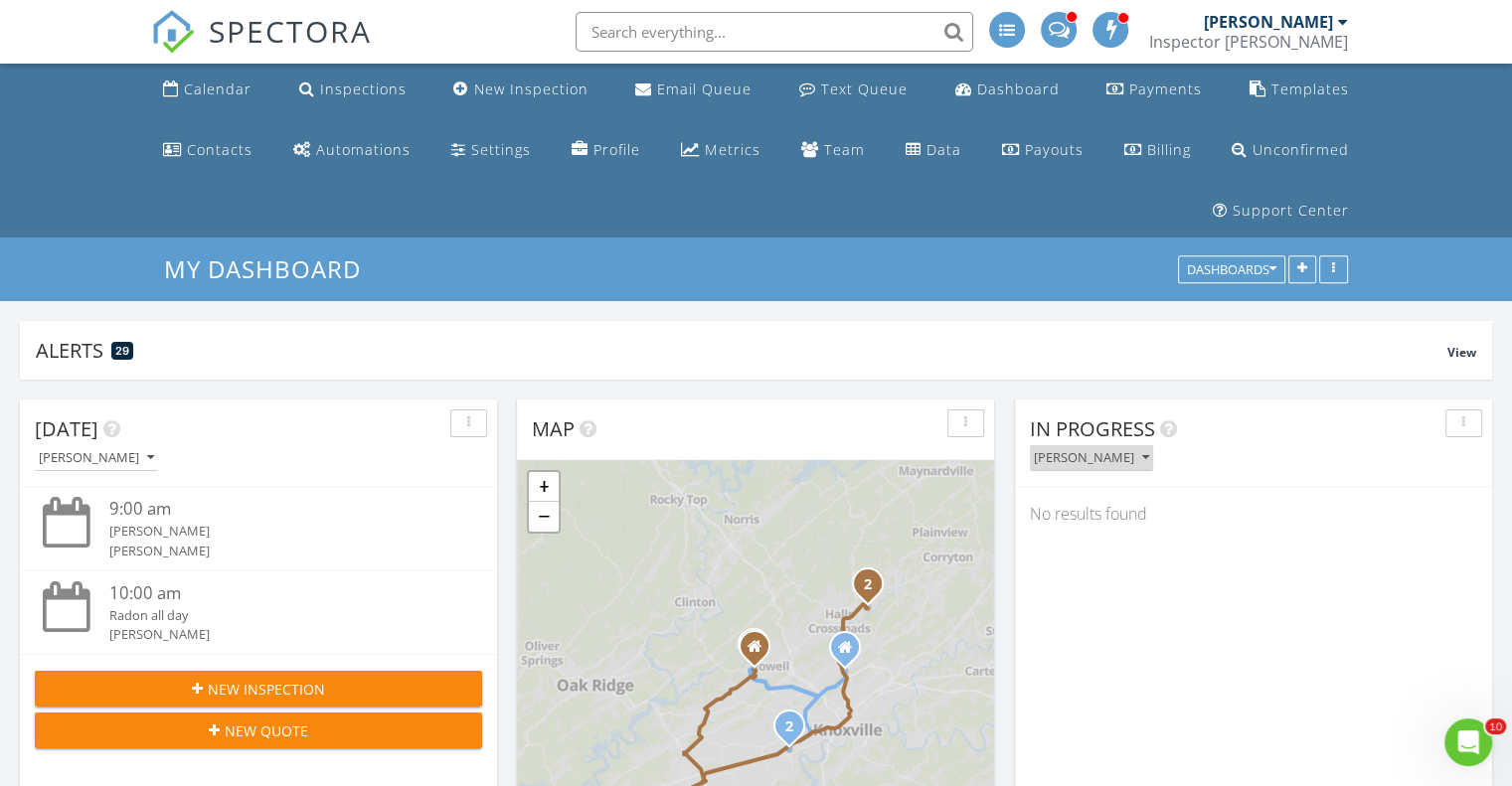 scroll, scrollTop: 0, scrollLeft: 0, axis: both 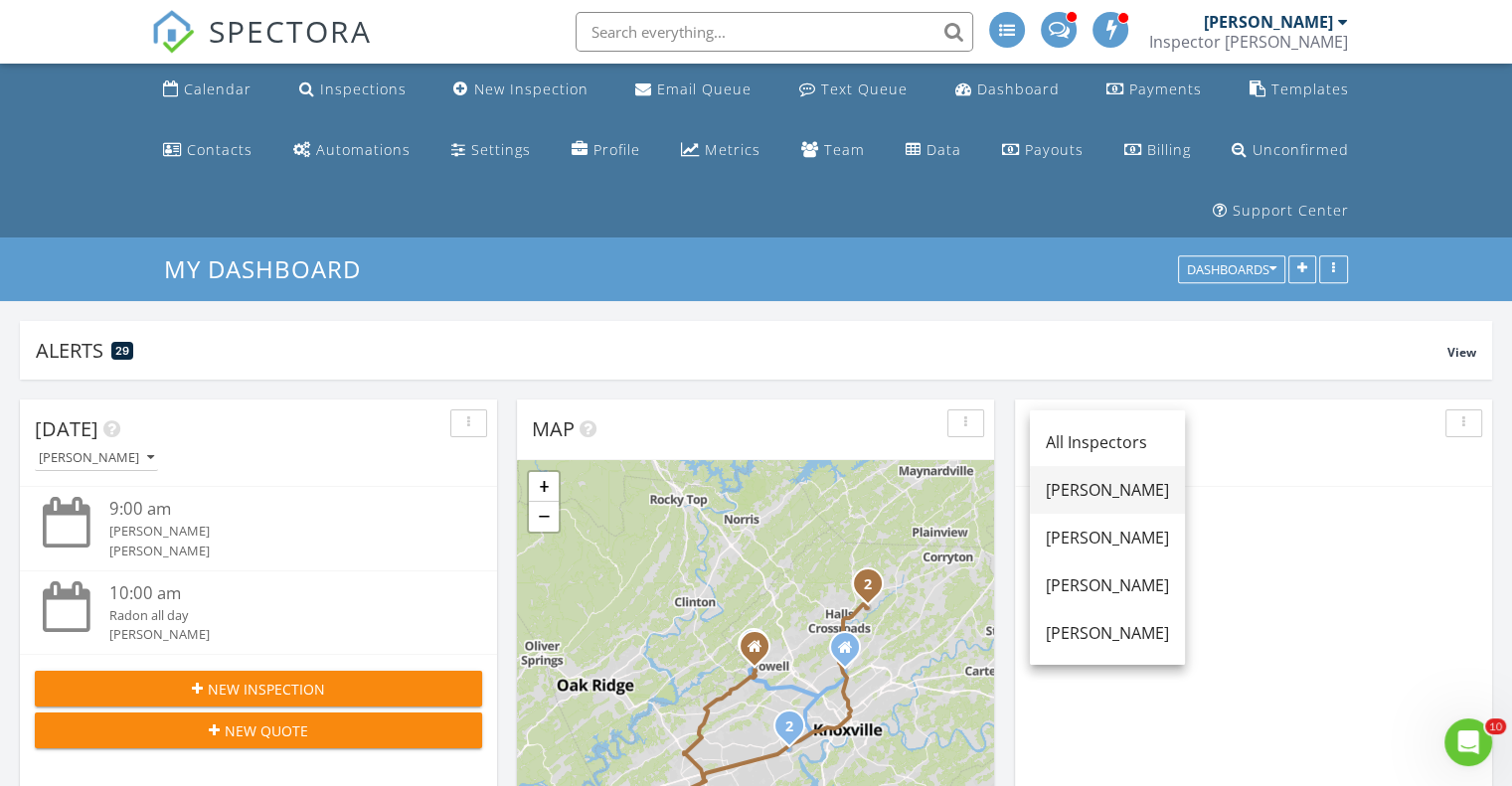 click on "[PERSON_NAME]" at bounding box center [1107, 490] 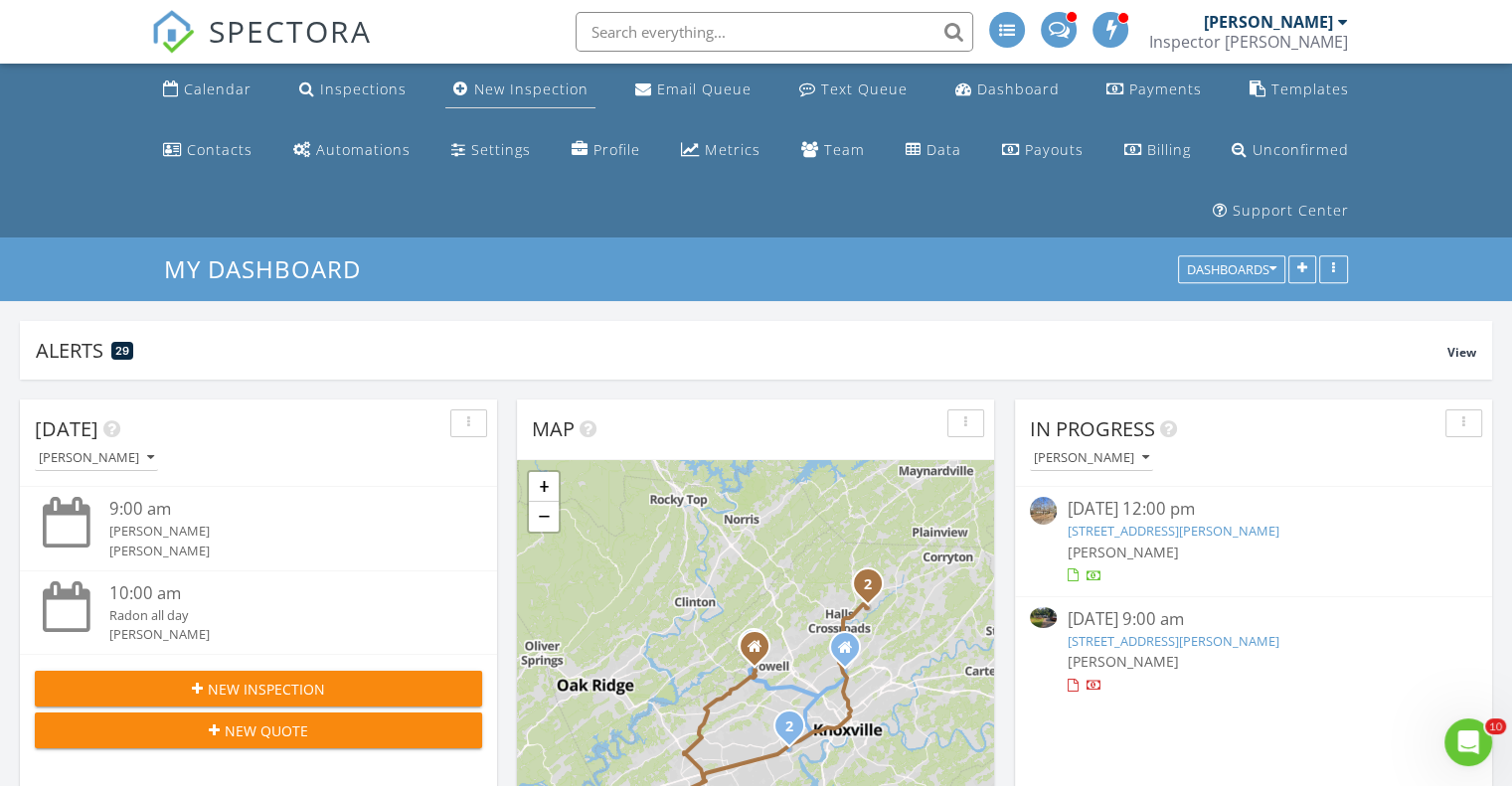 click on "New Inspection" at bounding box center [520, 89] 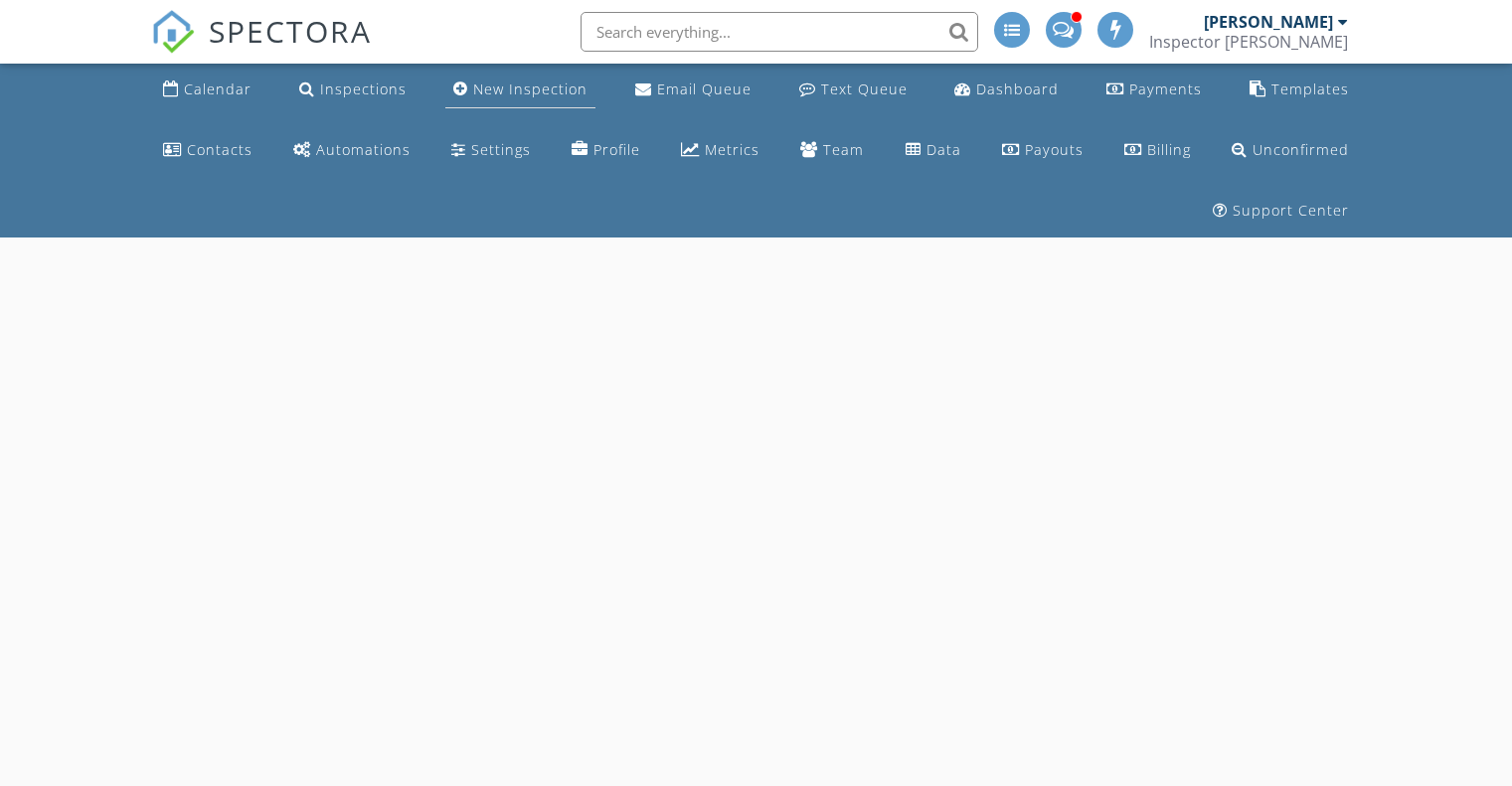 scroll, scrollTop: 0, scrollLeft: 0, axis: both 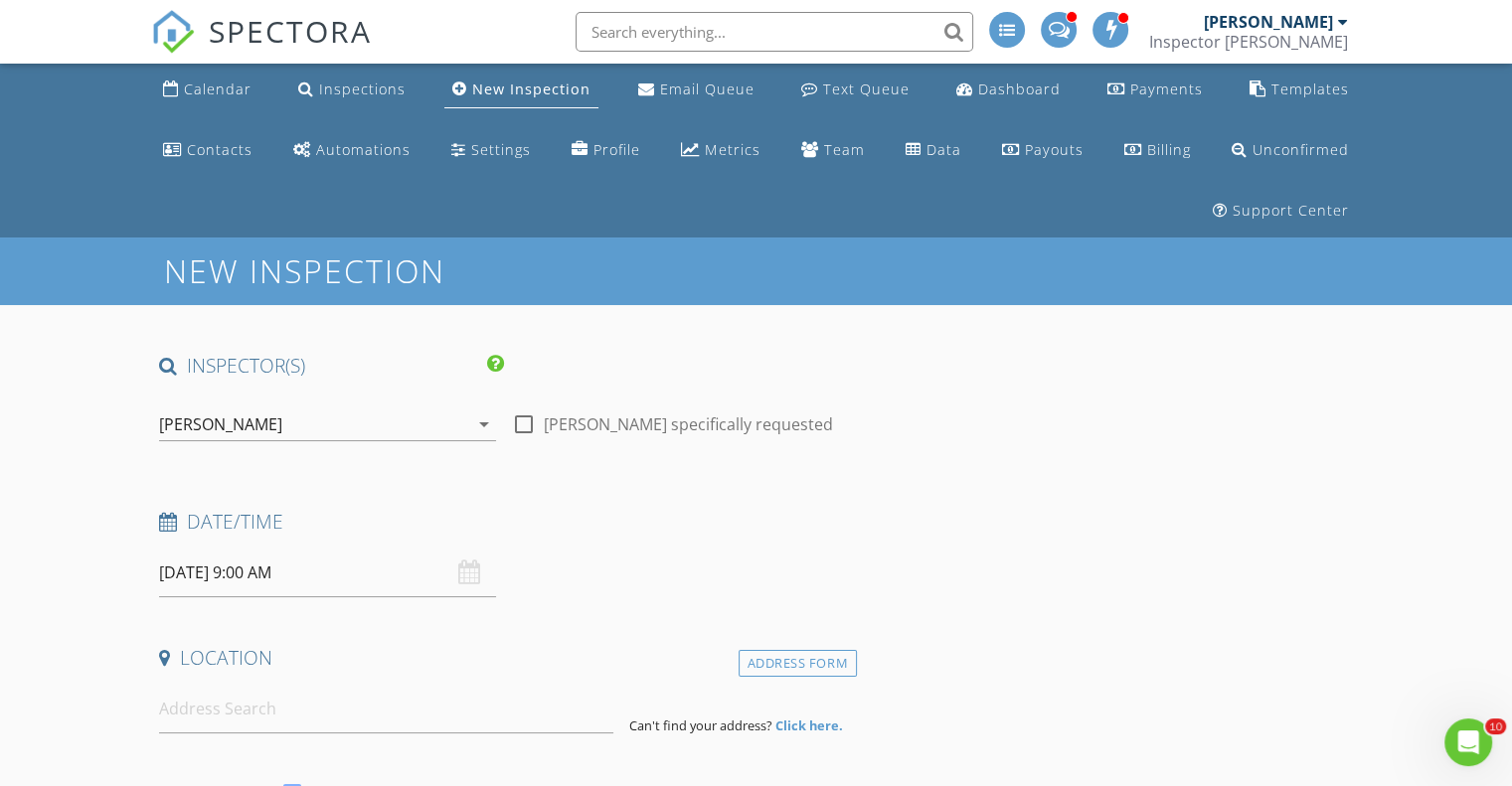click on "07/11/2025 9:00 AM" at bounding box center (327, 572) 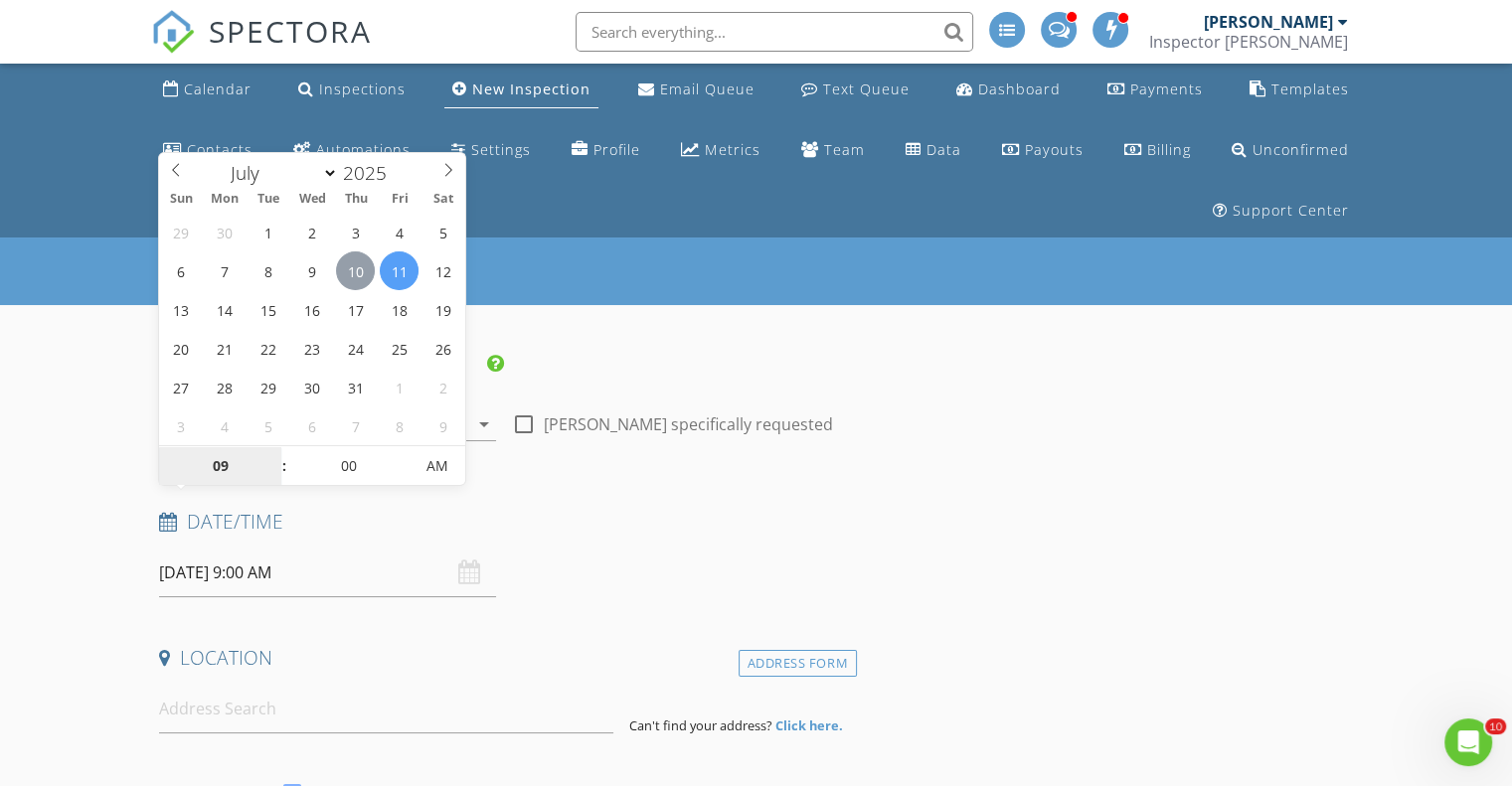 type on "07/10/2025 9:00 AM" 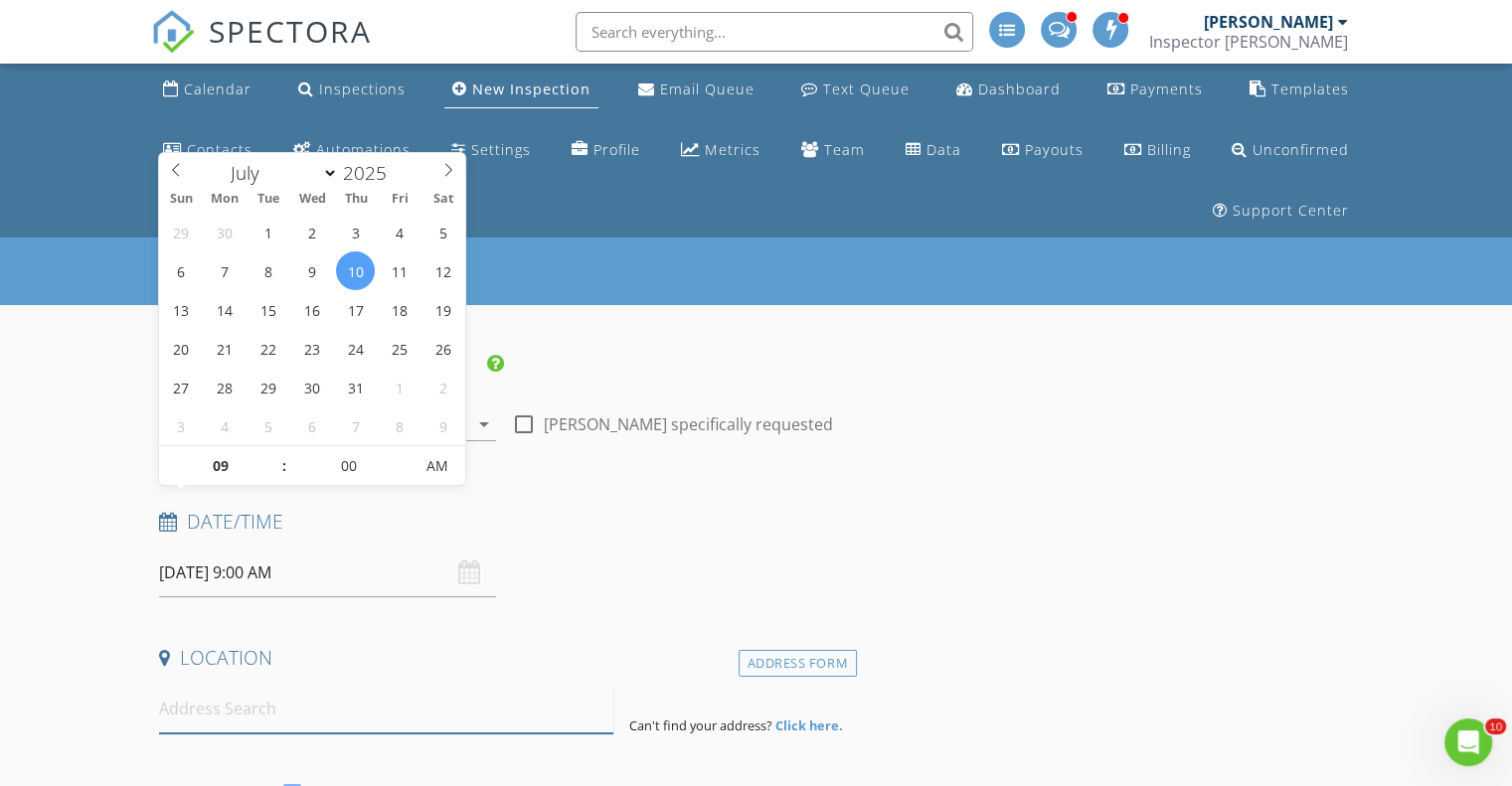 click at bounding box center [386, 708] 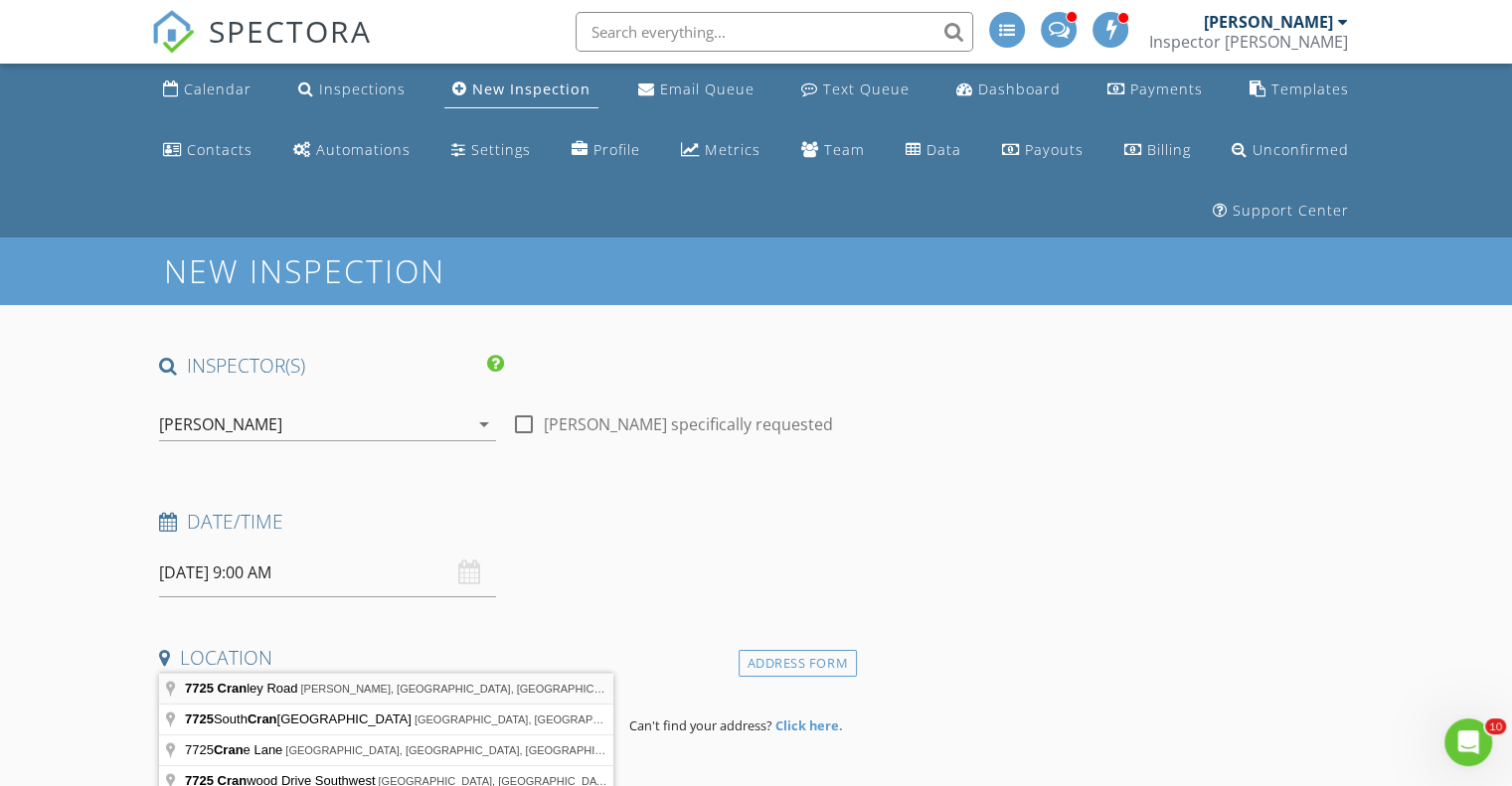 type on "7725 Cranley Road, Powell, TN, USA" 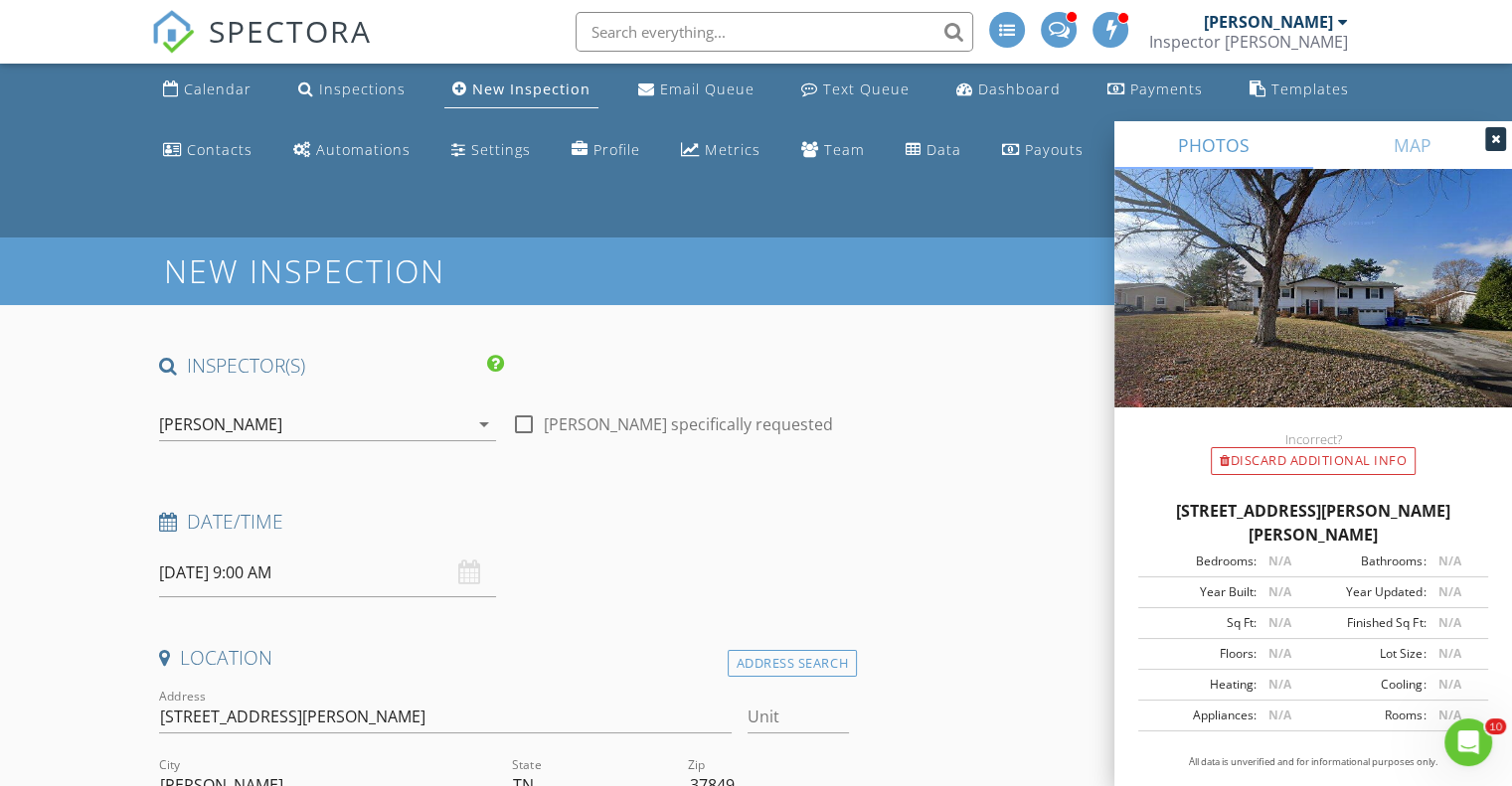 scroll, scrollTop: 199, scrollLeft: 0, axis: vertical 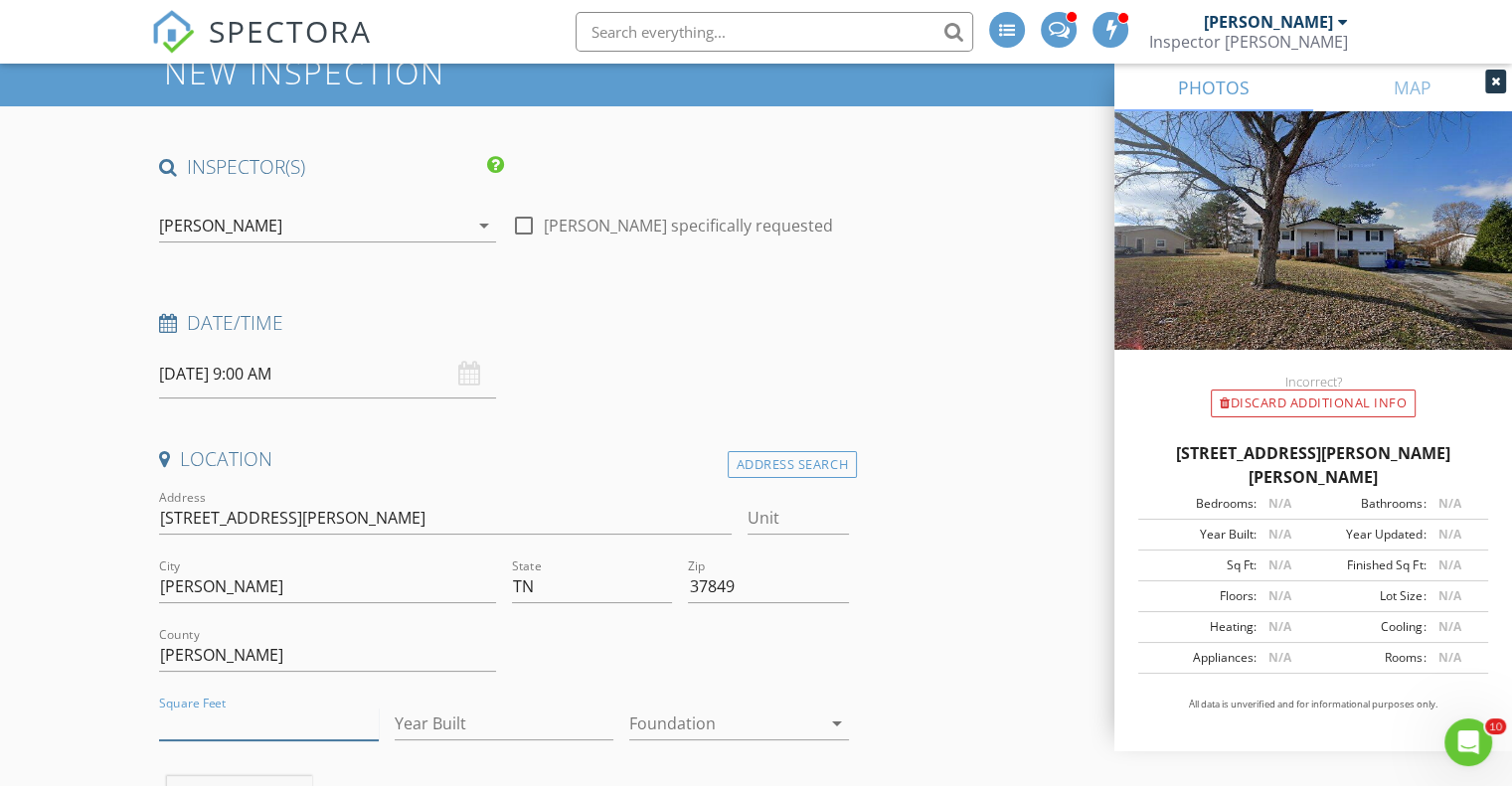 click on "Square Feet" at bounding box center [268, 723] 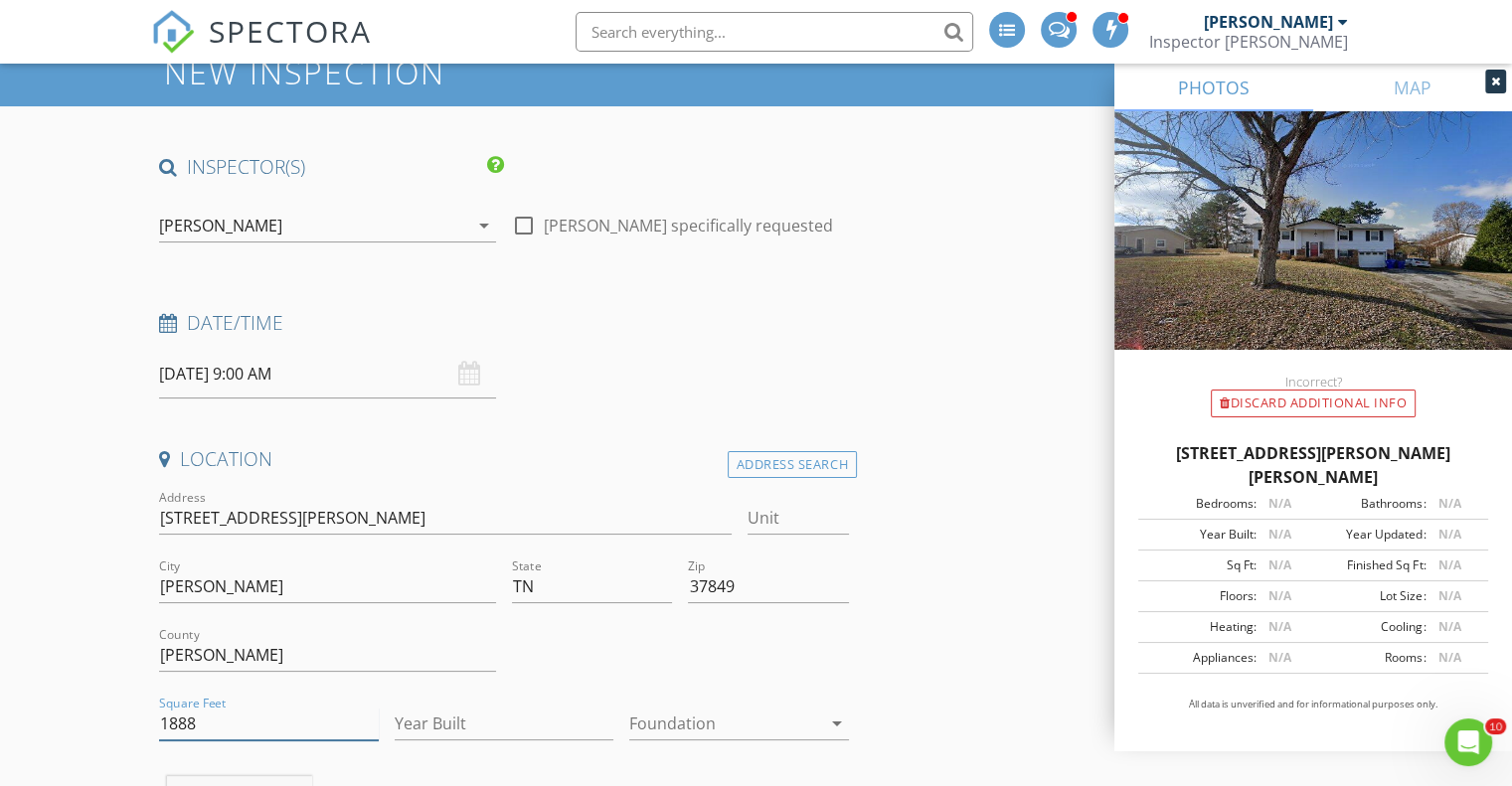 type on "1888" 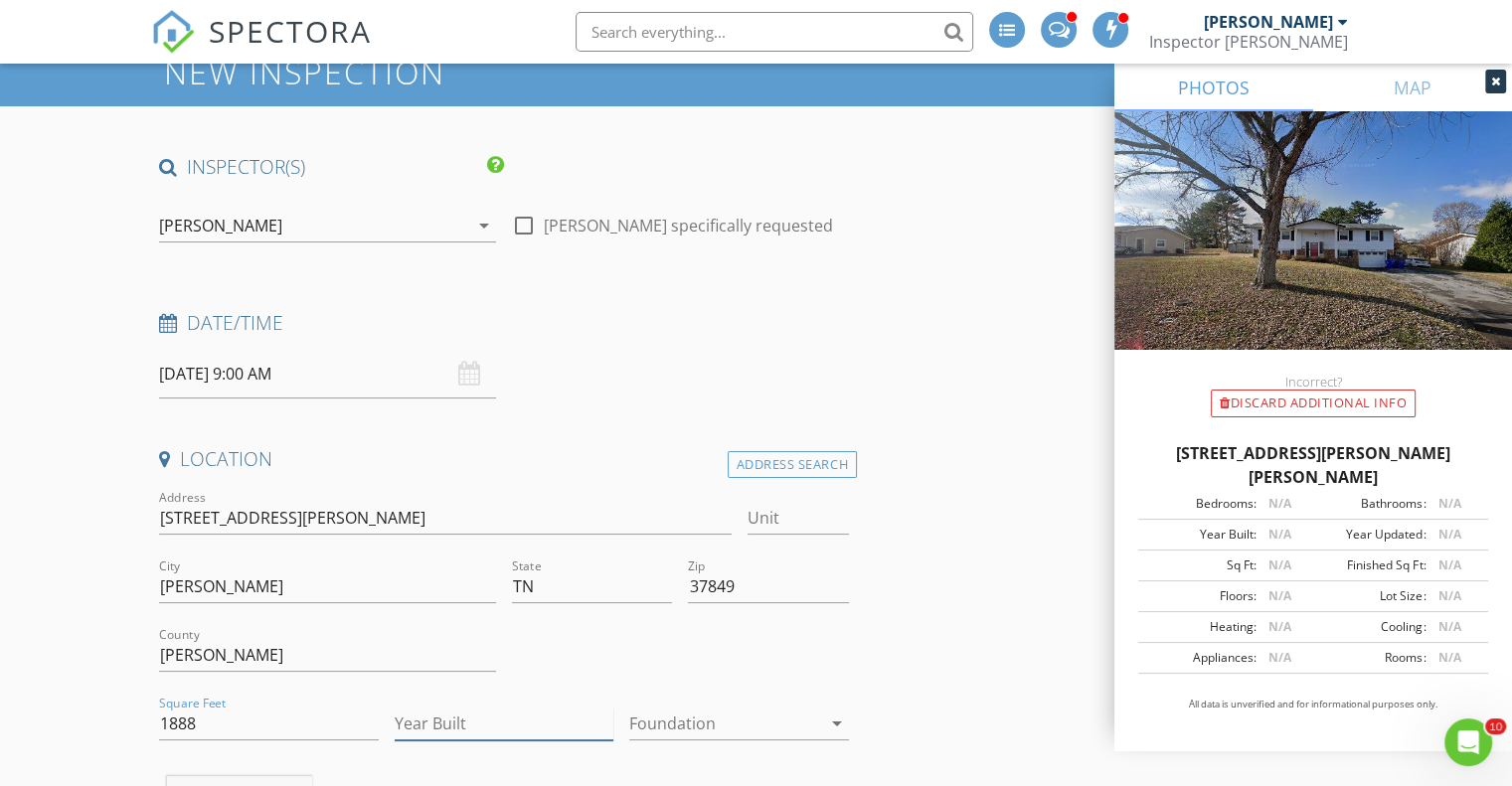 click on "Year Built" at bounding box center [504, 723] 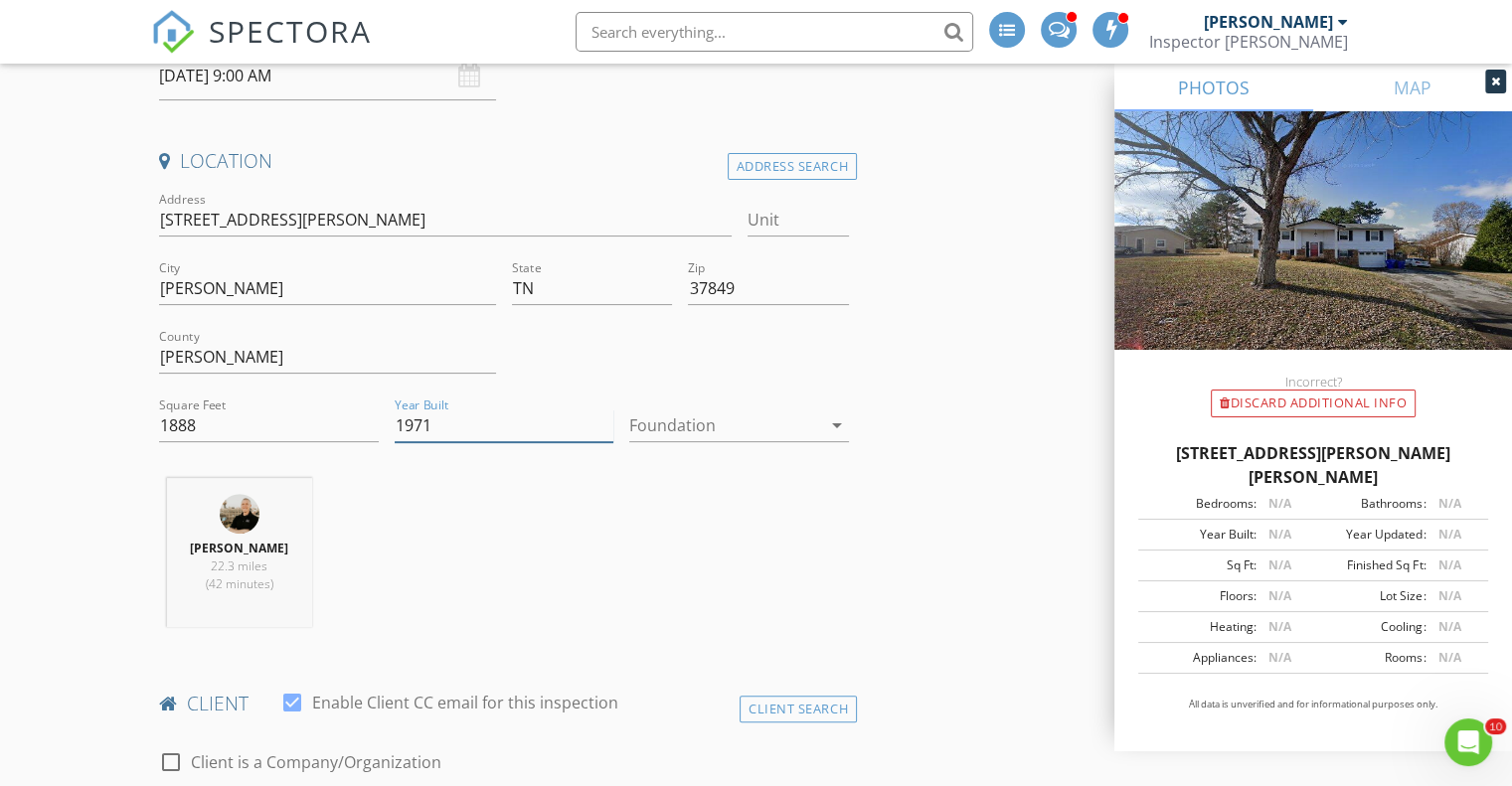 scroll, scrollTop: 696, scrollLeft: 0, axis: vertical 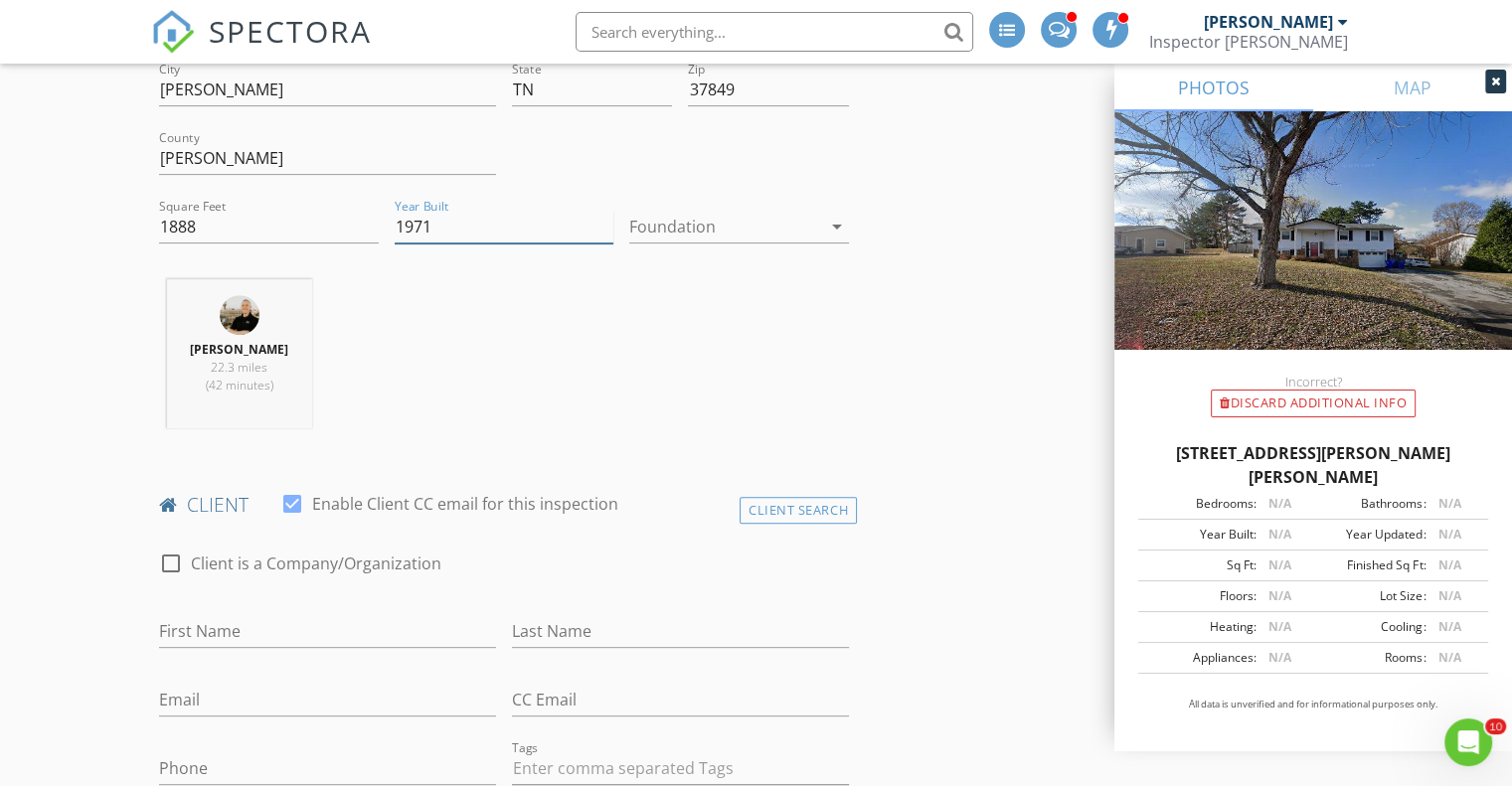 type on "1971" 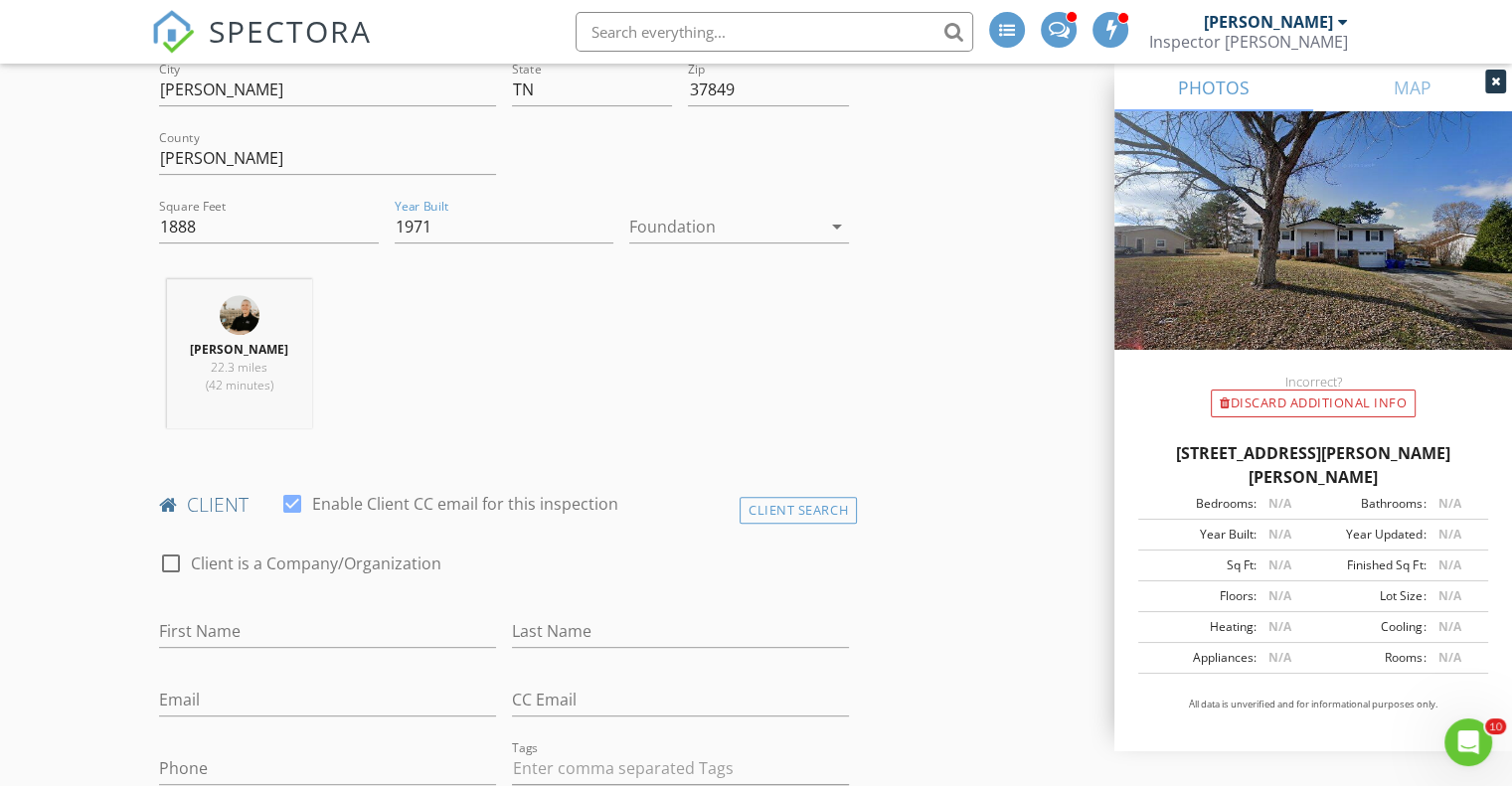 click on "client" at bounding box center (504, 505) 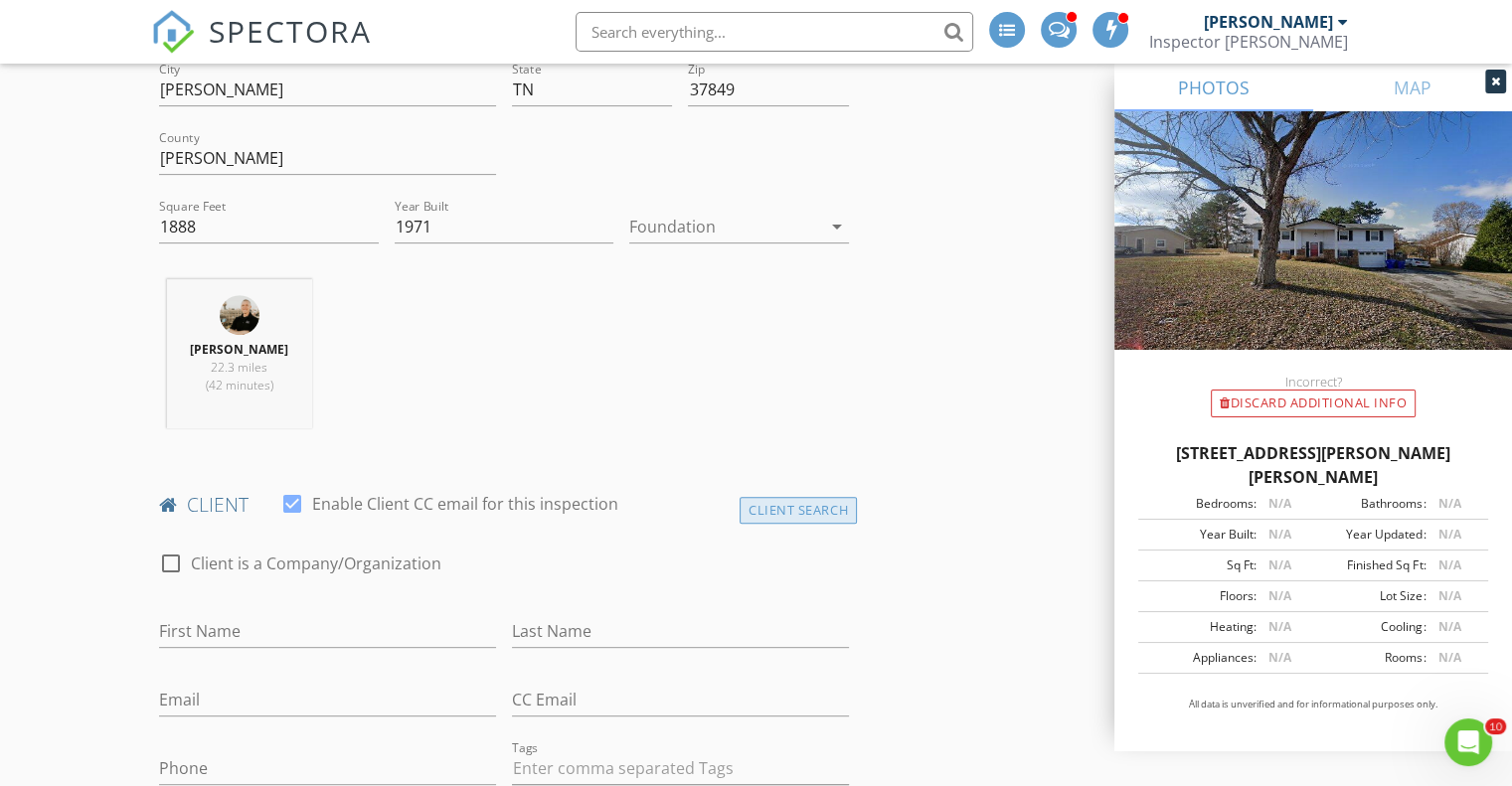 click on "Client Search" at bounding box center [798, 510] 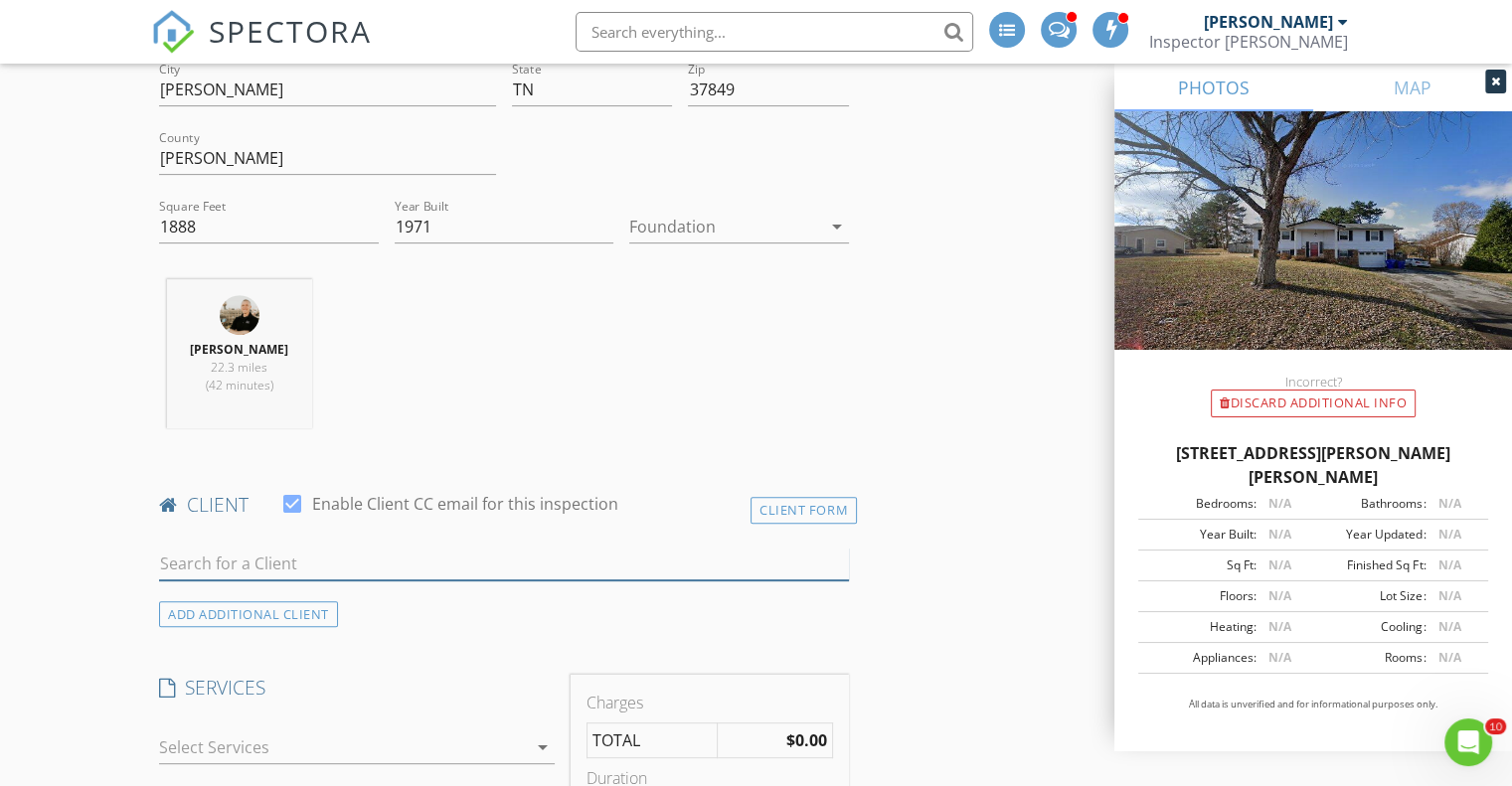 click at bounding box center [504, 563] 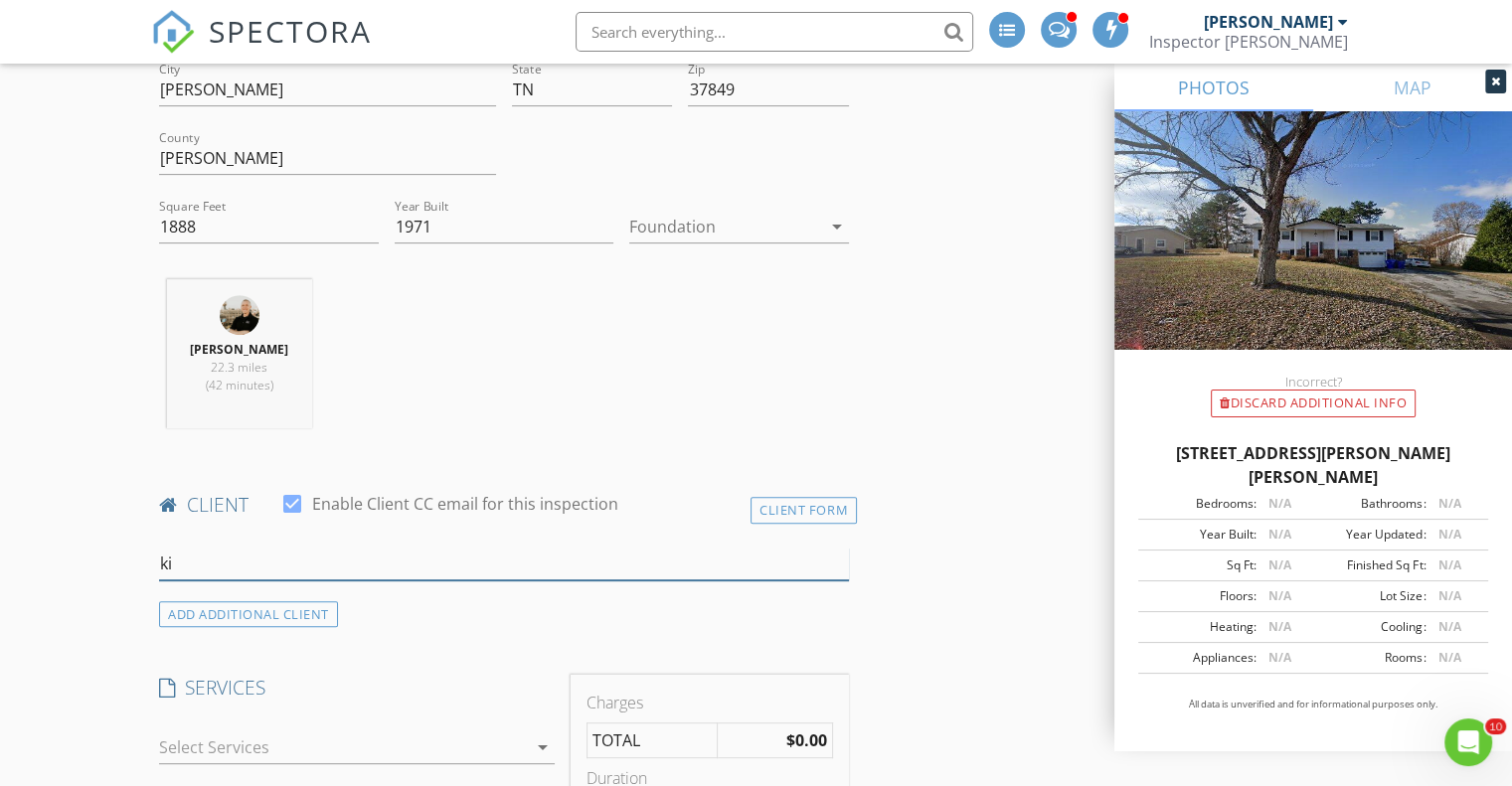 type on "k" 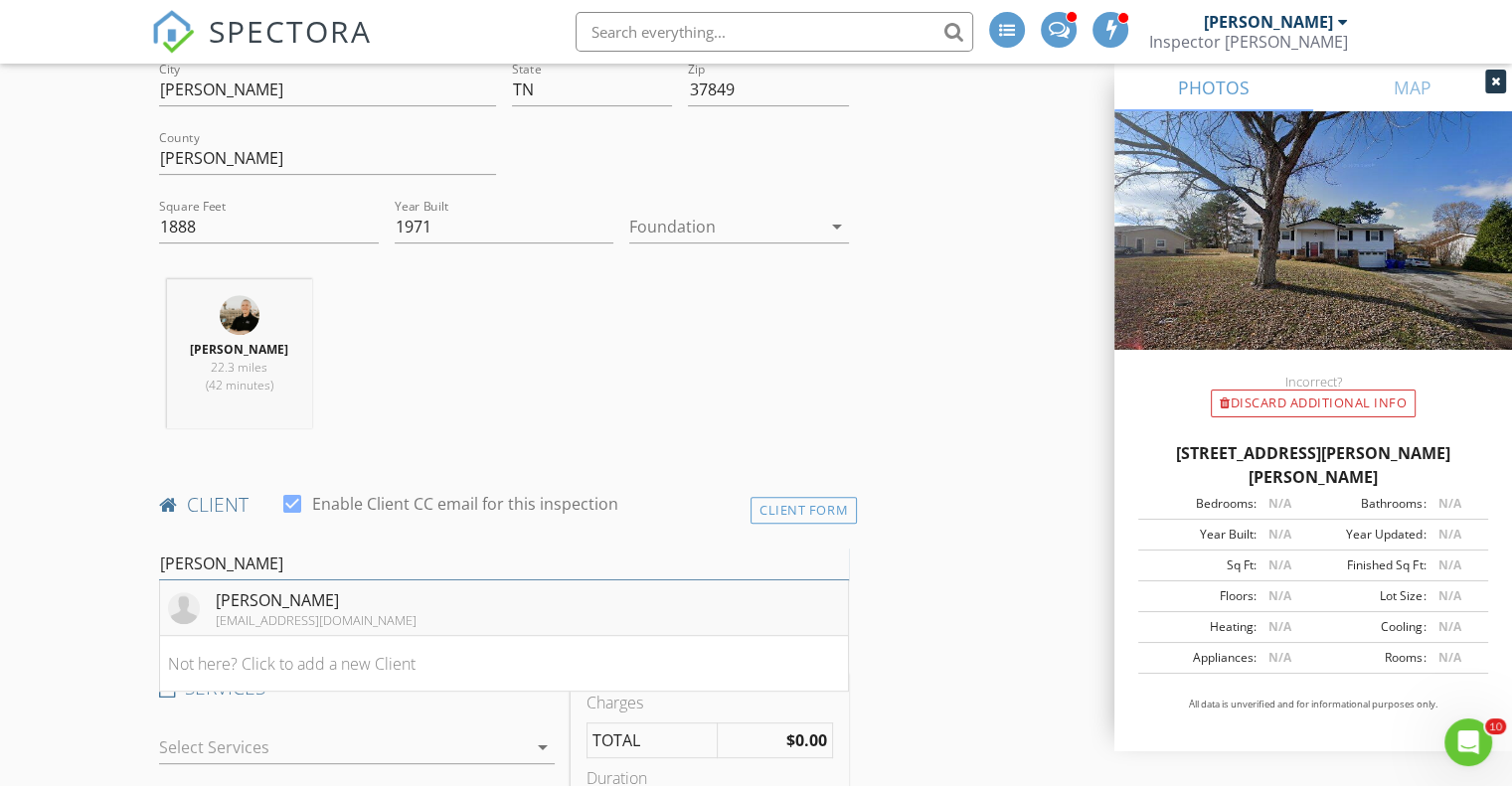 type on "ashley kirby" 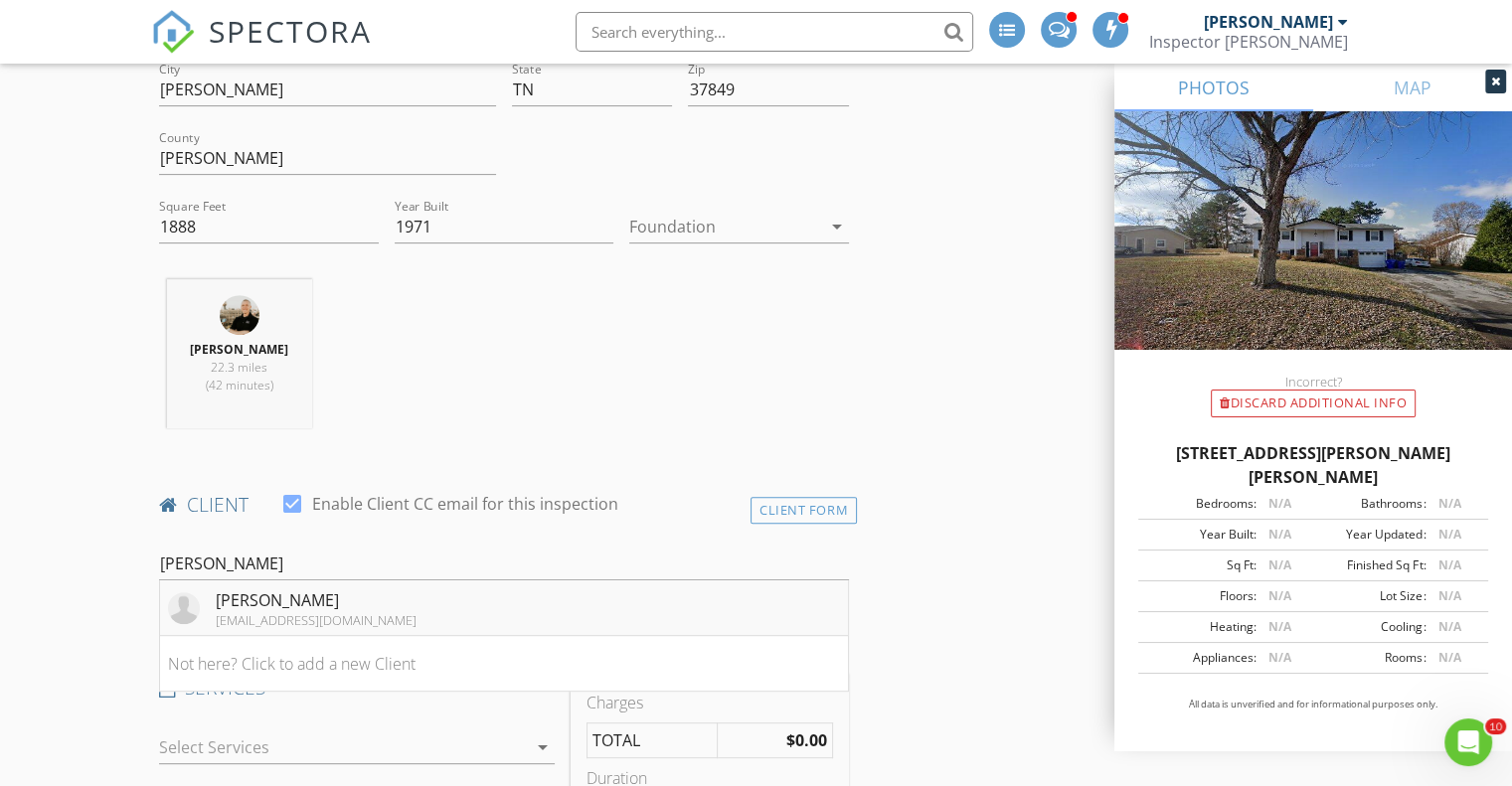 click on "Ashley Kirby
ashleyckirby8@gmail.com" at bounding box center (504, 608) 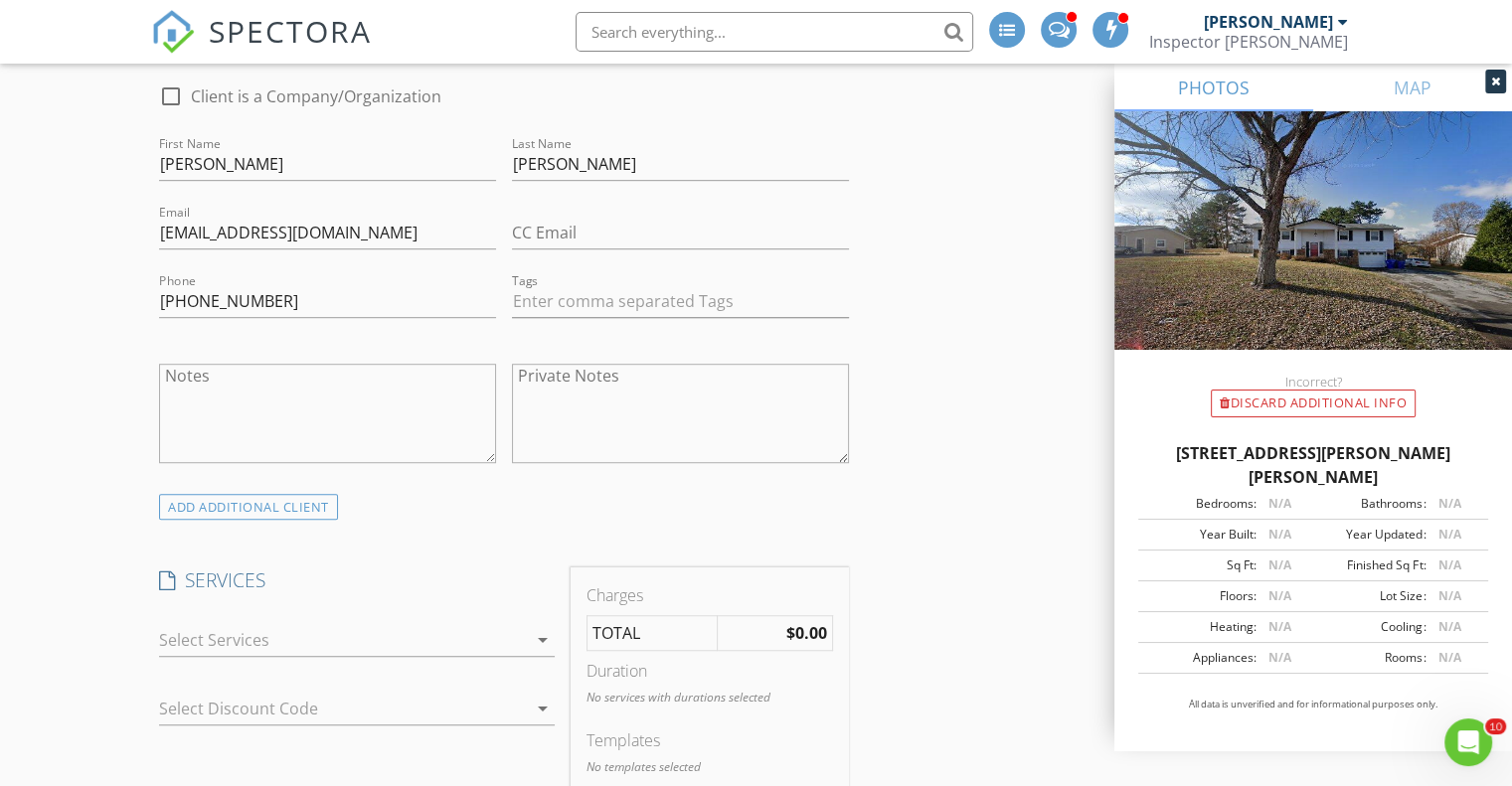 scroll, scrollTop: 1192, scrollLeft: 0, axis: vertical 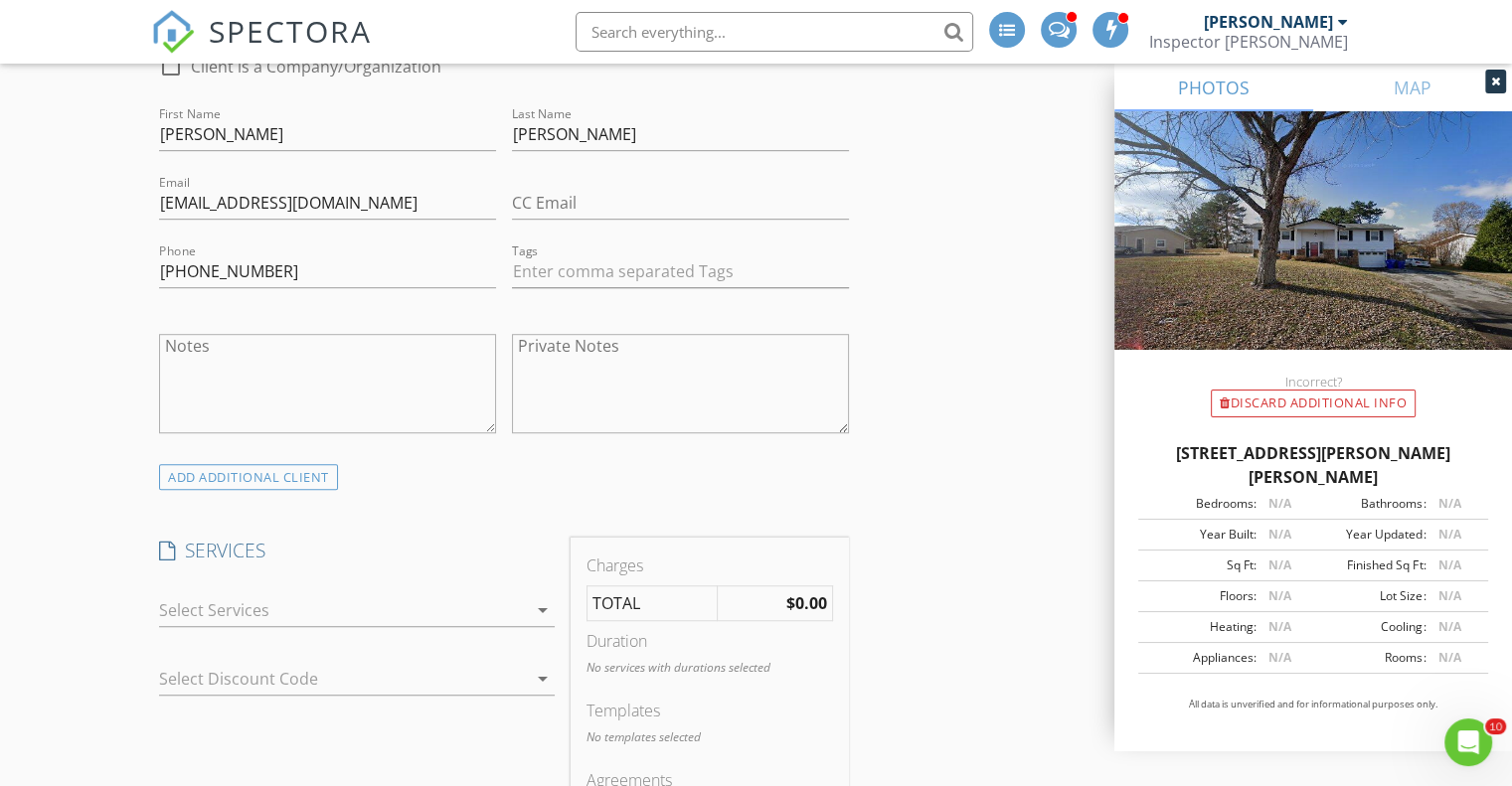 click on "arrow_drop_down" at bounding box center [357, 620] 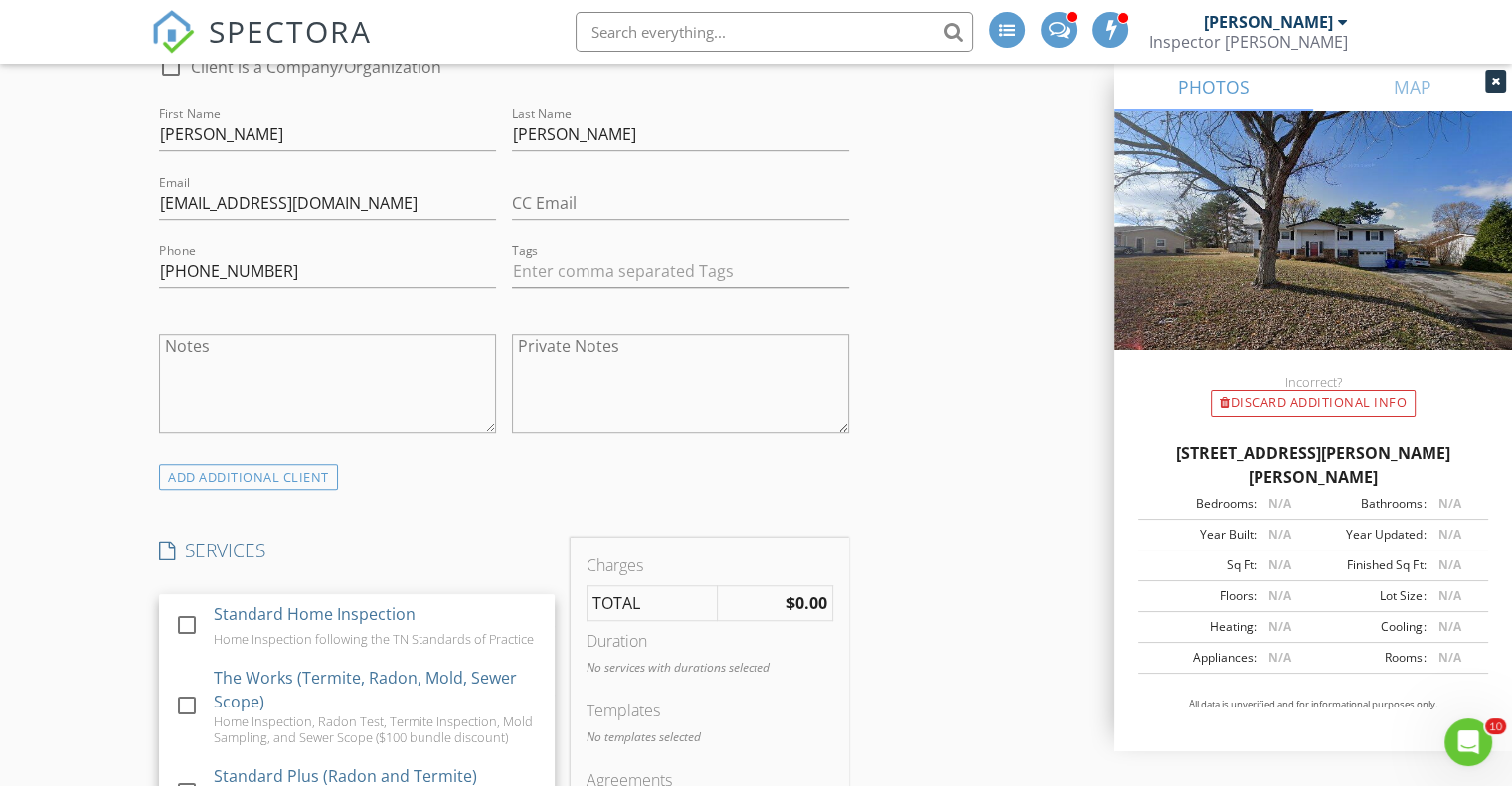 click on "Standard Home Inspection" at bounding box center (314, 614) 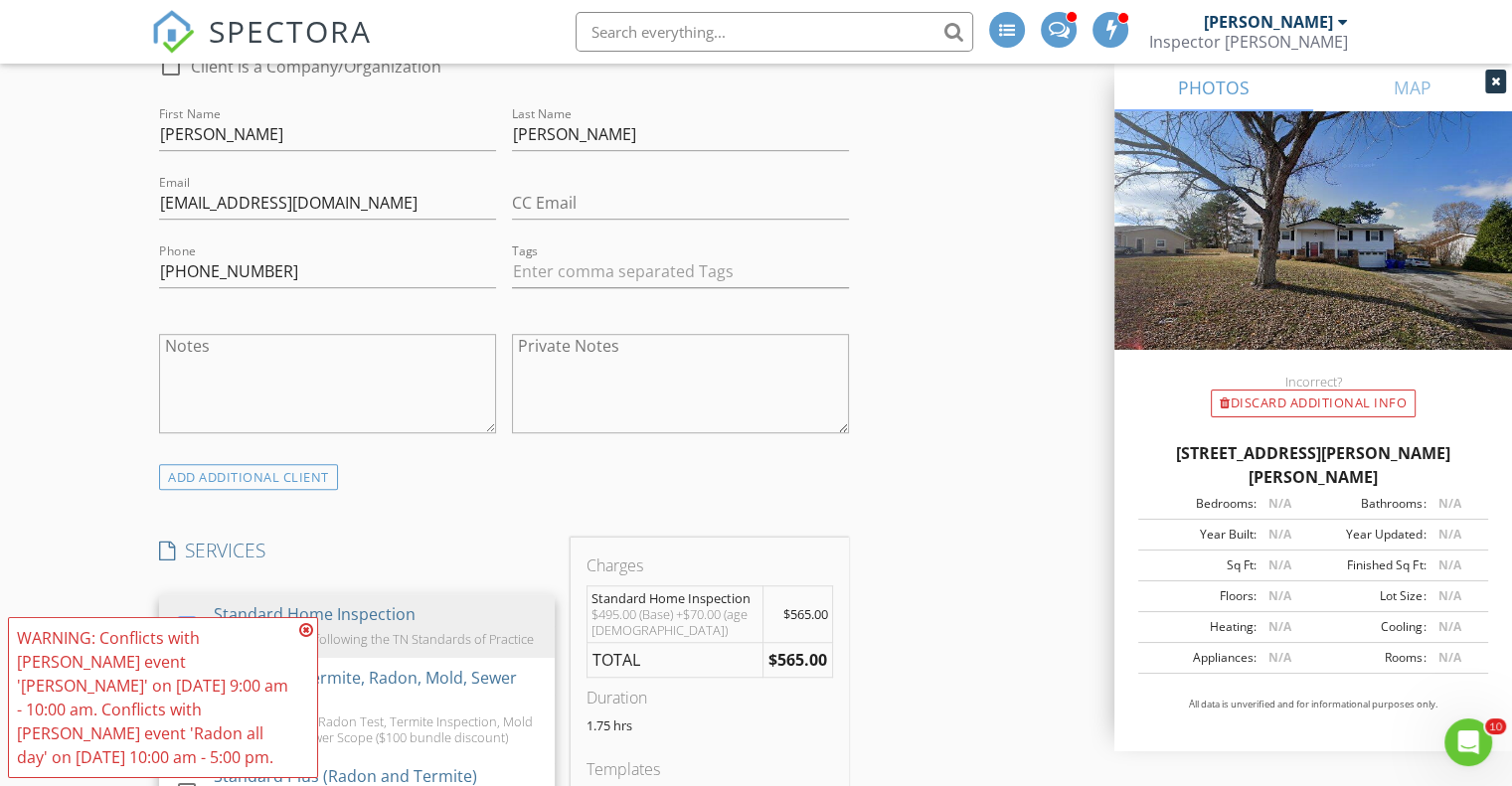 click on "New Inspection
INSPECTOR(S)
check_box   Dusty Jameson   PRIMARY   check_box_outline_blank   Nick McNeely     check_box_outline_blank   Trey Utter     check_box_outline_blank   Colin Rhyne     Dusty Jameson arrow_drop_down   check_box_outline_blank Dusty Jameson specifically requested
Date/Time
07/10/2025 9:00 AM
Location
Address Search       Address 7725 Cranley Rd   Unit   City Powell   State TN   Zip 37849   County Knox     Square Feet 1888   Year Built 1971   Foundation arrow_drop_down     Dusty Jameson     22.3 miles     (42 minutes)
client
check_box Enable Client CC email for this inspection   Client Search     check_box_outline_blank Client is a Company/Organization     First Name Ashley   Last Name Kirby   Email ashleyckirby8@gmail.com   CC Email   Phone 865-560-6091         Tags         Notes   Private Notes          check_box" at bounding box center [756, 941] 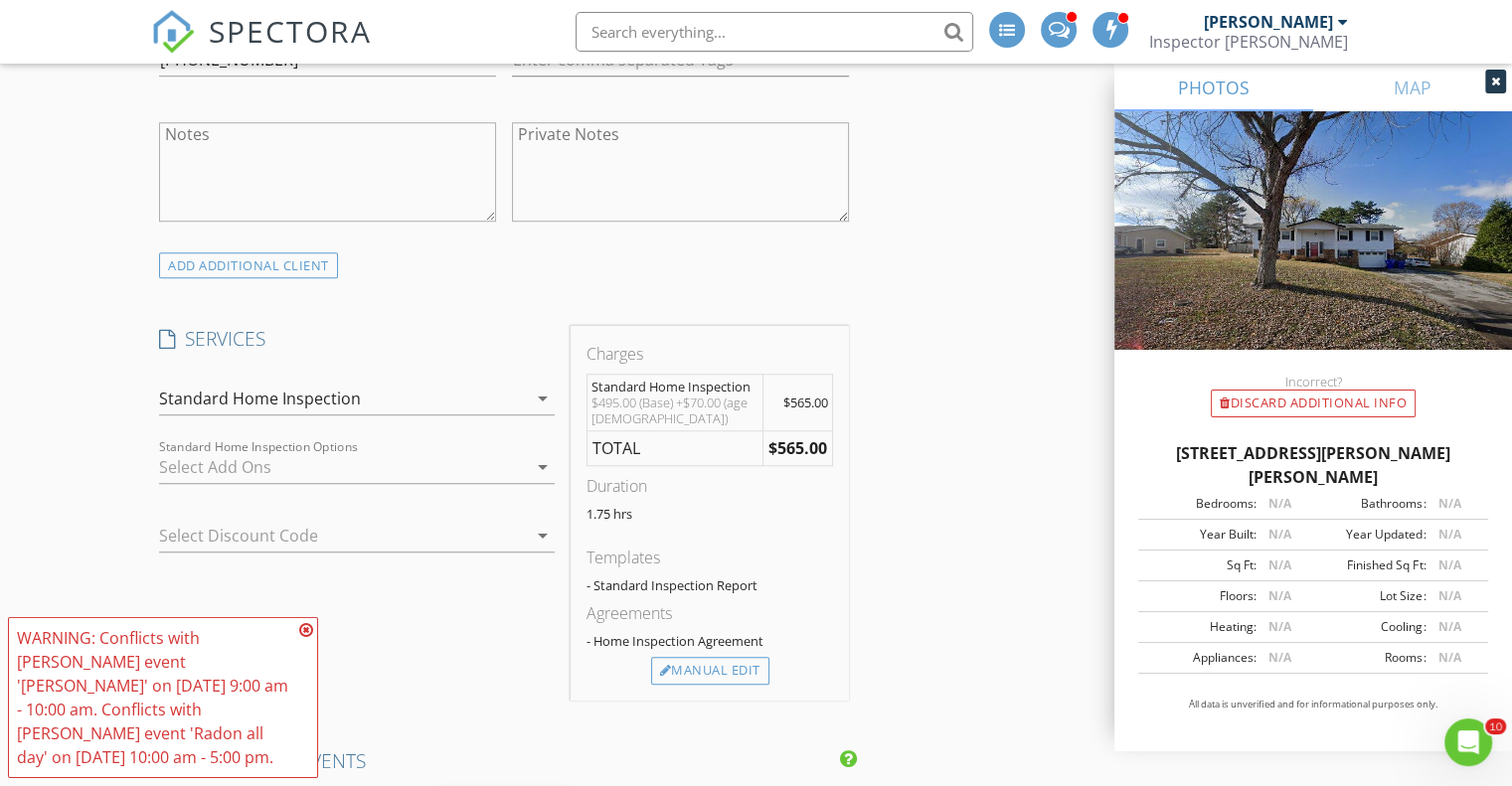 scroll, scrollTop: 1491, scrollLeft: 0, axis: vertical 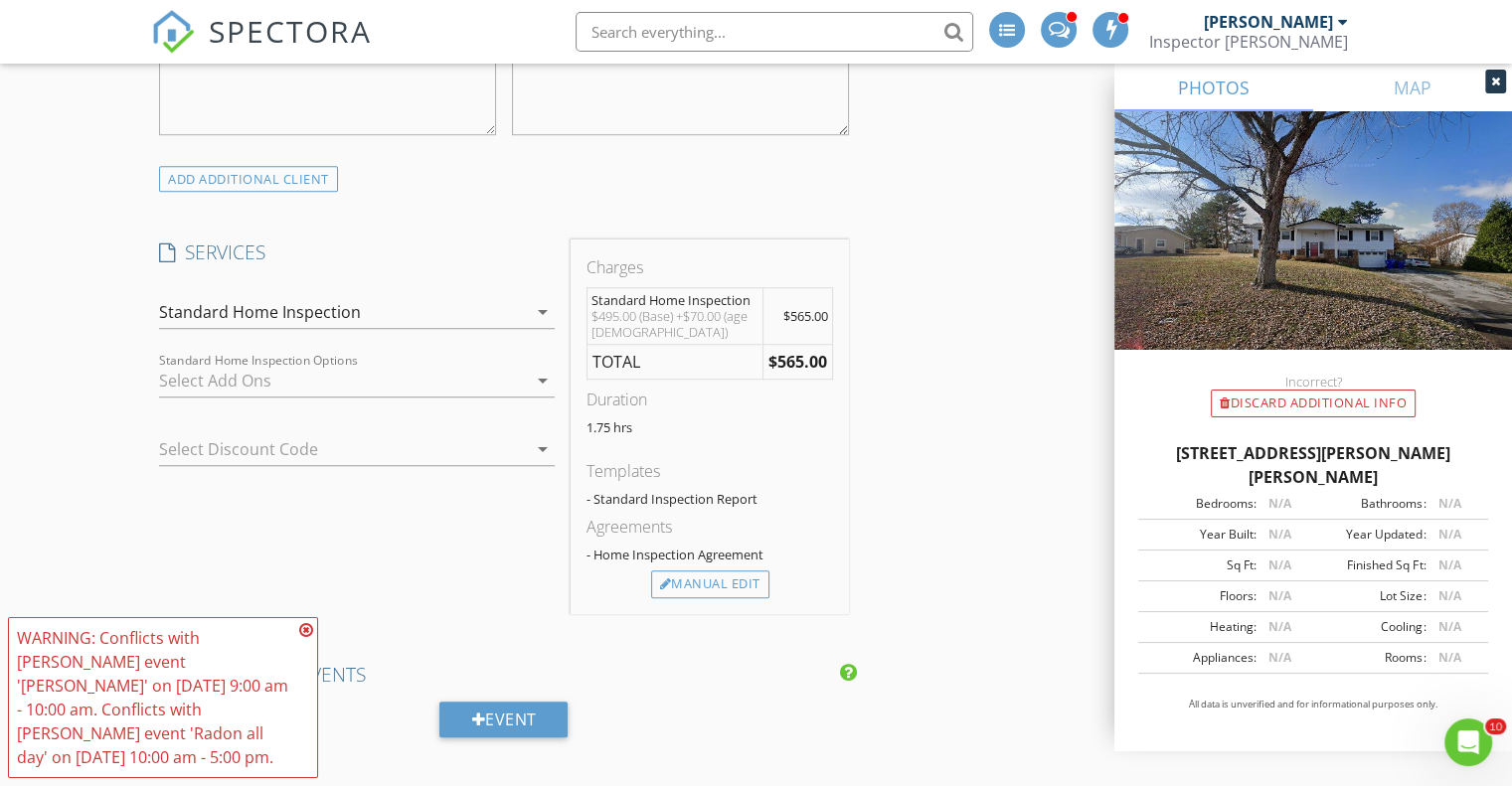 click at bounding box center (343, 381) 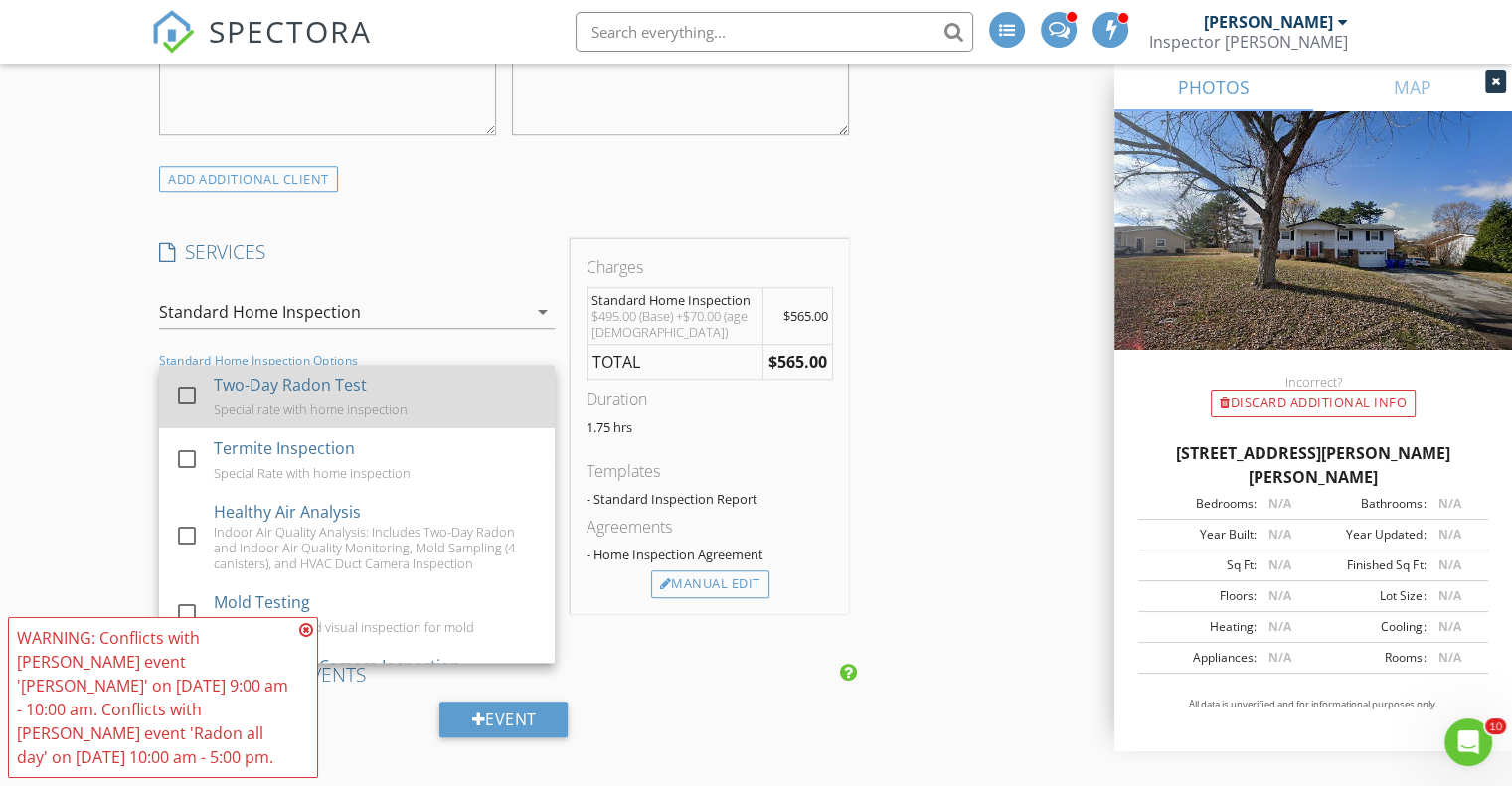 click on "Two-Day Radon Test" at bounding box center (290, 385) 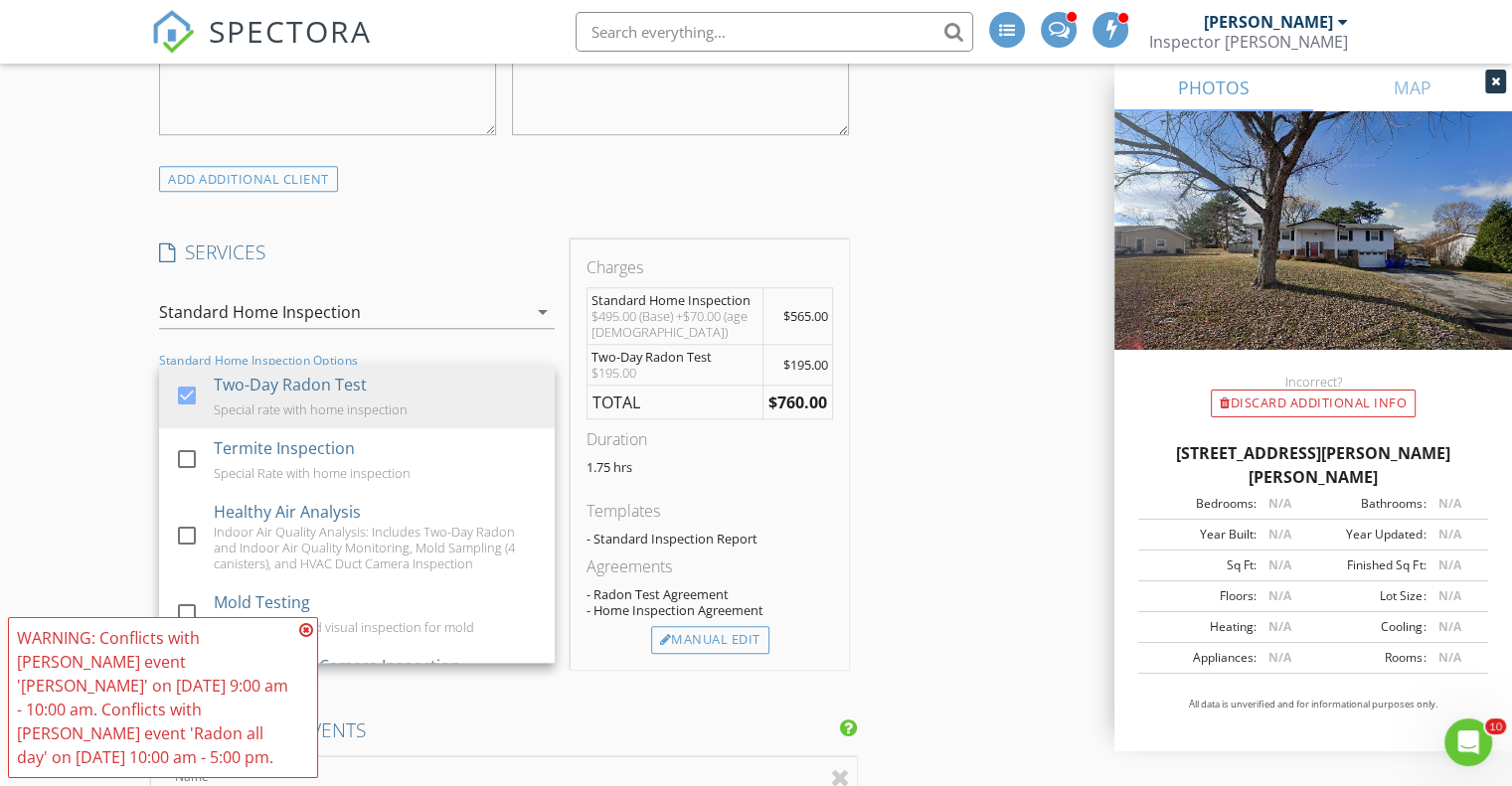 click on "INSPECTOR(S)
check_box   Dusty Jameson   PRIMARY   check_box_outline_blank   Nick McNeely     check_box_outline_blank   Trey Utter     check_box_outline_blank   Colin Rhyne     Dusty Jameson arrow_drop_down   check_box_outline_blank Dusty Jameson specifically requested
Date/Time
07/10/2025 9:00 AM
Location
Address Search       Address 7725 Cranley Rd   Unit   City Powell   State TN   Zip 37849   County Knox     Square Feet 1888   Year Built 1971   Foundation arrow_drop_down     Dusty Jameson     22.3 miles     (42 minutes)
client
check_box Enable Client CC email for this inspection   Client Search     check_box_outline_blank Client is a Company/Organization     First Name Ashley   Last Name Kirby   Email ashleyckirby8@gmail.com   CC Email   Phone 865-560-6091         Tags         Notes   Private Notes
SERVICES" at bounding box center [756, 983] 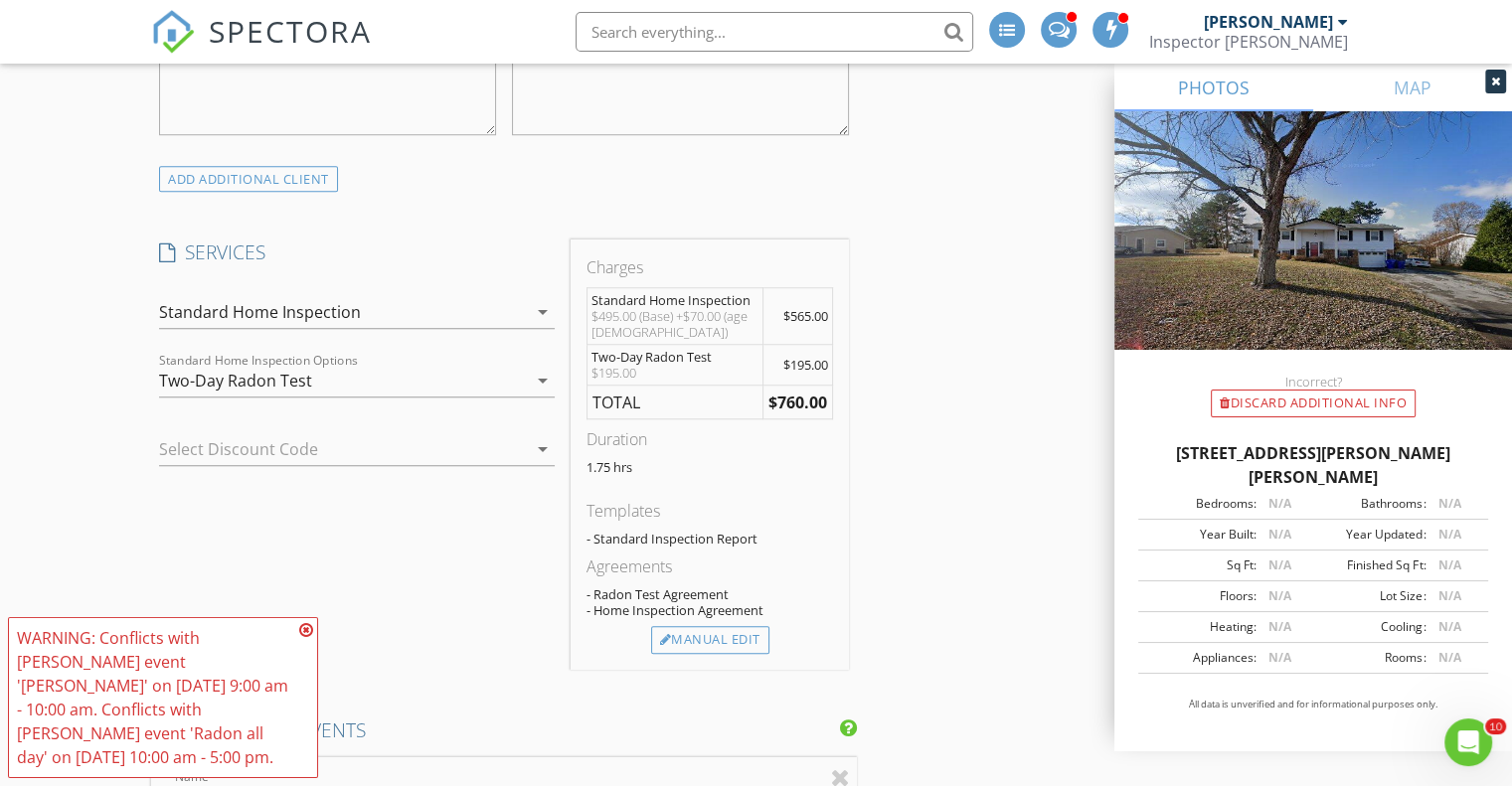 click at bounding box center (329, 449) 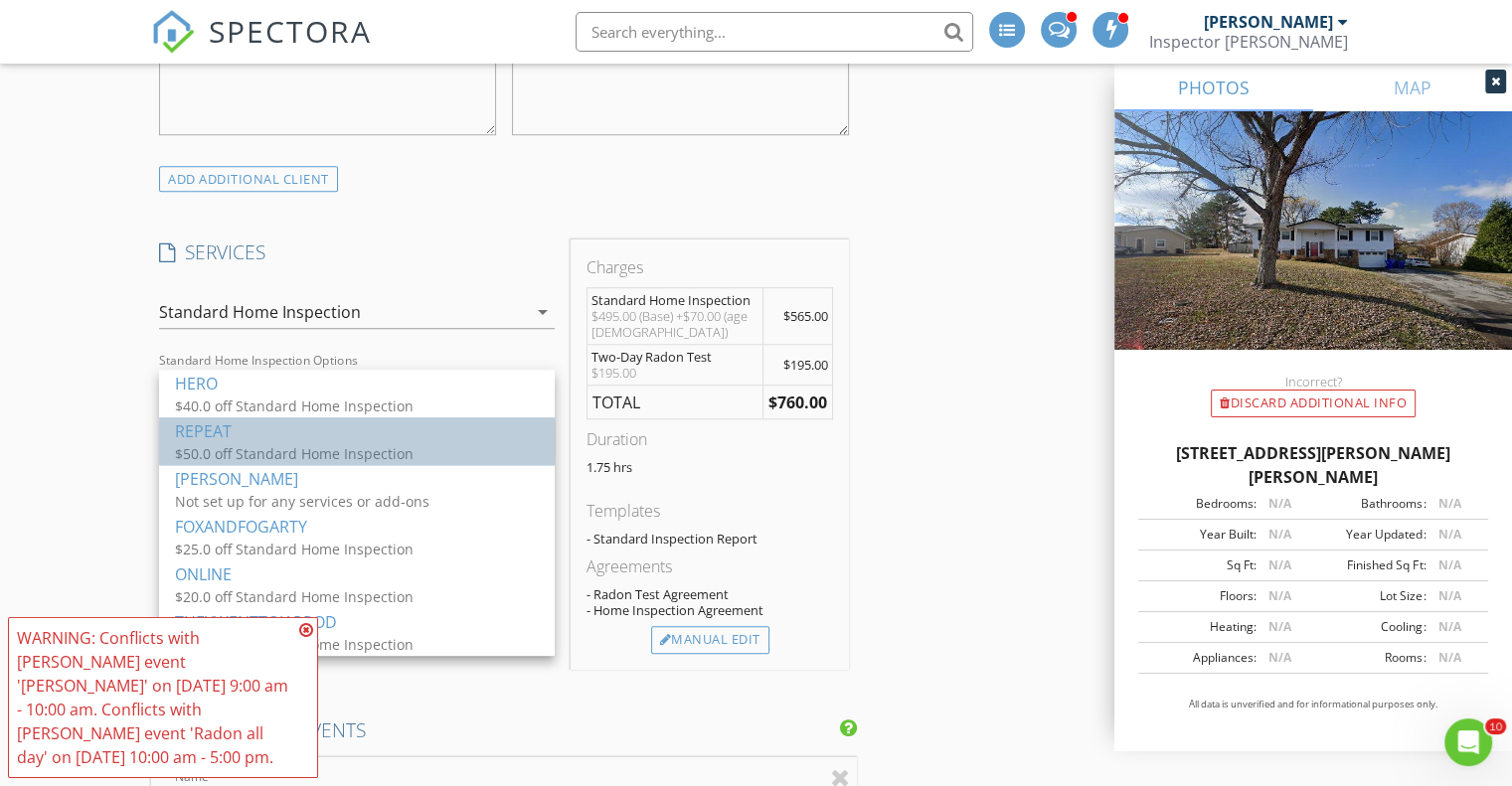 click on "REPEAT   $50.0 off Standard Home Inspection" at bounding box center [357, 441] 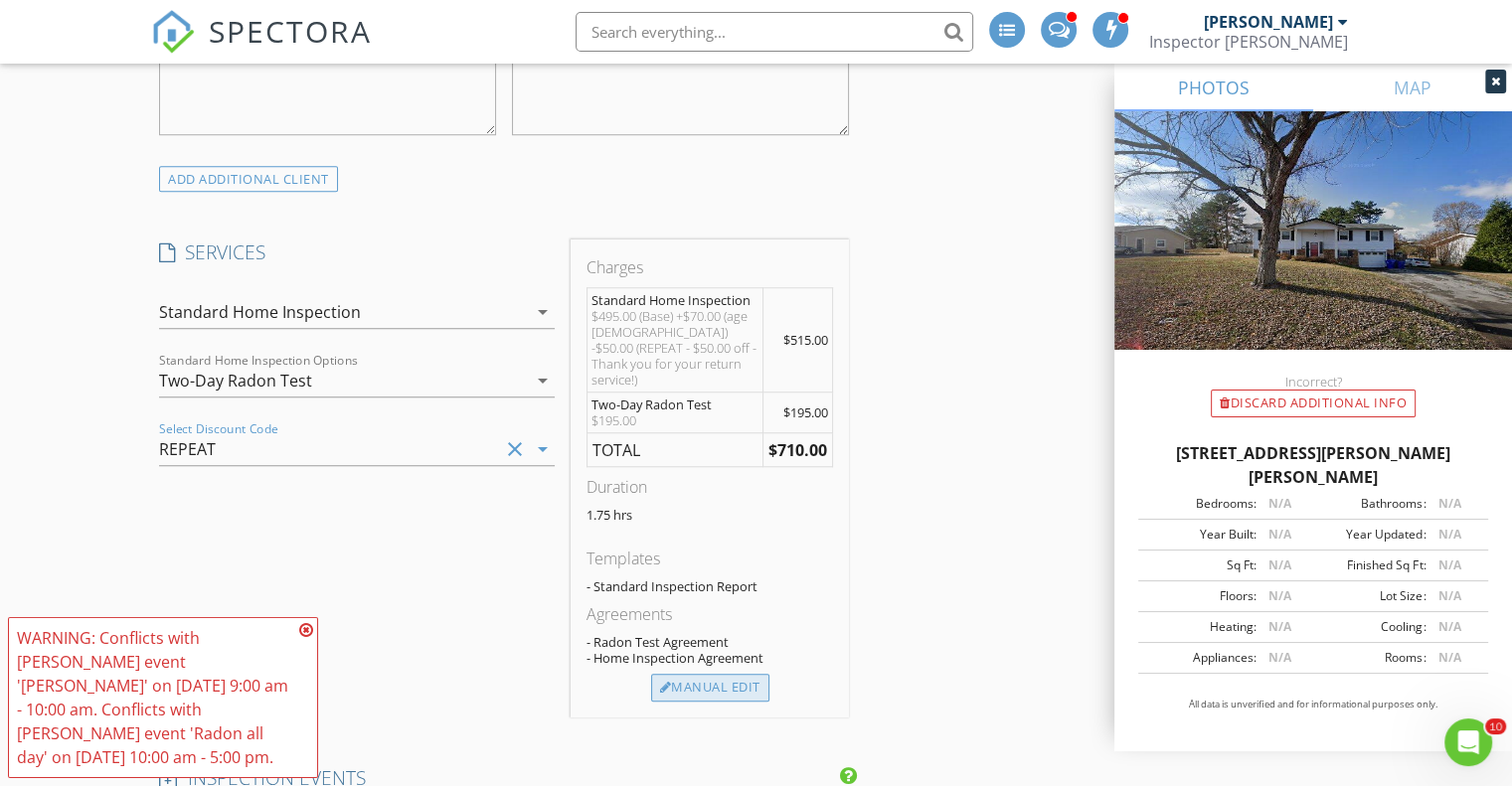 click on "Manual Edit" at bounding box center (710, 688) 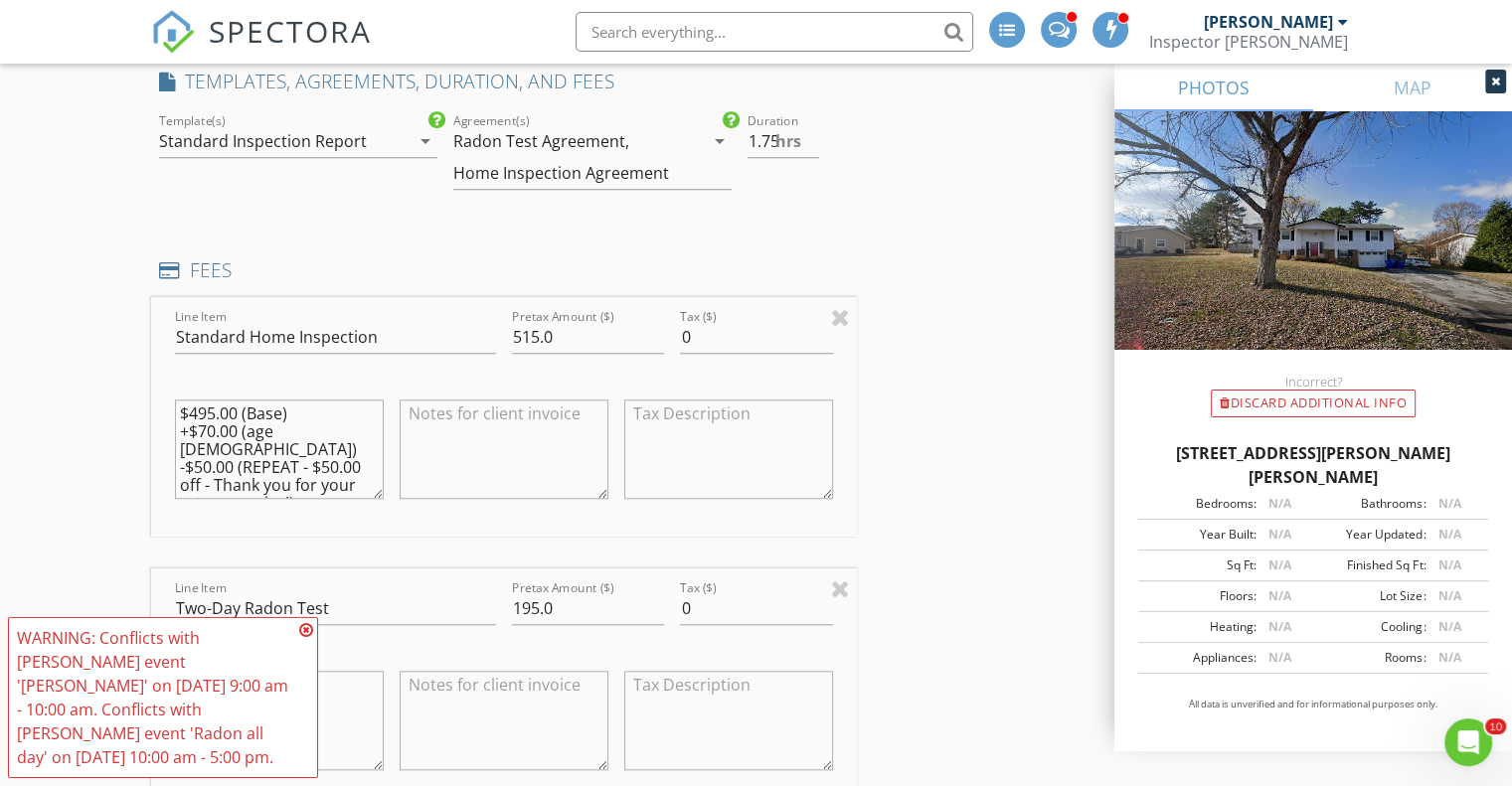 scroll, scrollTop: 1689, scrollLeft: 0, axis: vertical 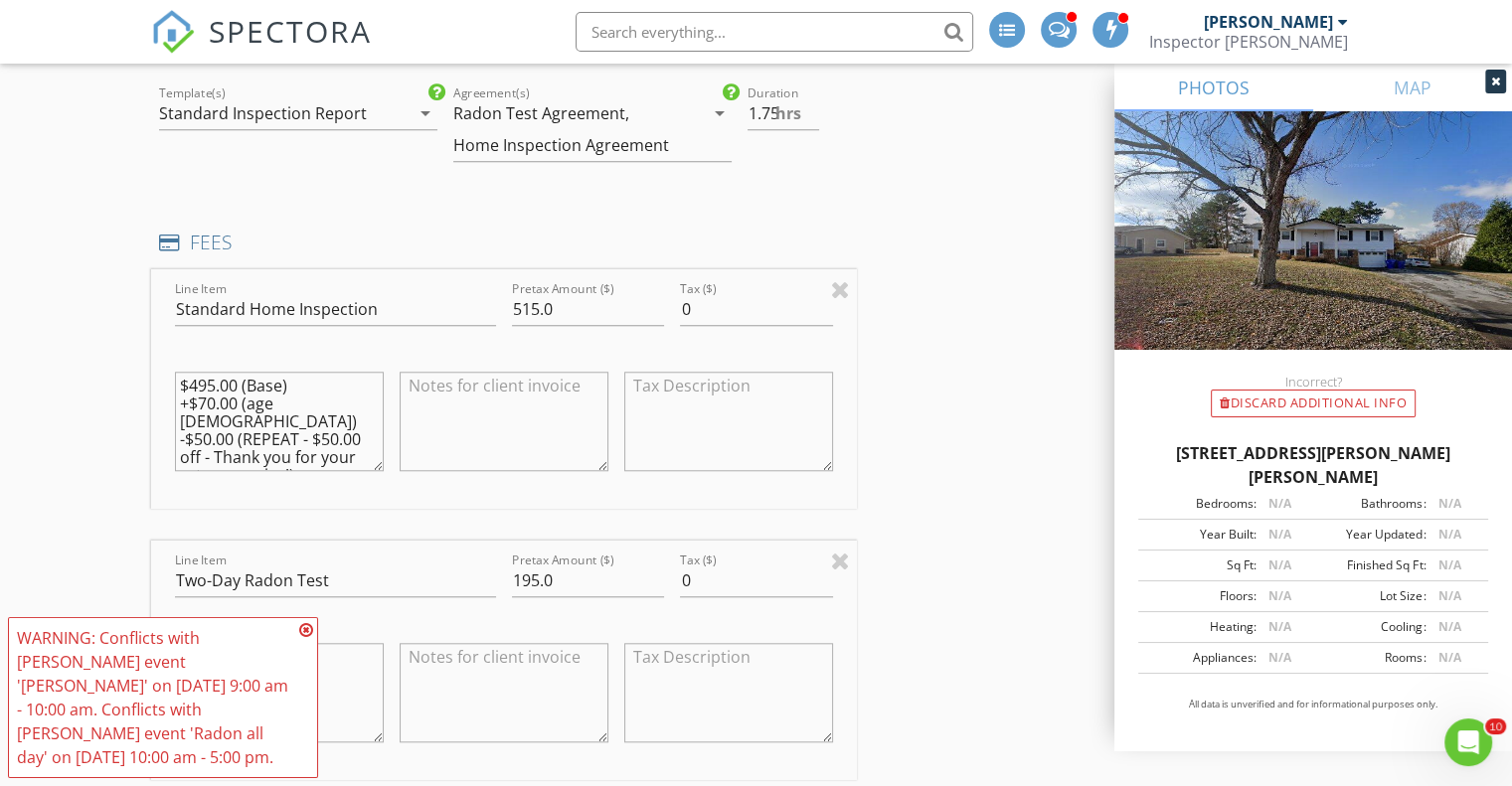 click on "$495.00 (Base)
+$70.00 (age 49 - 79)
-$50.00 (REPEAT - $50.00 off - Thank you for your return service!)" at bounding box center (279, 421) 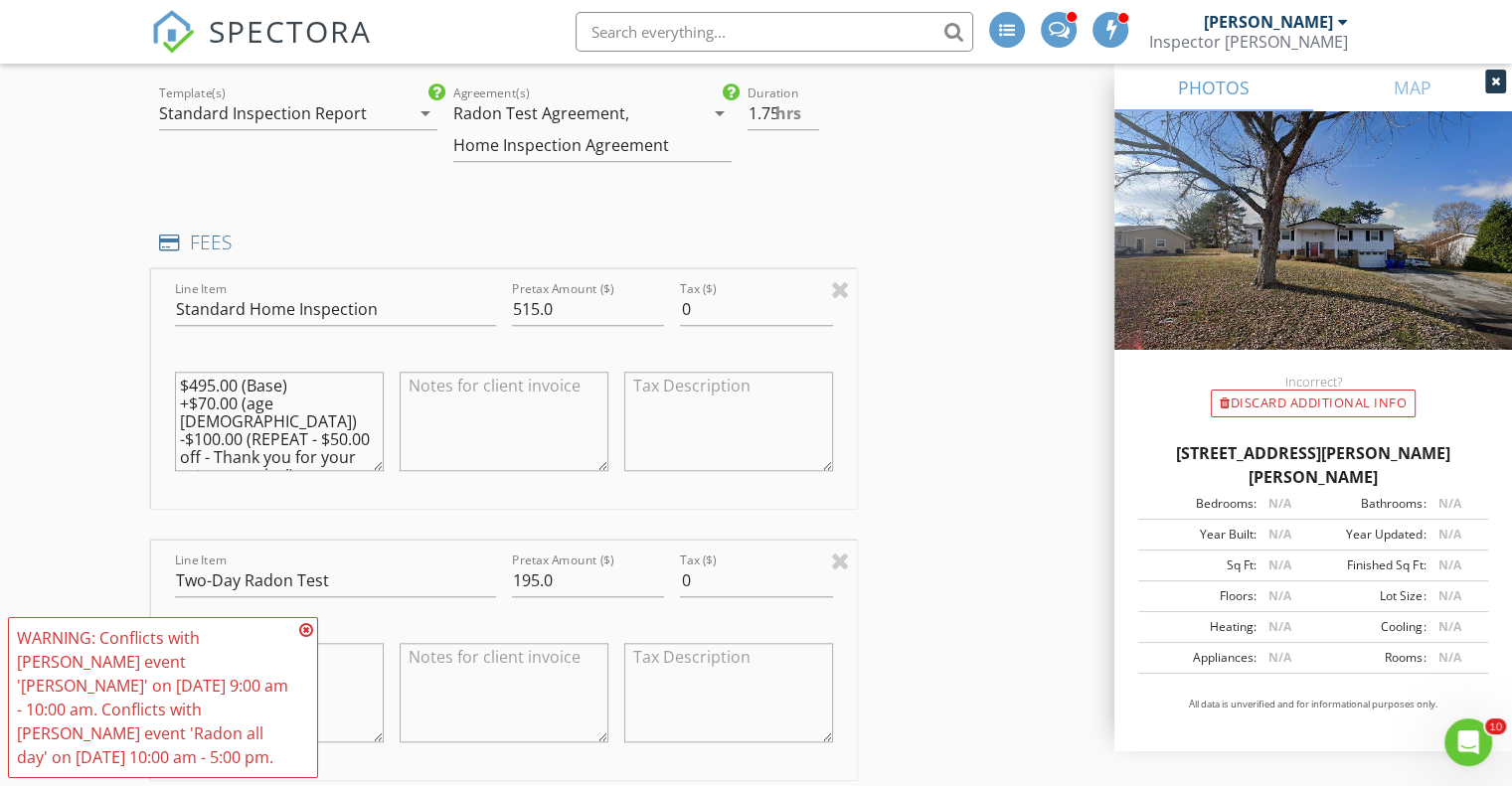 type on "$495.00 (Base)
+$70.00 (age [DEMOGRAPHIC_DATA])
-$100.00 (REPEAT - $50.00 off - Thank you for your return service!)" 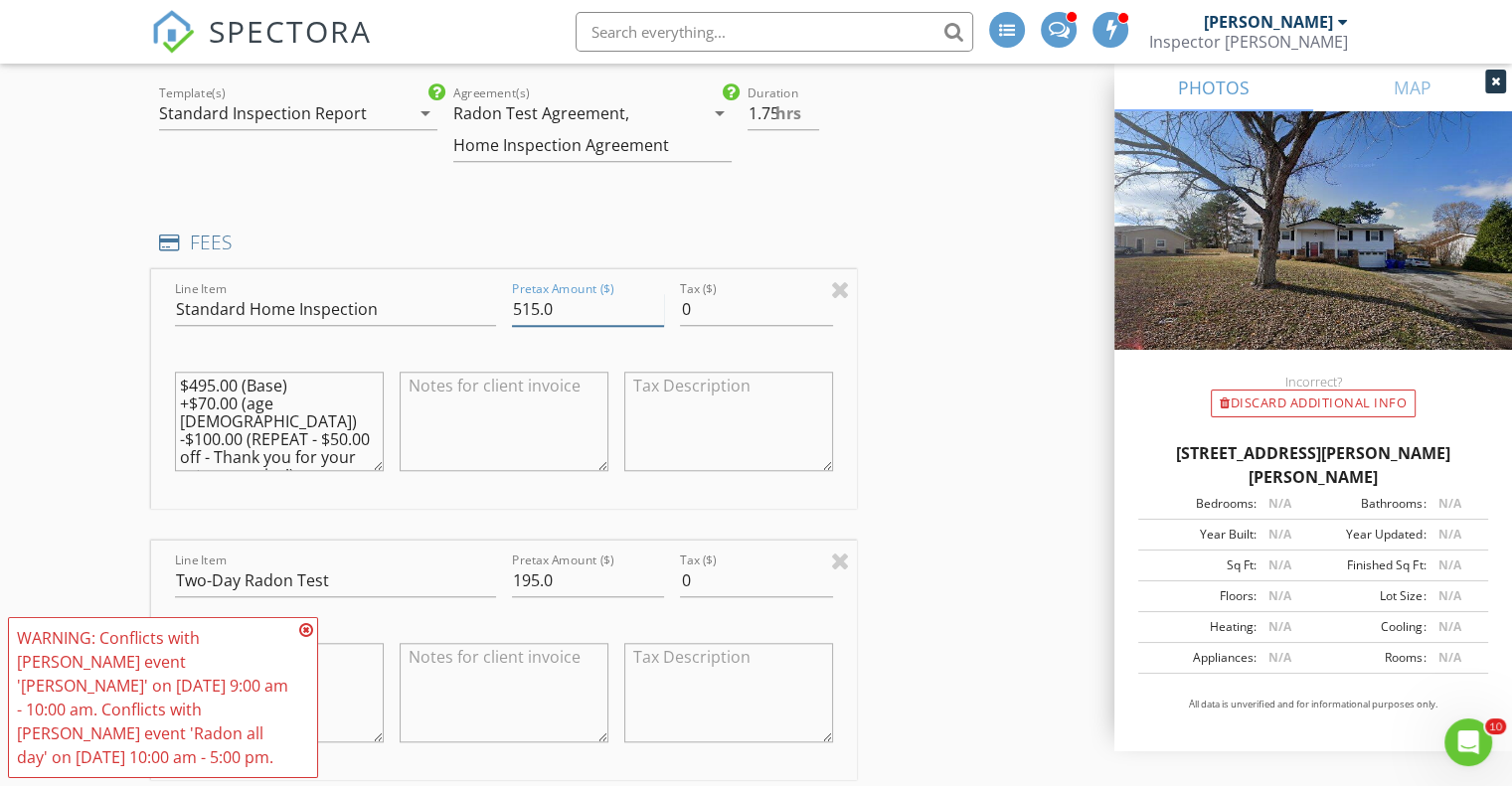 click on "515.0" at bounding box center (588, 309) 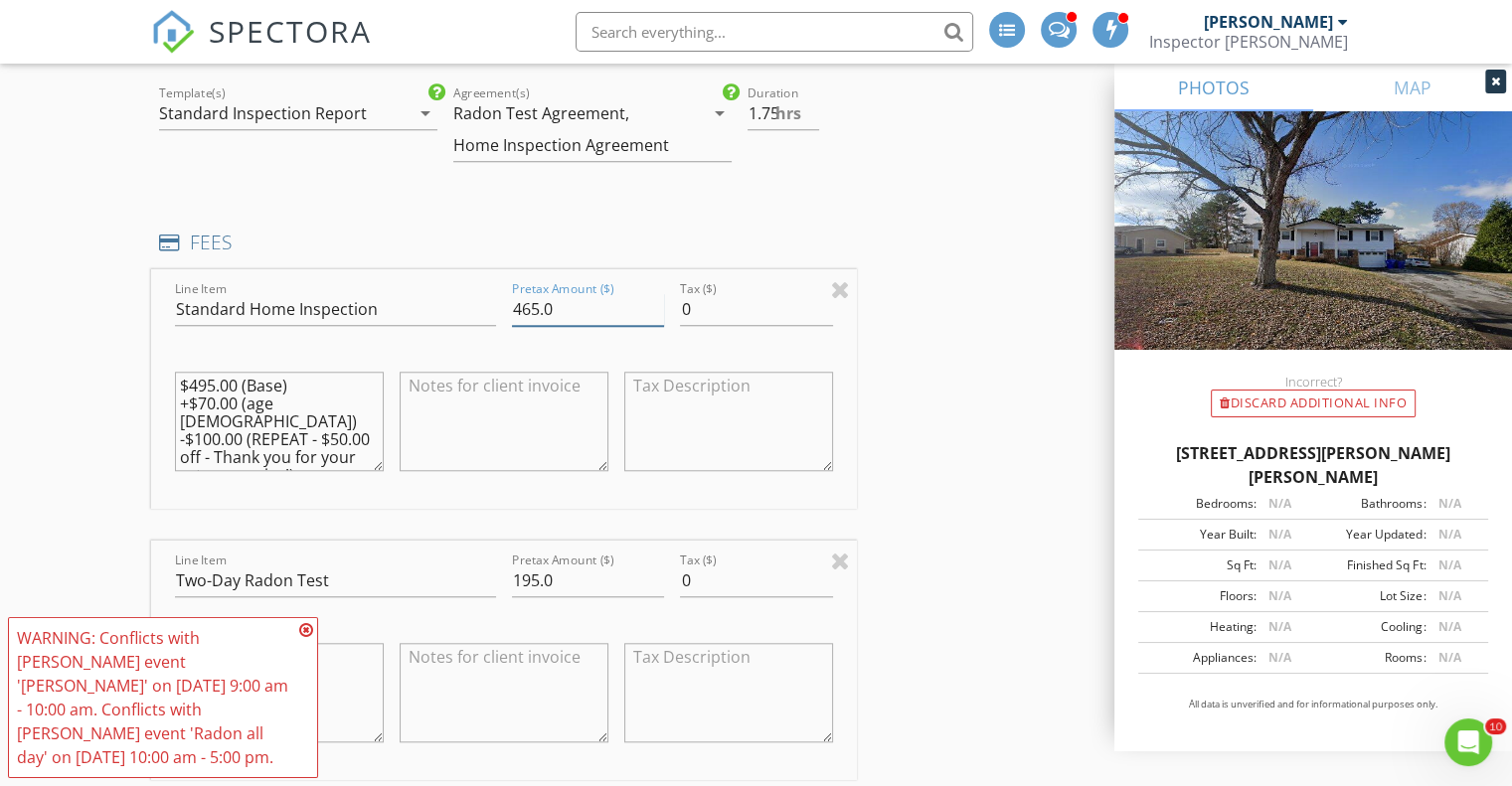 type on "465.0" 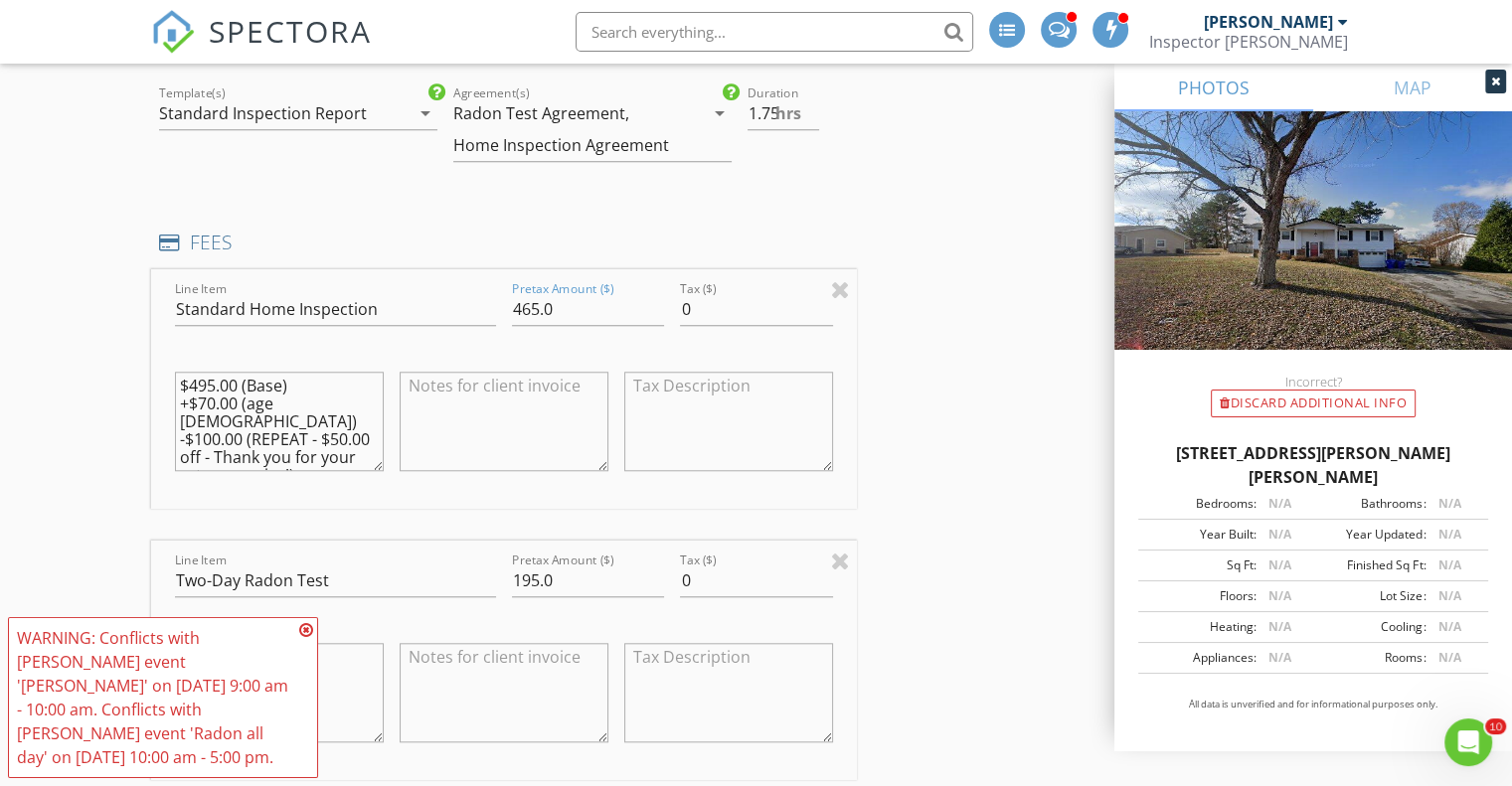 click on "INSPECTOR(S)
check_box   Dusty Jameson   PRIMARY   check_box_outline_blank   Nick McNeely     check_box_outline_blank   Trey Utter     check_box_outline_blank   Colin Rhyne     Dusty Jameson arrow_drop_down   check_box_outline_blank Dusty Jameson specifically requested
Date/Time
07/10/2025 9:00 AM
Location
Address Search       Address 7725 Cranley Rd   Unit   City Powell   State TN   Zip 37849   County Knox     Square Feet 1888   Year Built 1971   Foundation arrow_drop_down     Dusty Jameson     22.3 miles     (42 minutes)
client
check_box Enable Client CC email for this inspection   Client Search     check_box_outline_blank Client is a Company/Organization     First Name Ashley   Last Name Kirby   Email ashleyckirby8@gmail.com   CC Email   Phone 865-560-6091         Tags         Notes   Private Notes
SERVICES" at bounding box center (756, 1001) 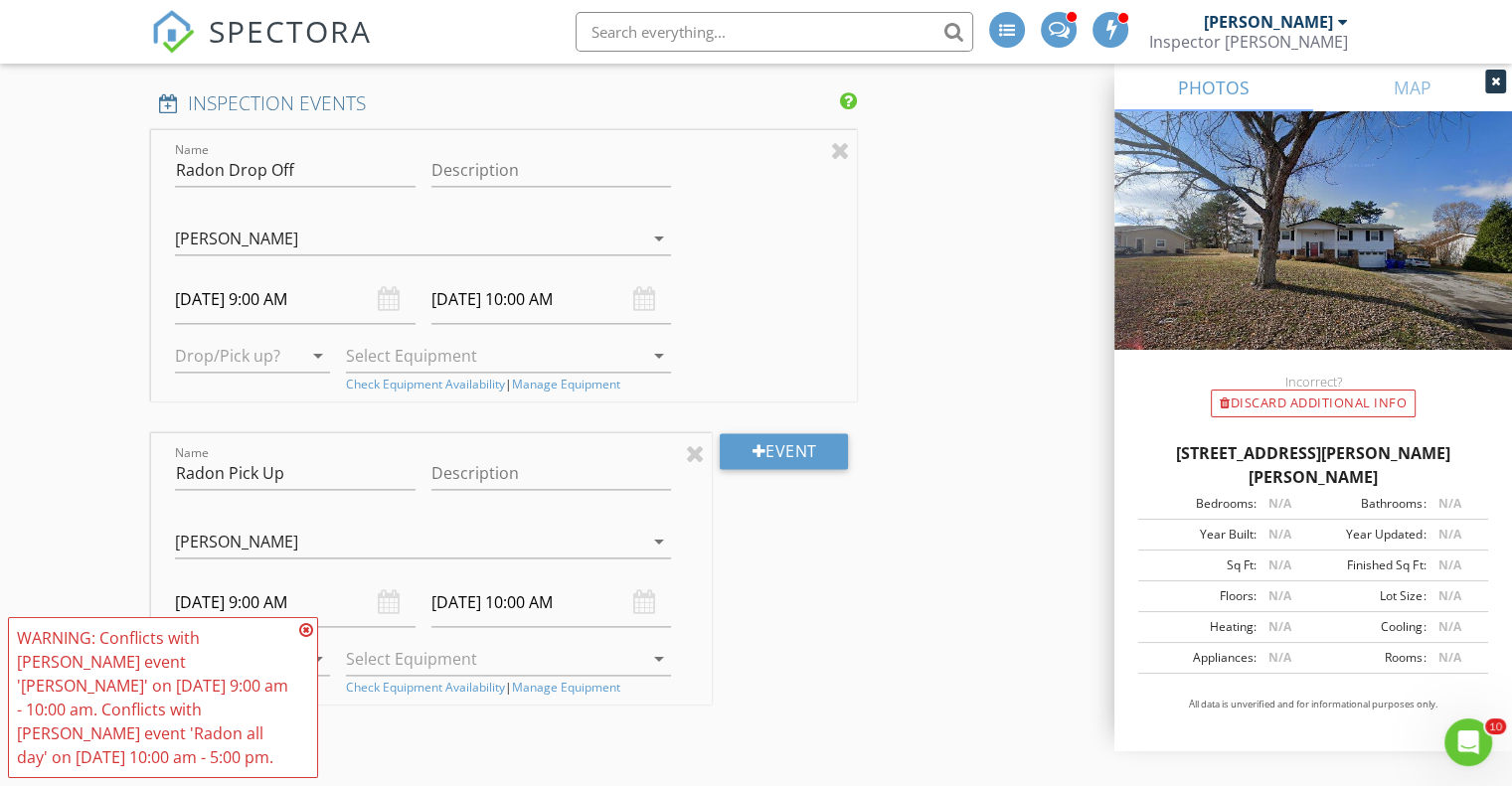 scroll, scrollTop: 2584, scrollLeft: 0, axis: vertical 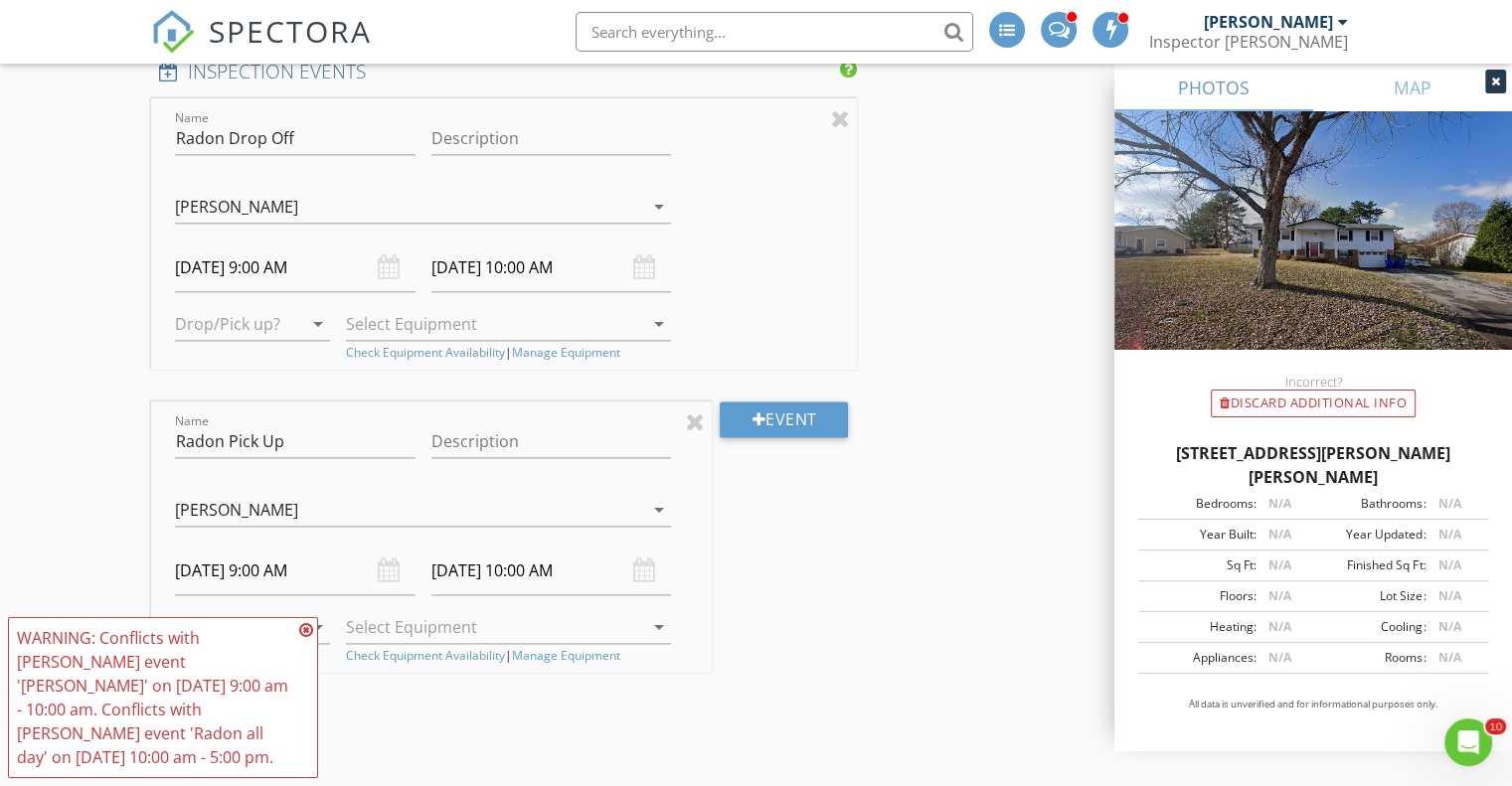 click on "[PERSON_NAME]" at bounding box center (409, 510) 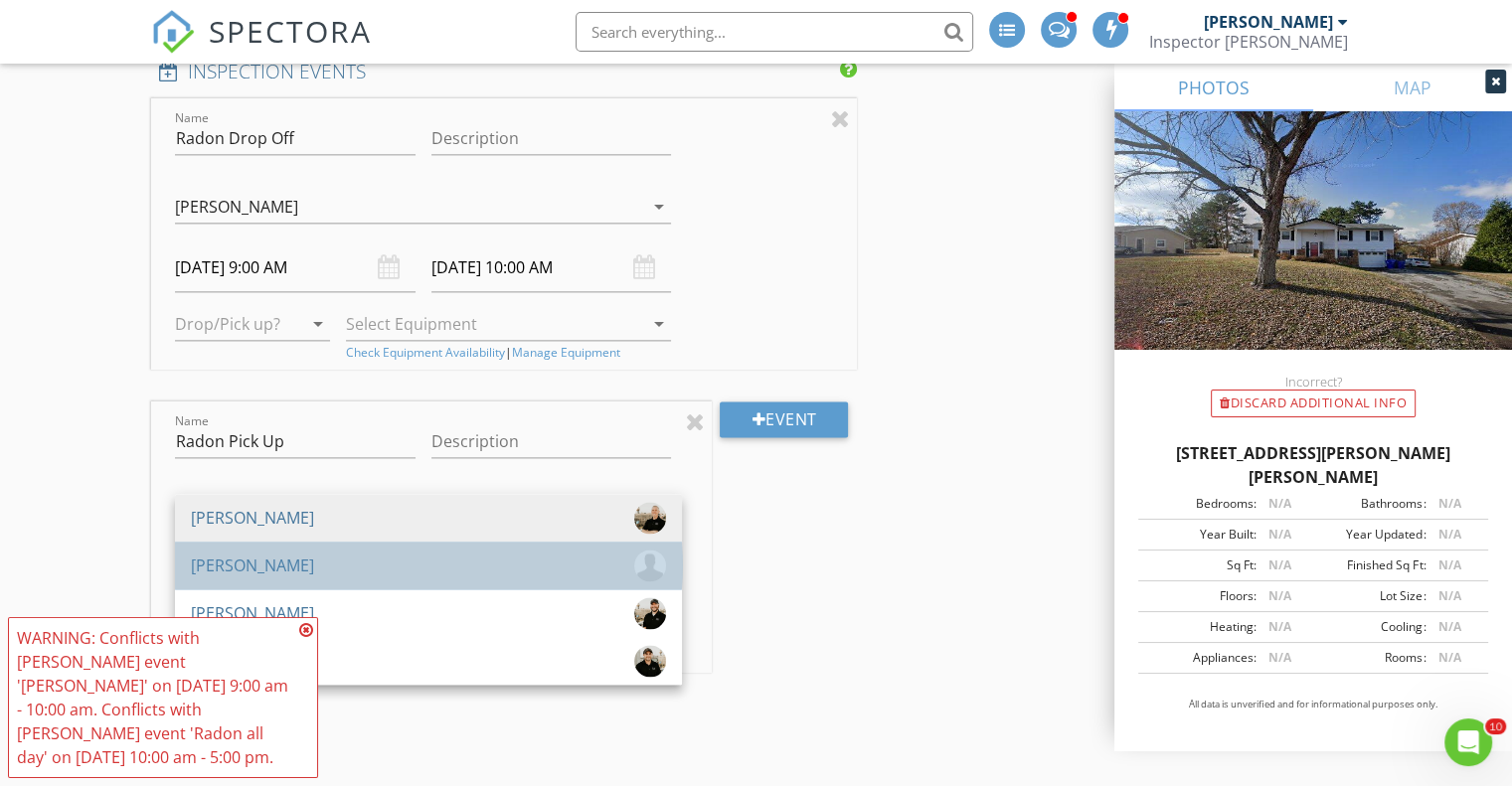 click on "[PERSON_NAME]" at bounding box center (428, 565) 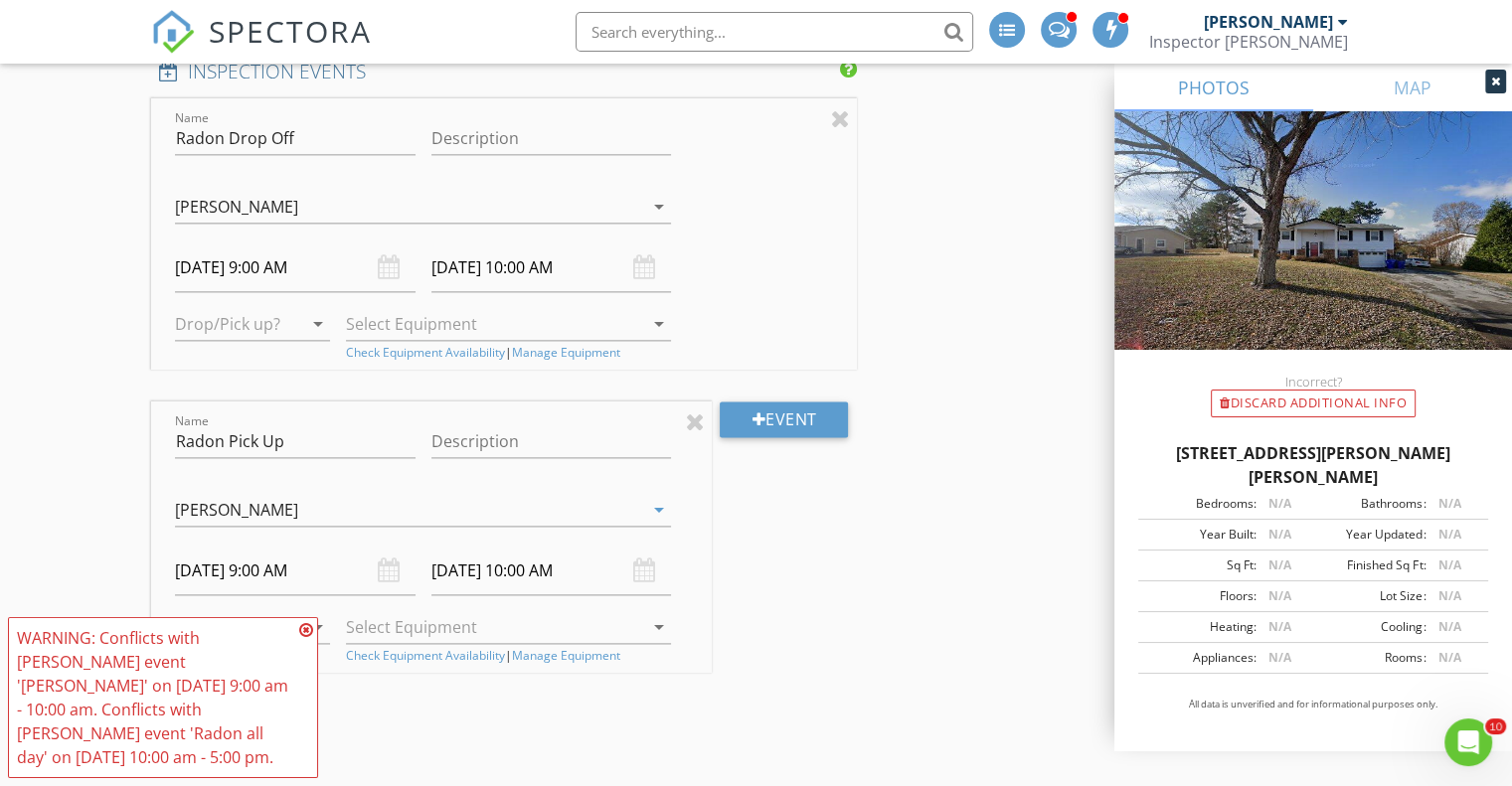 click on "[DATE] 9:00 AM" at bounding box center (295, 570) 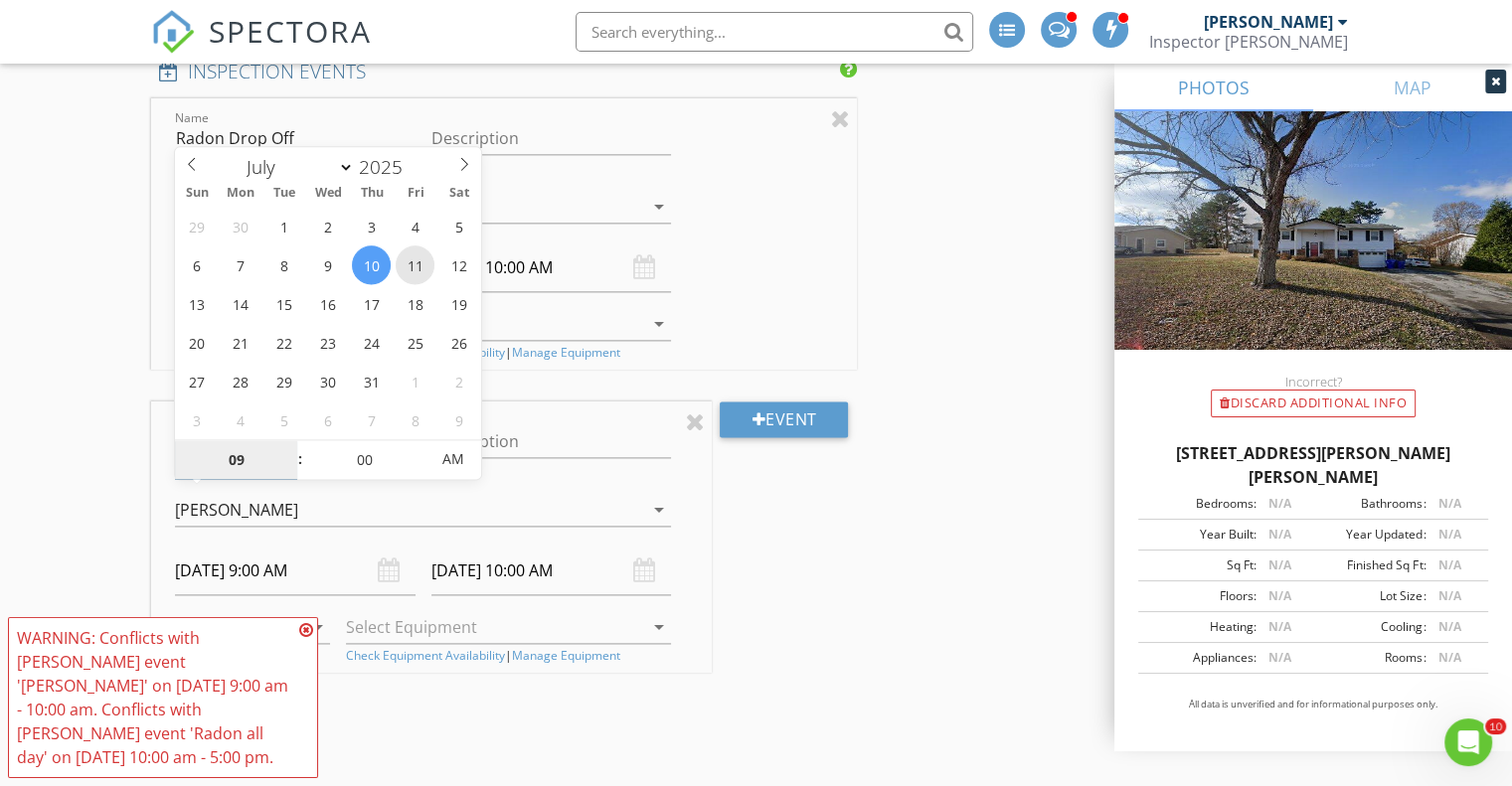 type on "07/11/2025 9:00 AM" 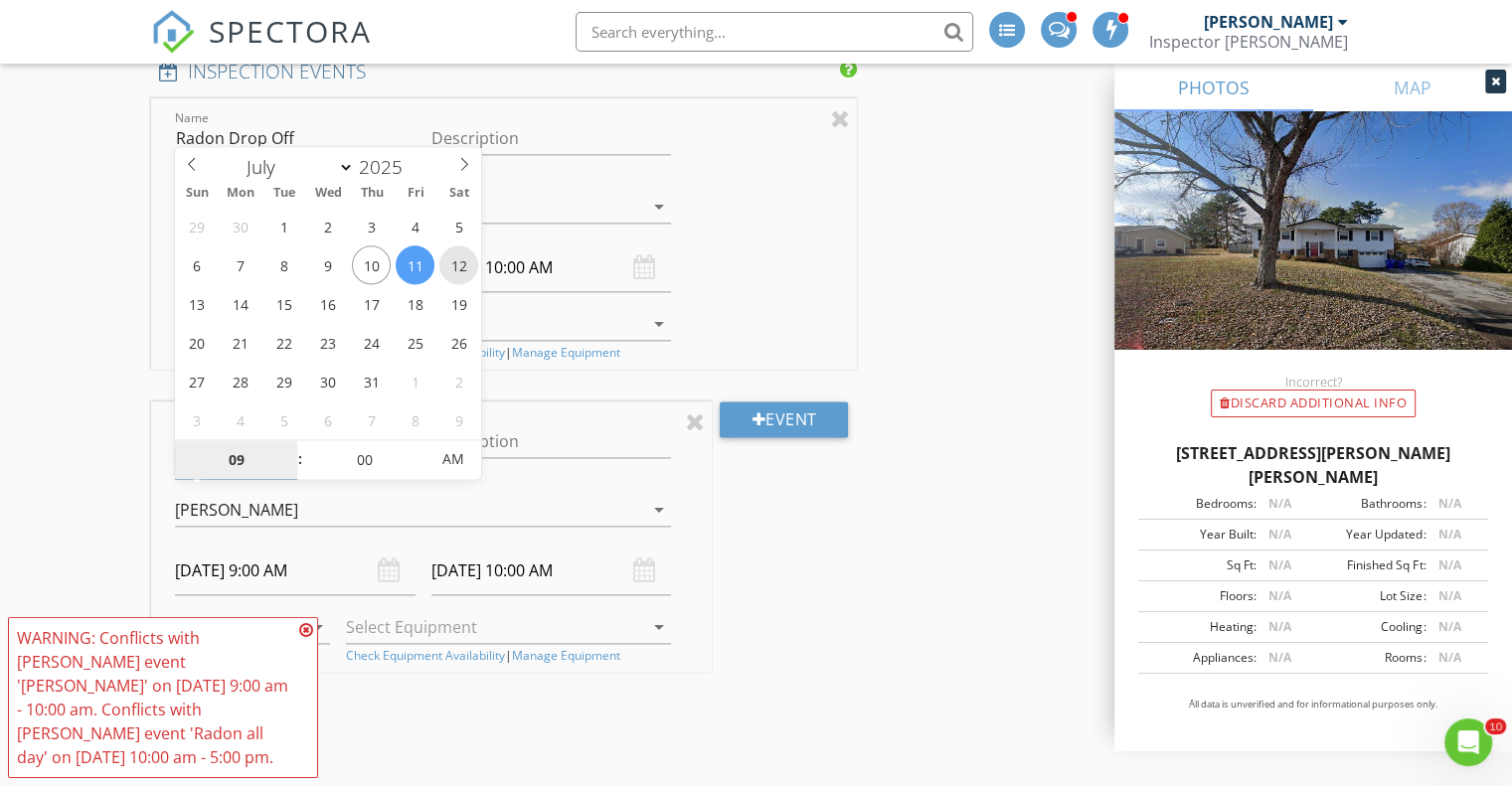 type on "07/12/2025 9:00 AM" 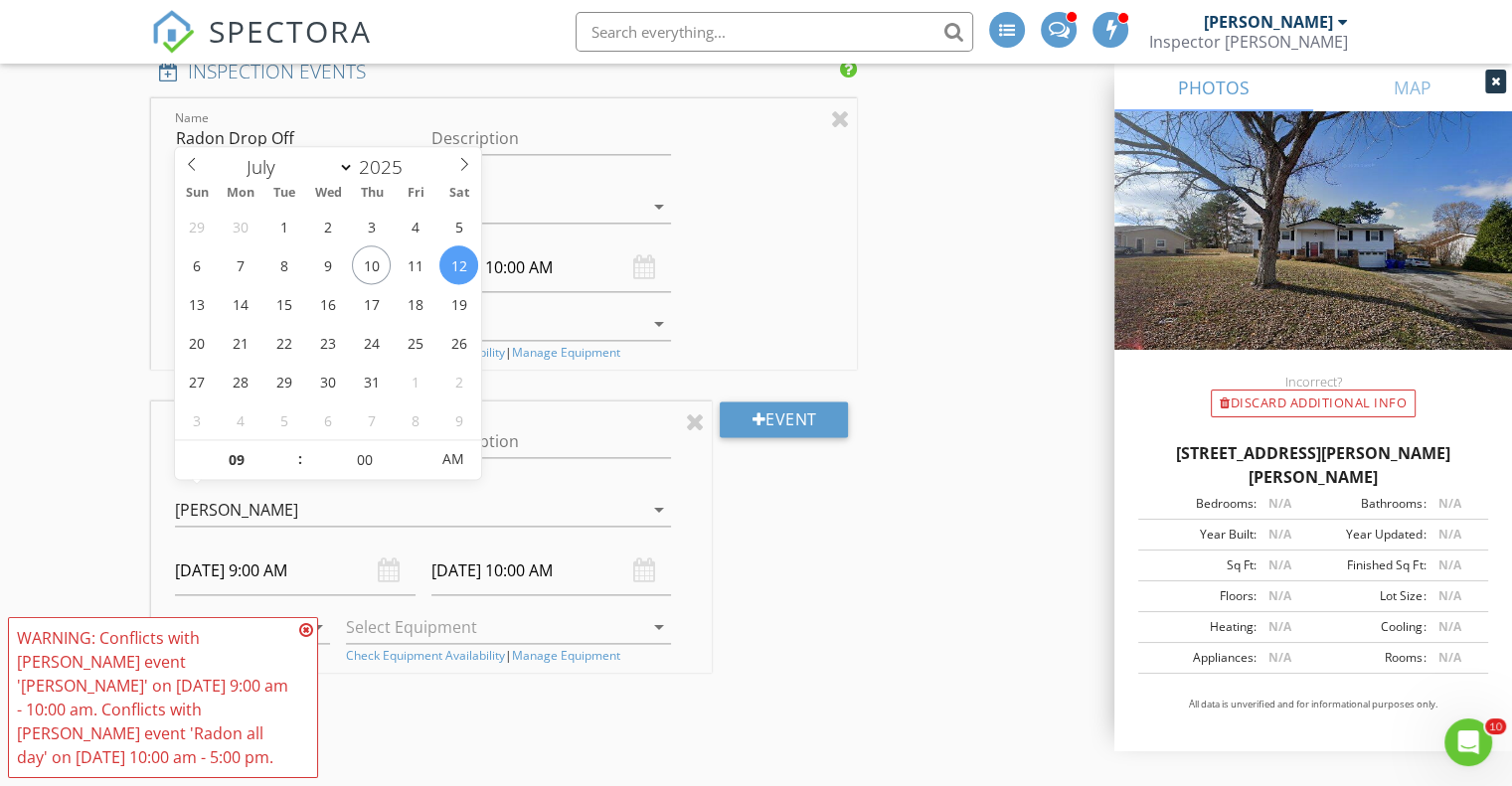 click on "New Inspection
INSPECTOR(S)
check_box   Dusty Jameson   PRIMARY   check_box_outline_blank   Nick McNeely     check_box_outline_blank   Trey Utter     check_box_outline_blank   Colin Rhyne     Dusty Jameson arrow_drop_down   check_box_outline_blank Dusty Jameson specifically requested
Date/Time
07/10/2025 9:00 AM
Location
Address Search       Address 7725 Cranley Rd   Unit   City Powell   State TN   Zip 37849   County Knox     Square Feet 1888   Year Built 1971   Foundation arrow_drop_down     Dusty Jameson     22.3 miles     (42 minutes)
client
check_box Enable Client CC email for this inspection   Client Search     check_box_outline_blank Client is a Company/Organization     First Name Ashley   Last Name Kirby   Email ashleyckirby8@gmail.com   CC Email   Phone 865-560-6091         Tags         Notes   Private Notes          check_box" at bounding box center [756, 73] 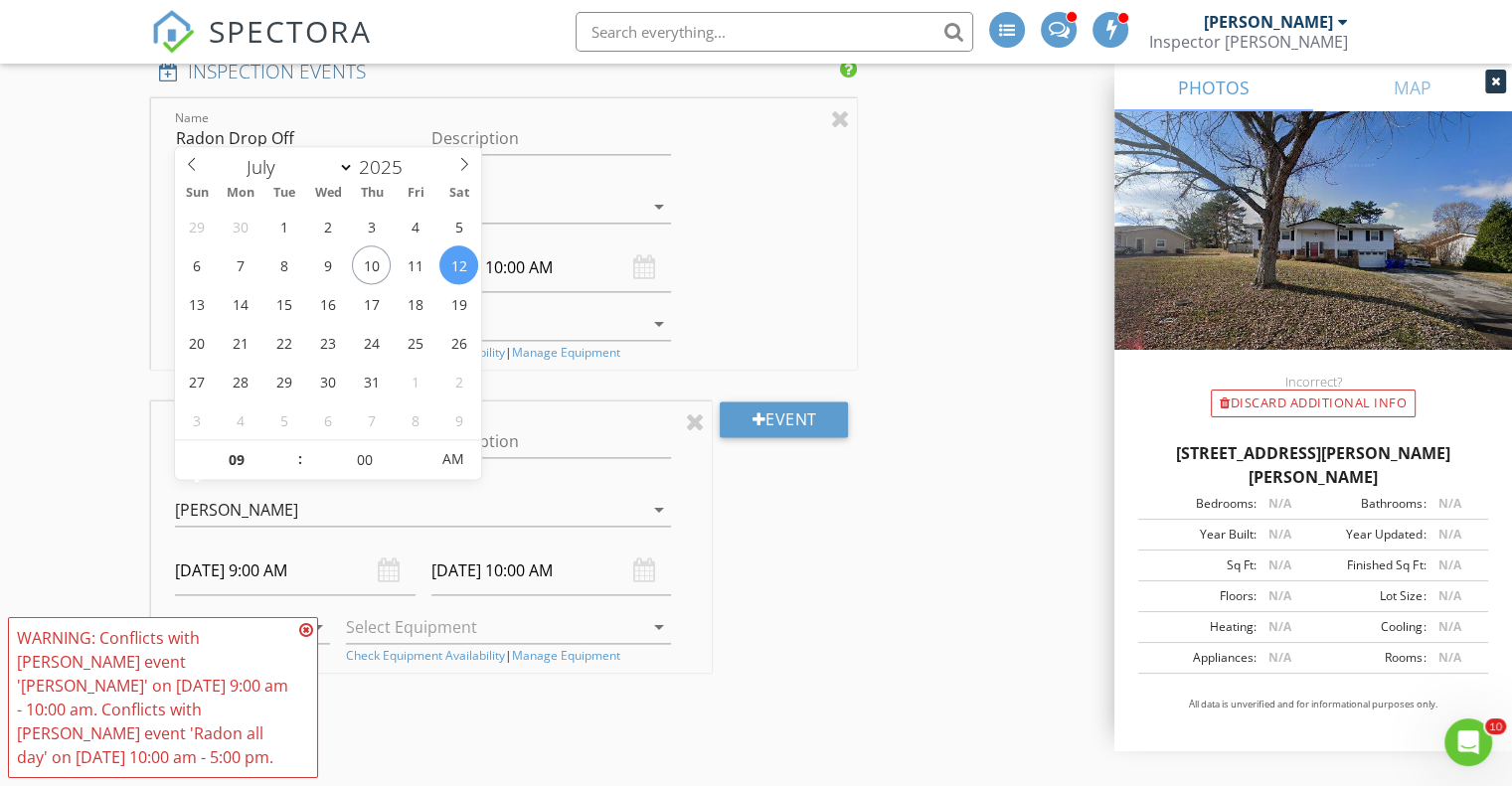 click on "07/12/2025 9:00 AM" at bounding box center [295, 570] 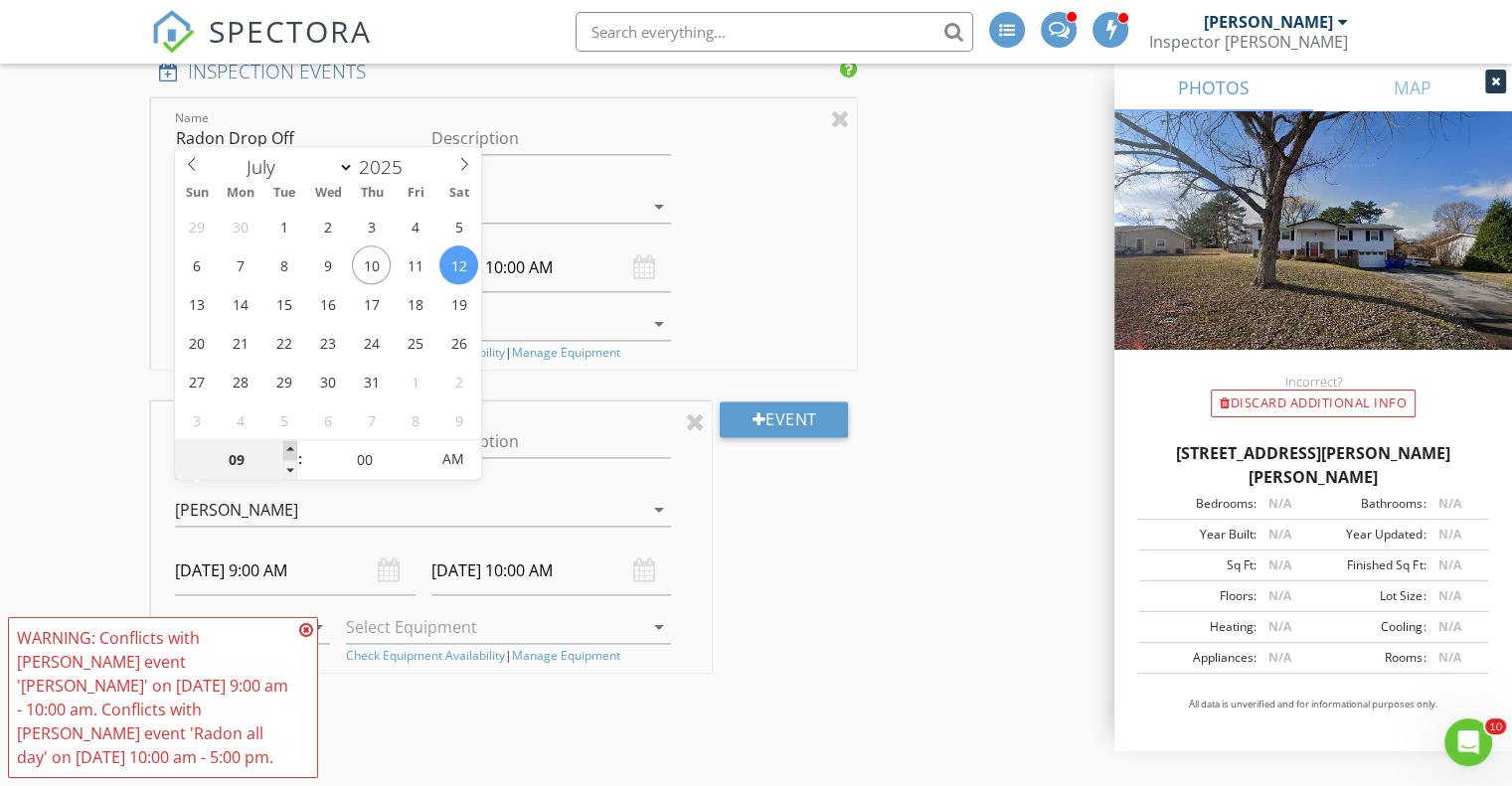 type on "10" 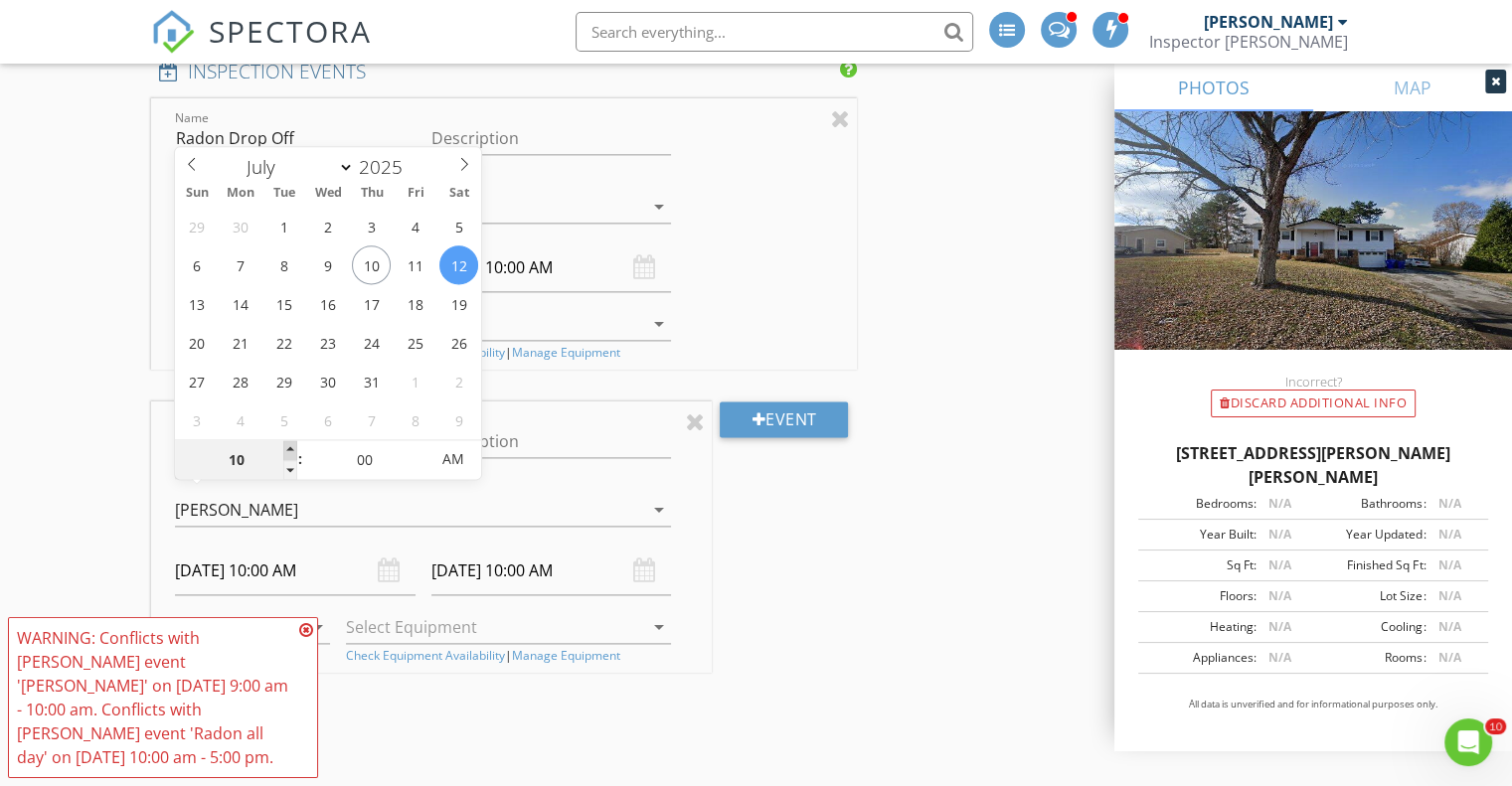 click at bounding box center [290, 450] 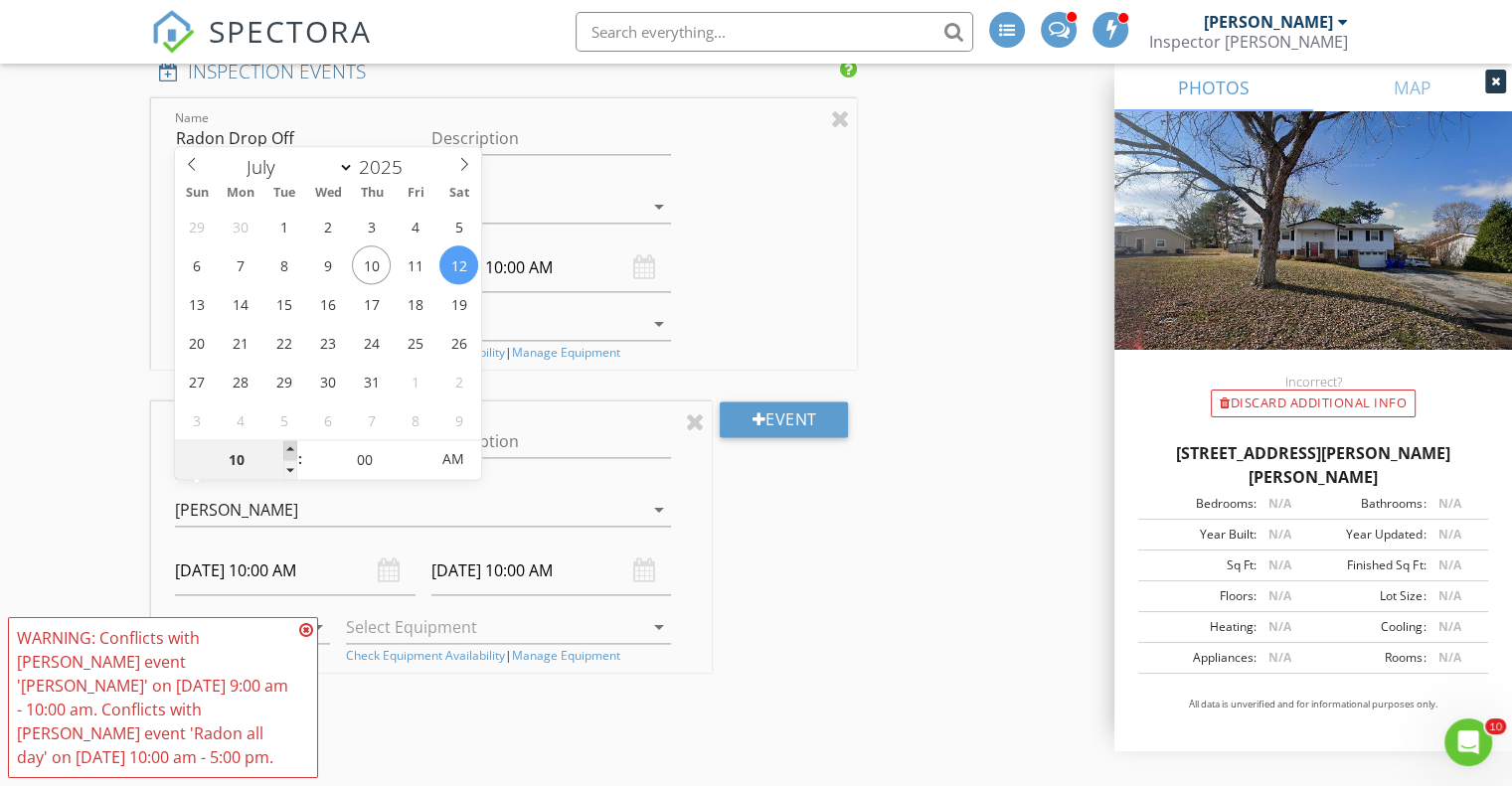 type on "11" 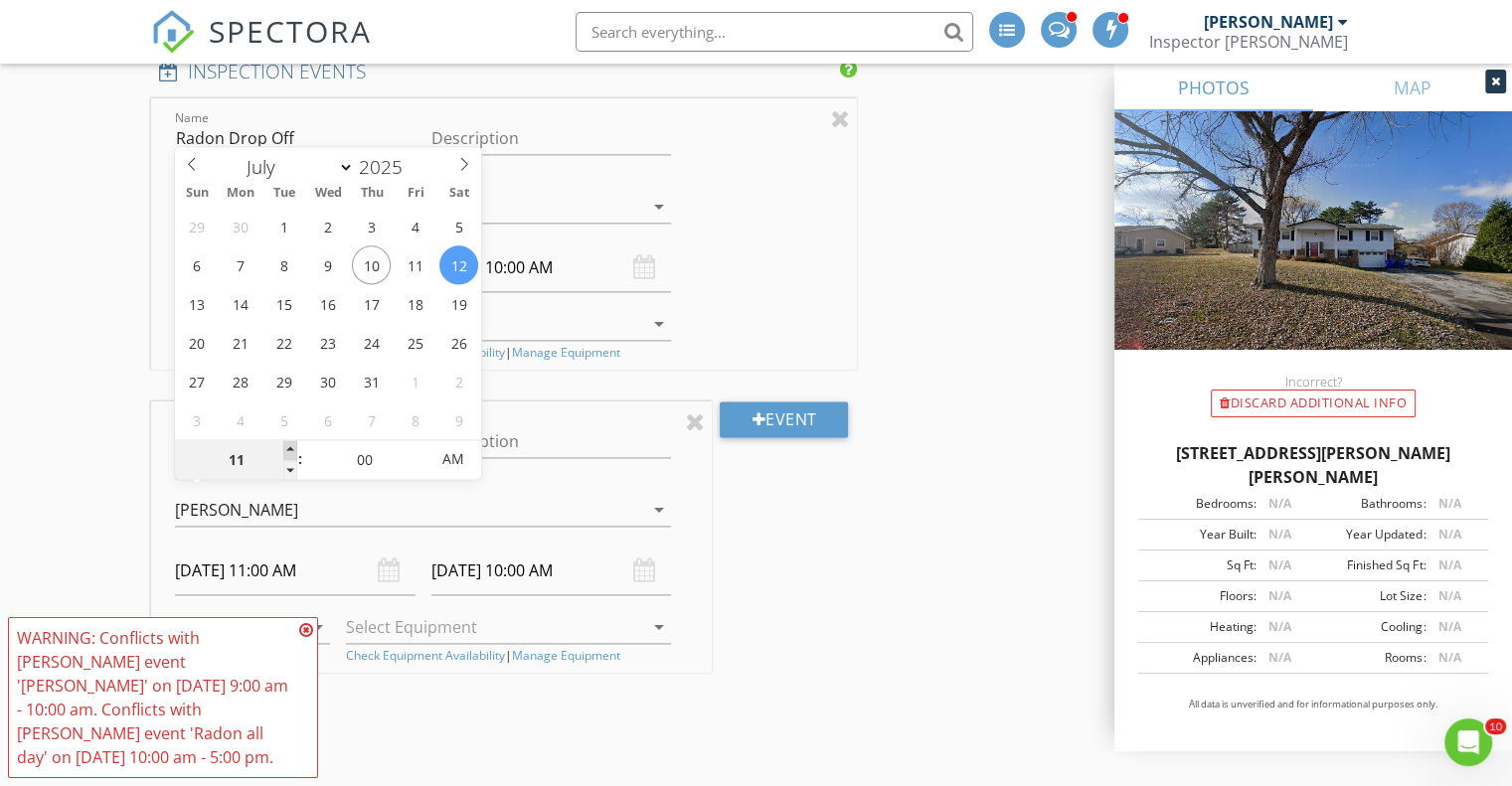 click at bounding box center (290, 450) 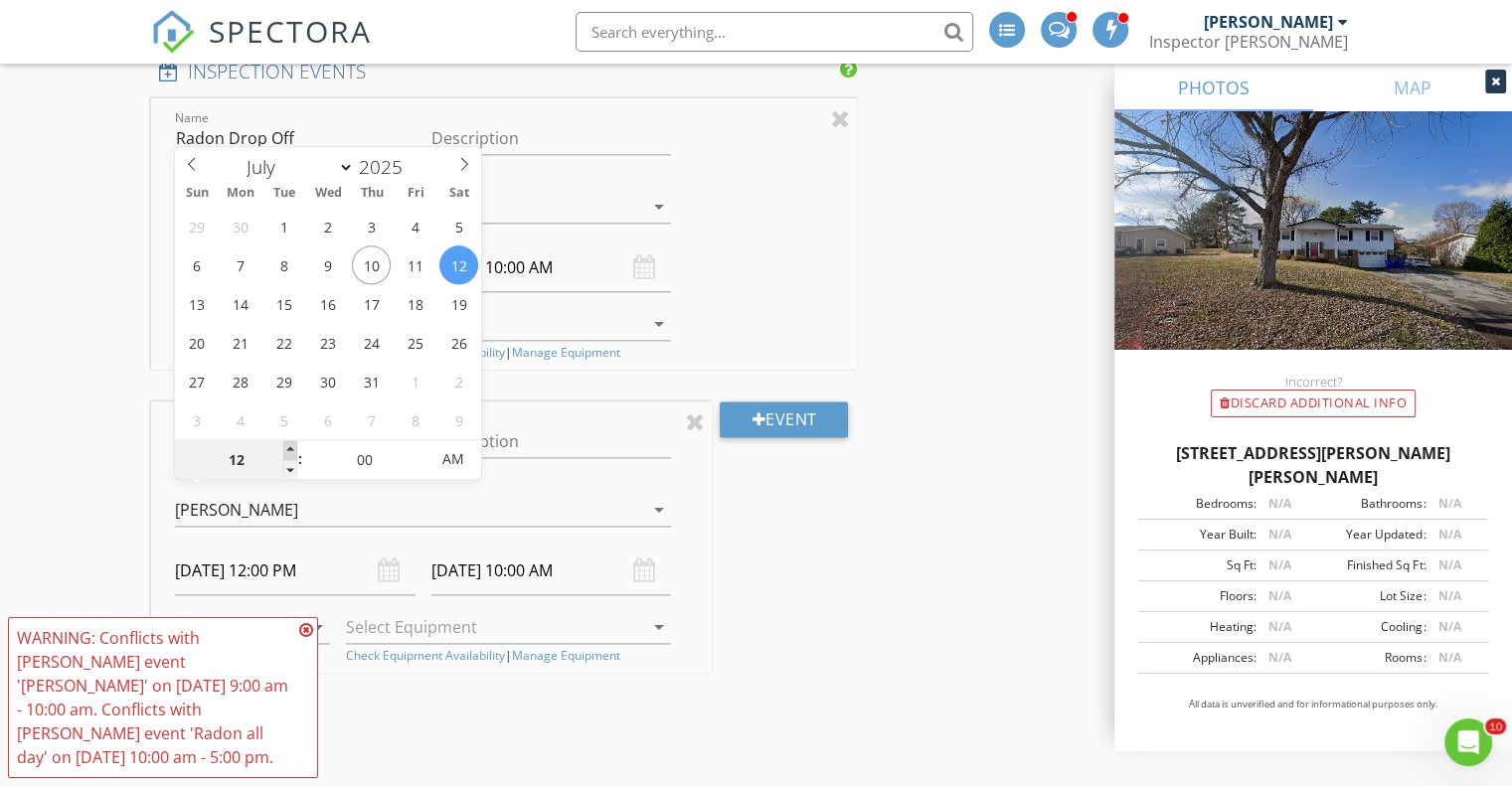 click at bounding box center (290, 450) 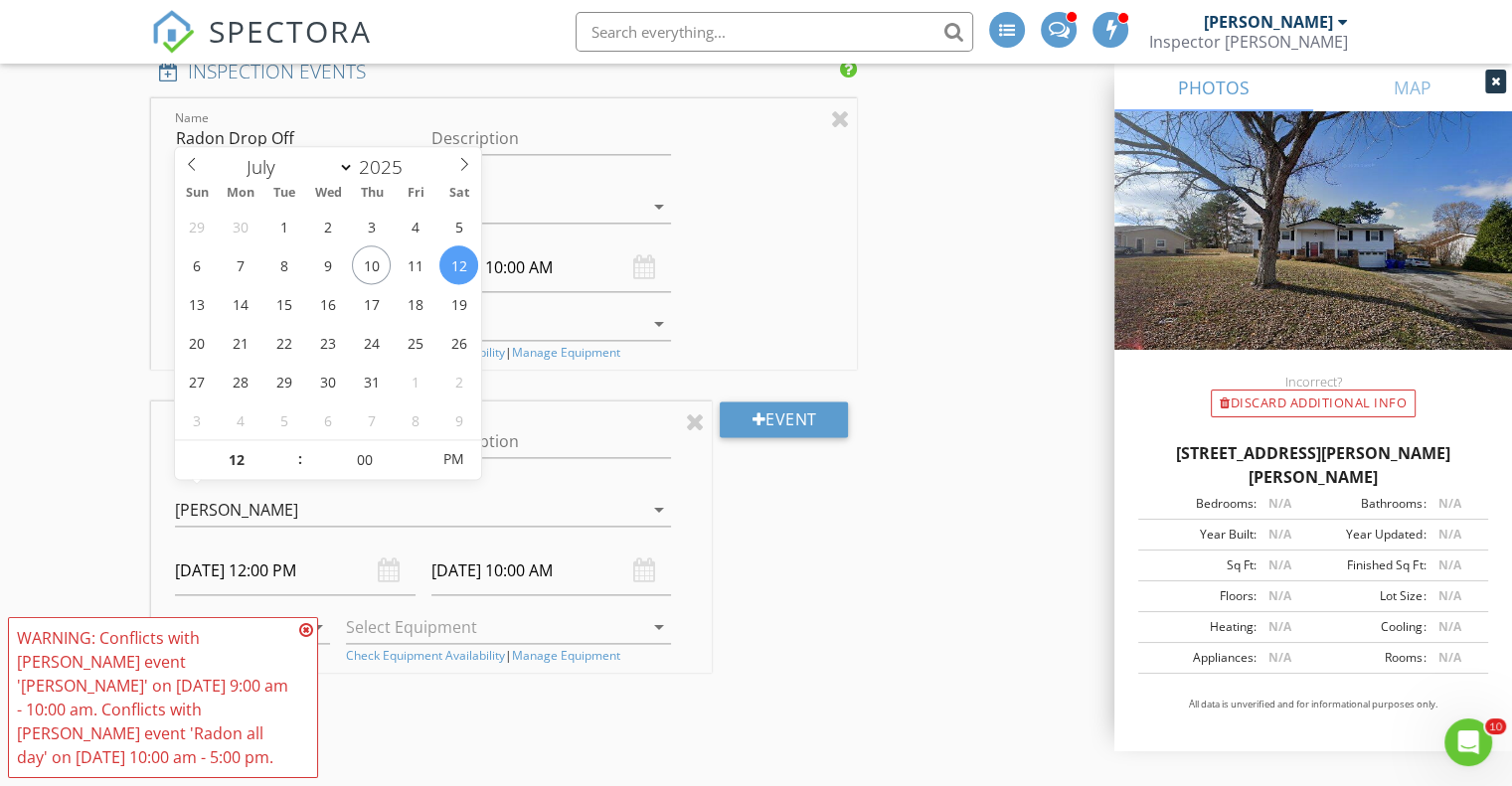 type on "[DATE] 1:00 PM" 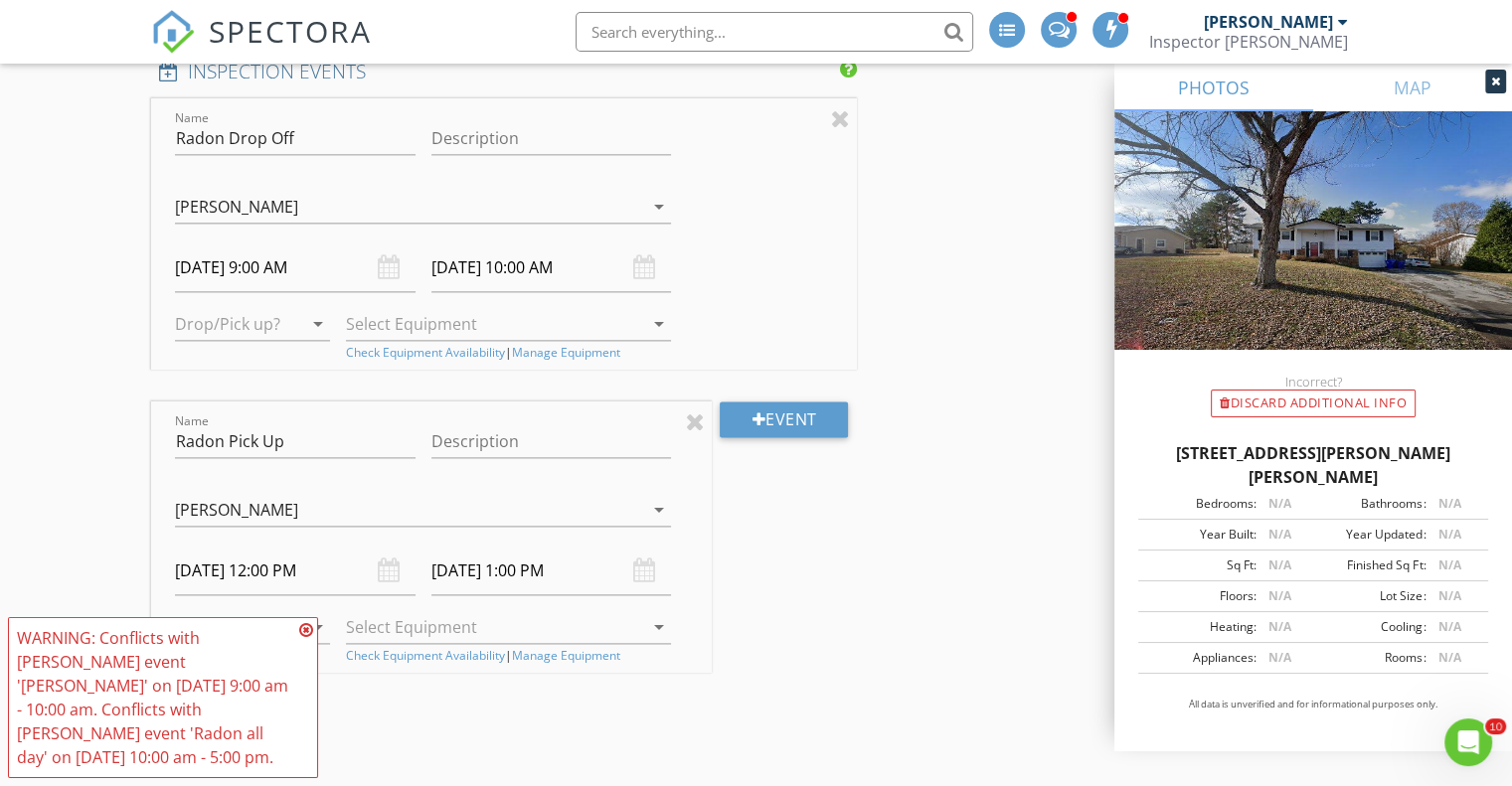 click on "Event" at bounding box center (784, 552) 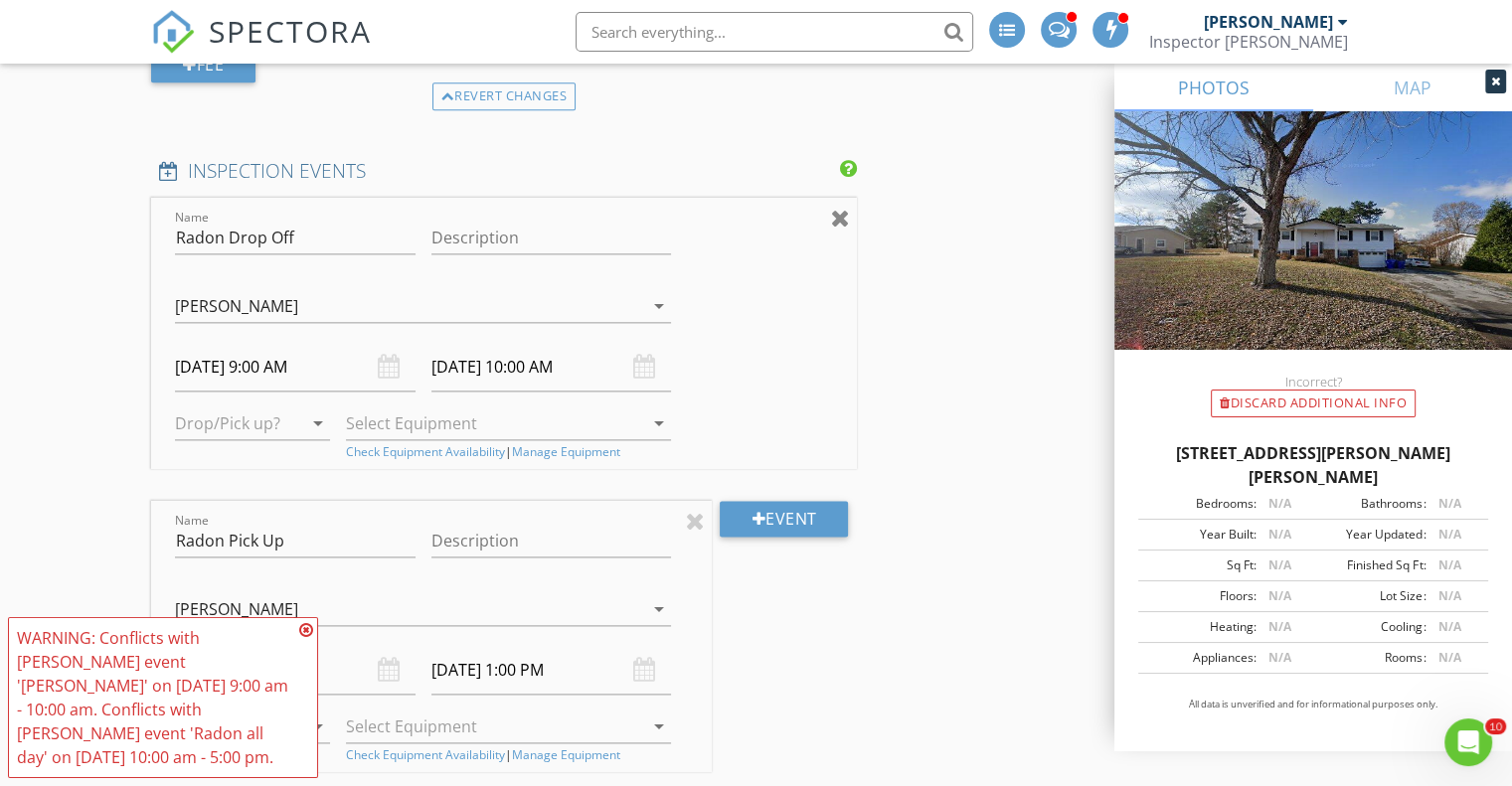 click at bounding box center [840, 218] 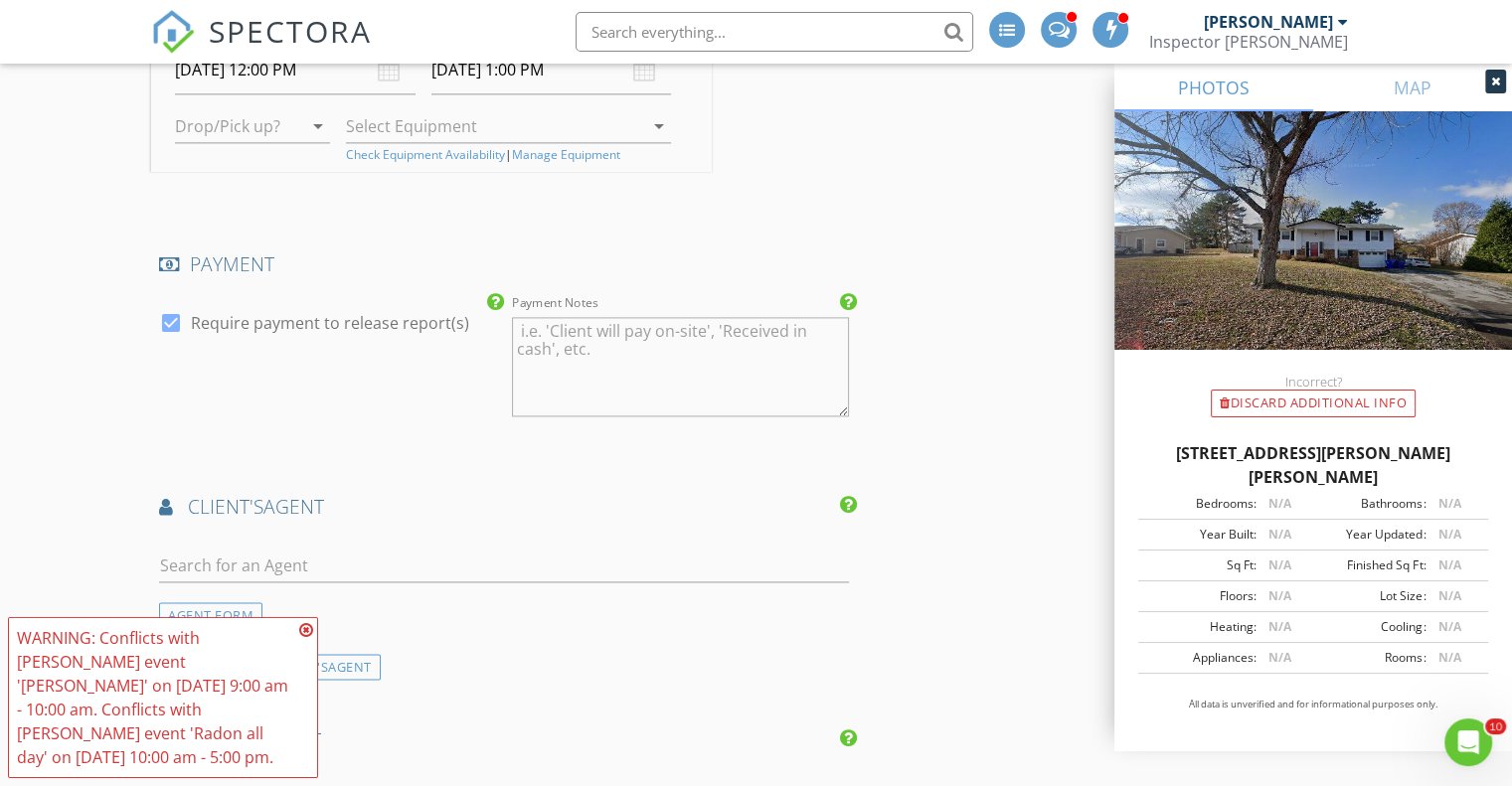 scroll, scrollTop: 2782, scrollLeft: 0, axis: vertical 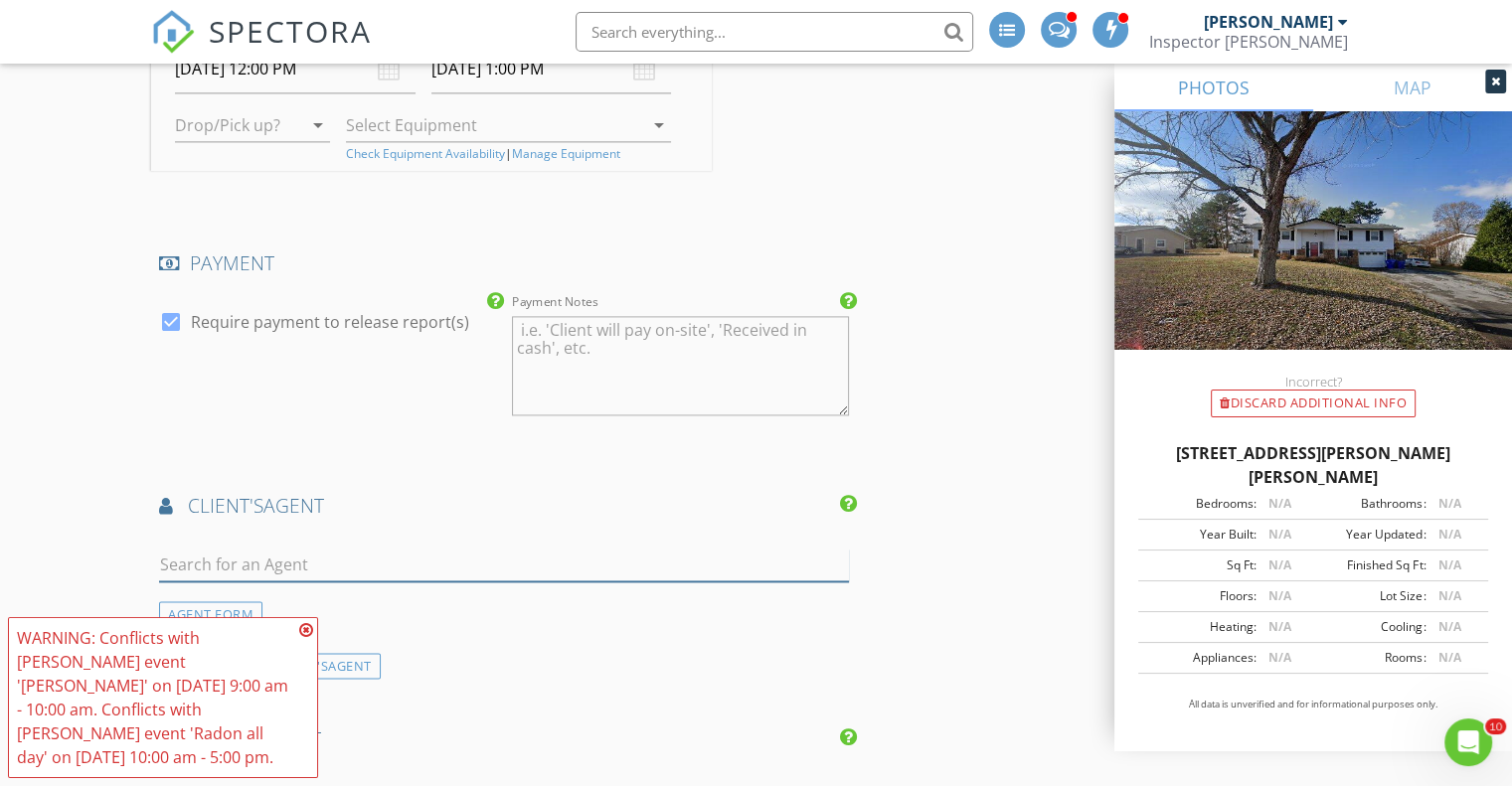 drag, startPoint x: 422, startPoint y: 486, endPoint x: 428, endPoint y: 503, distance: 18.027756 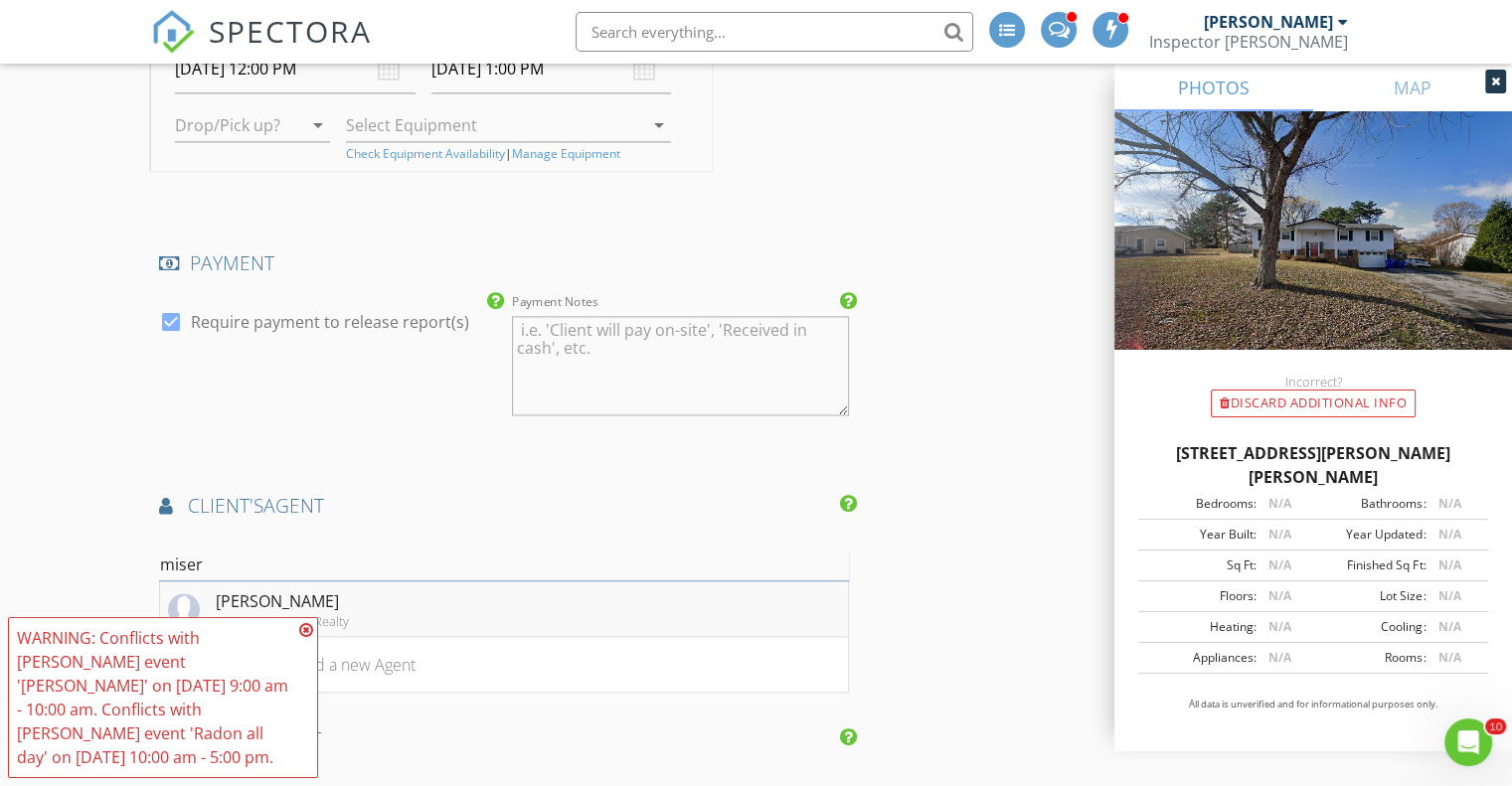 type on "miser" 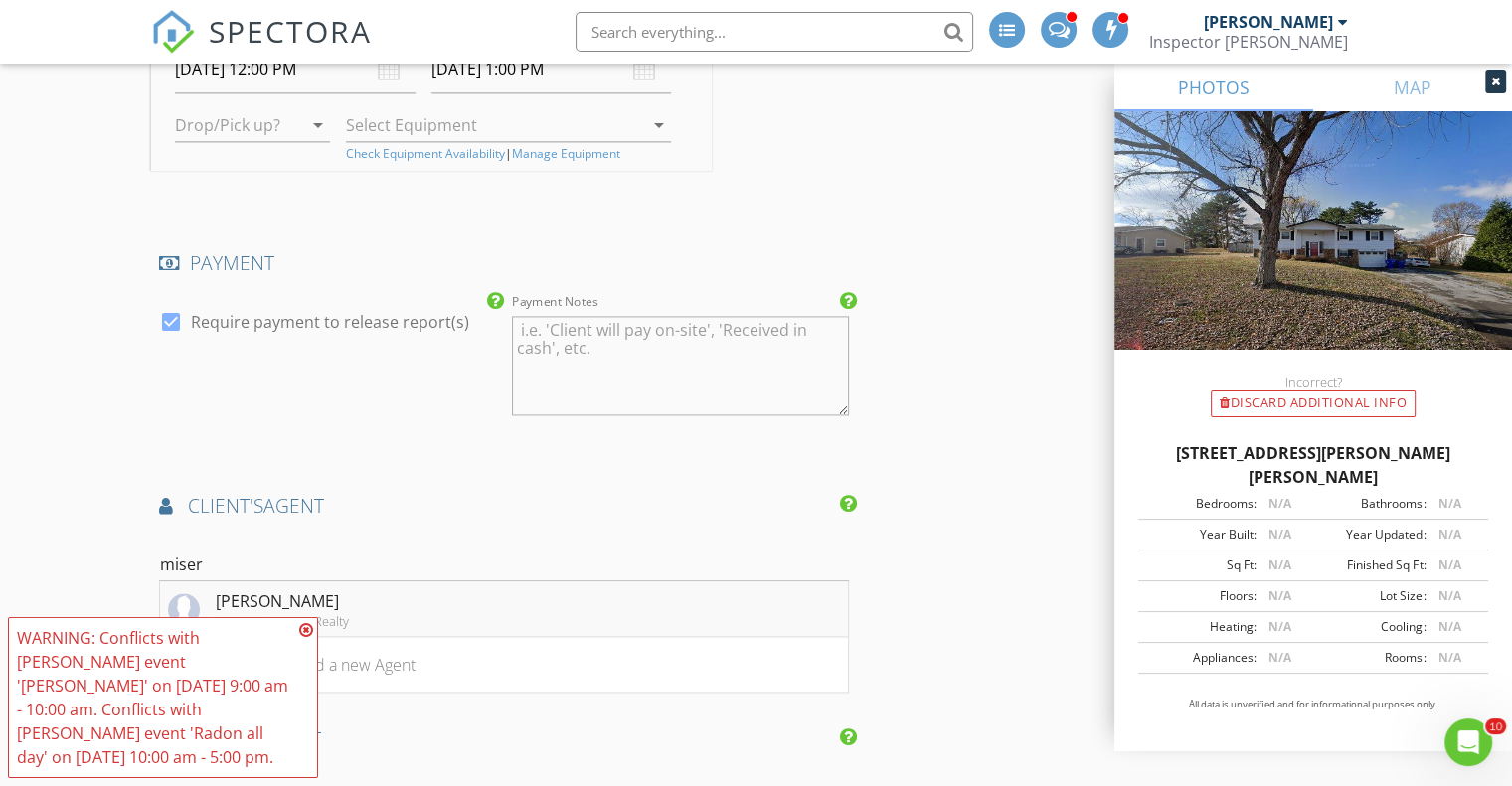 click on "Beth Miser
Slyman Realty" at bounding box center [504, 609] 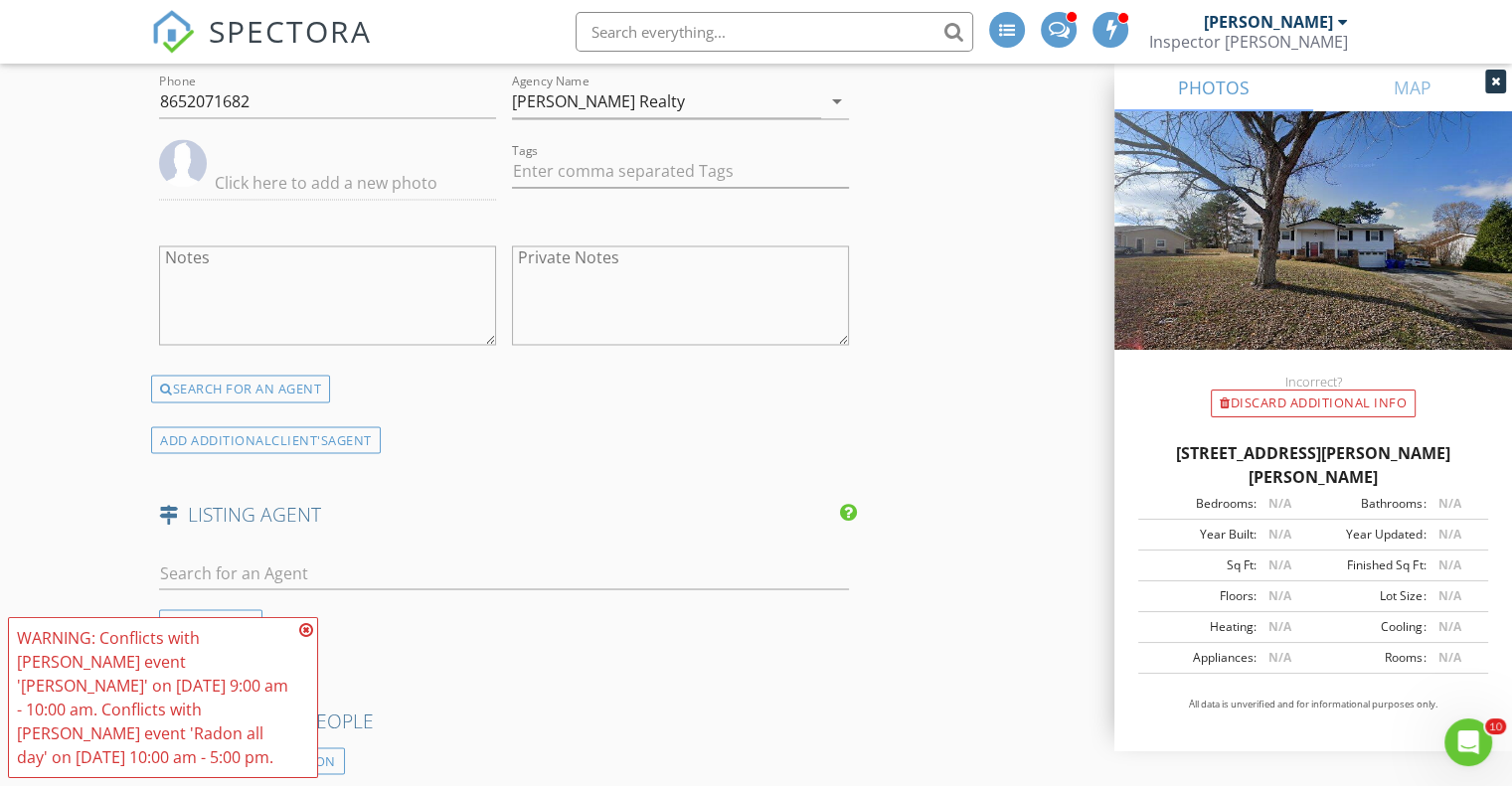 scroll, scrollTop: 3478, scrollLeft: 0, axis: vertical 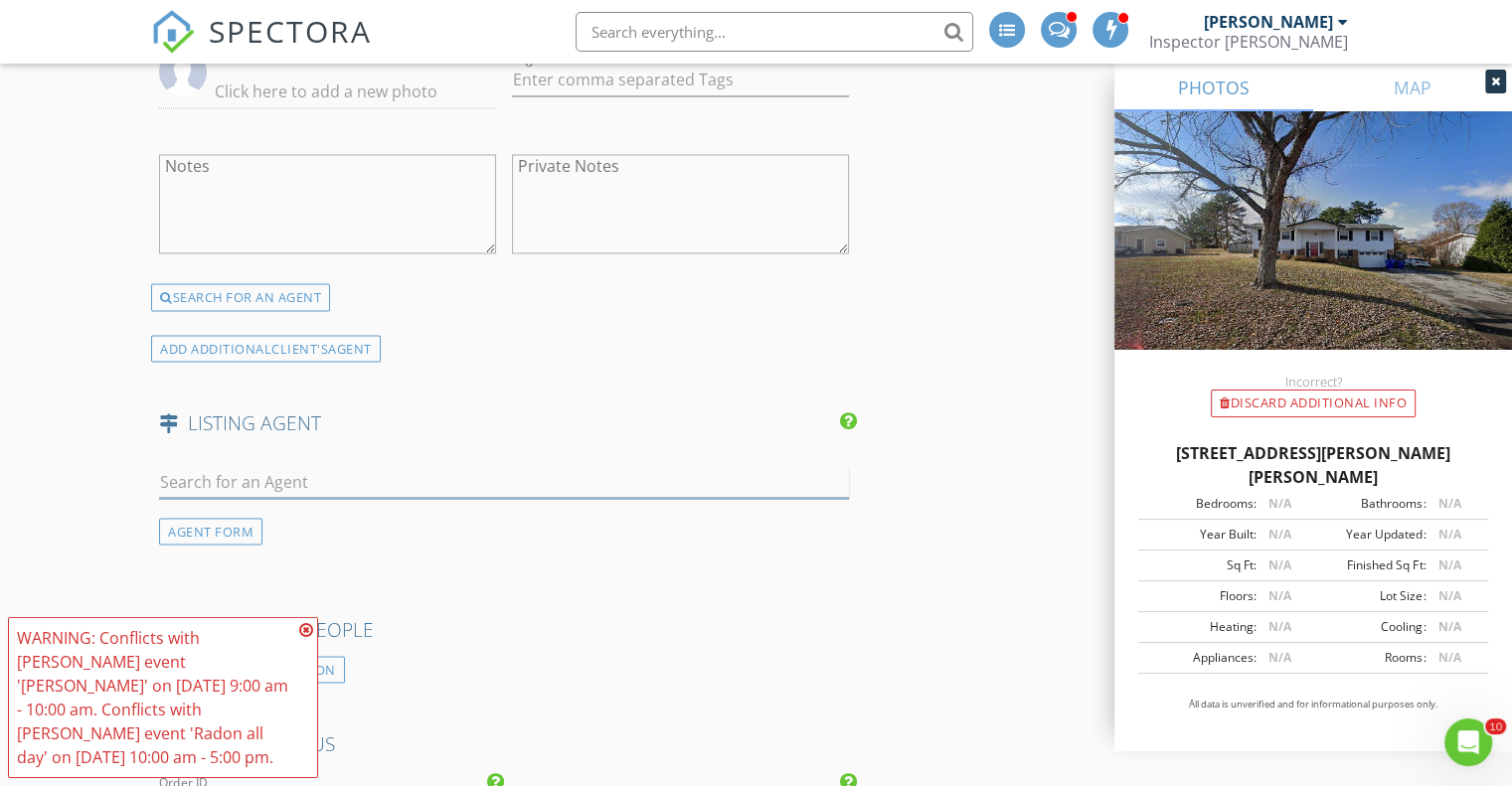 click at bounding box center (504, 481) 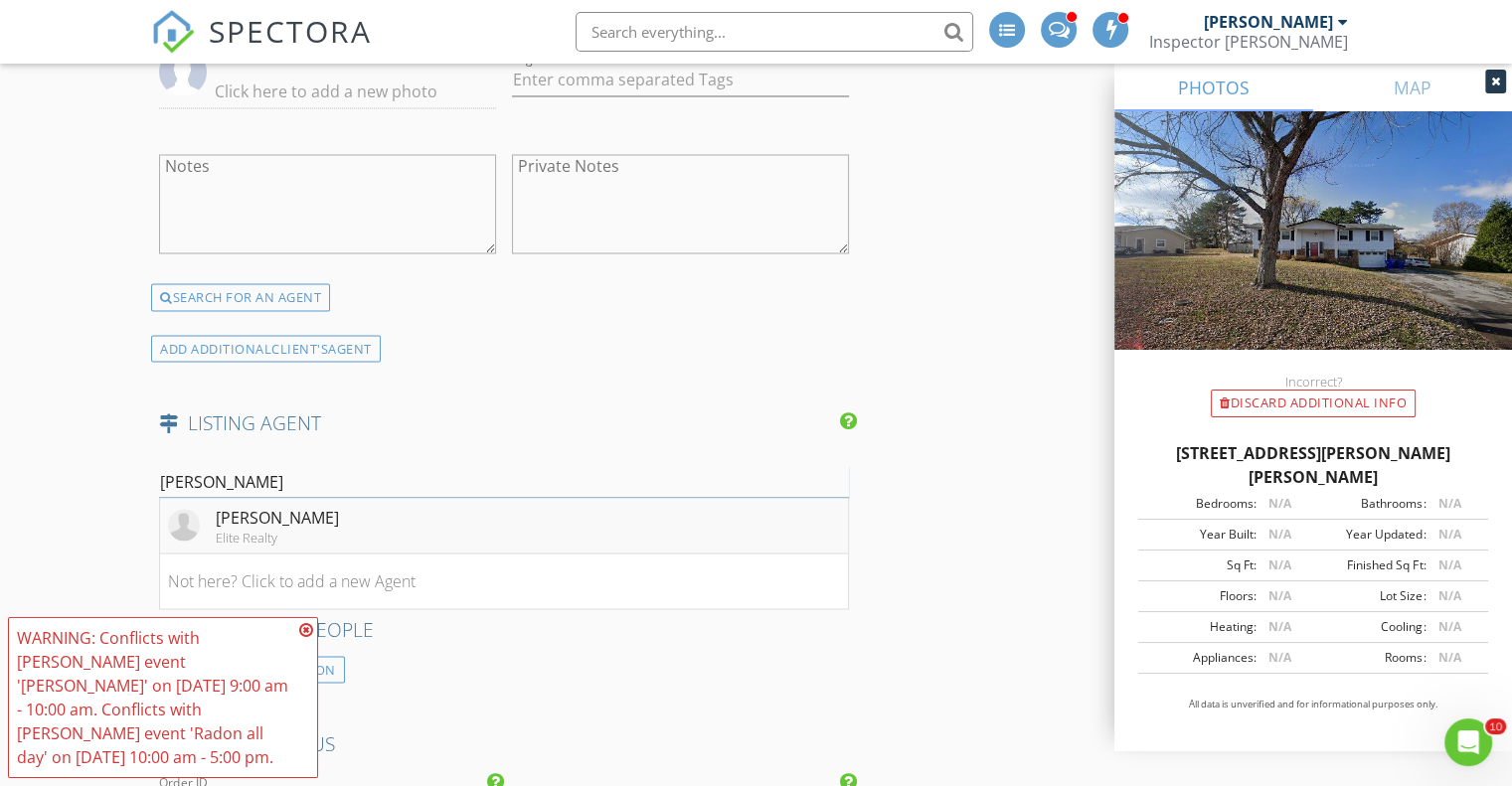 type on "tausha" 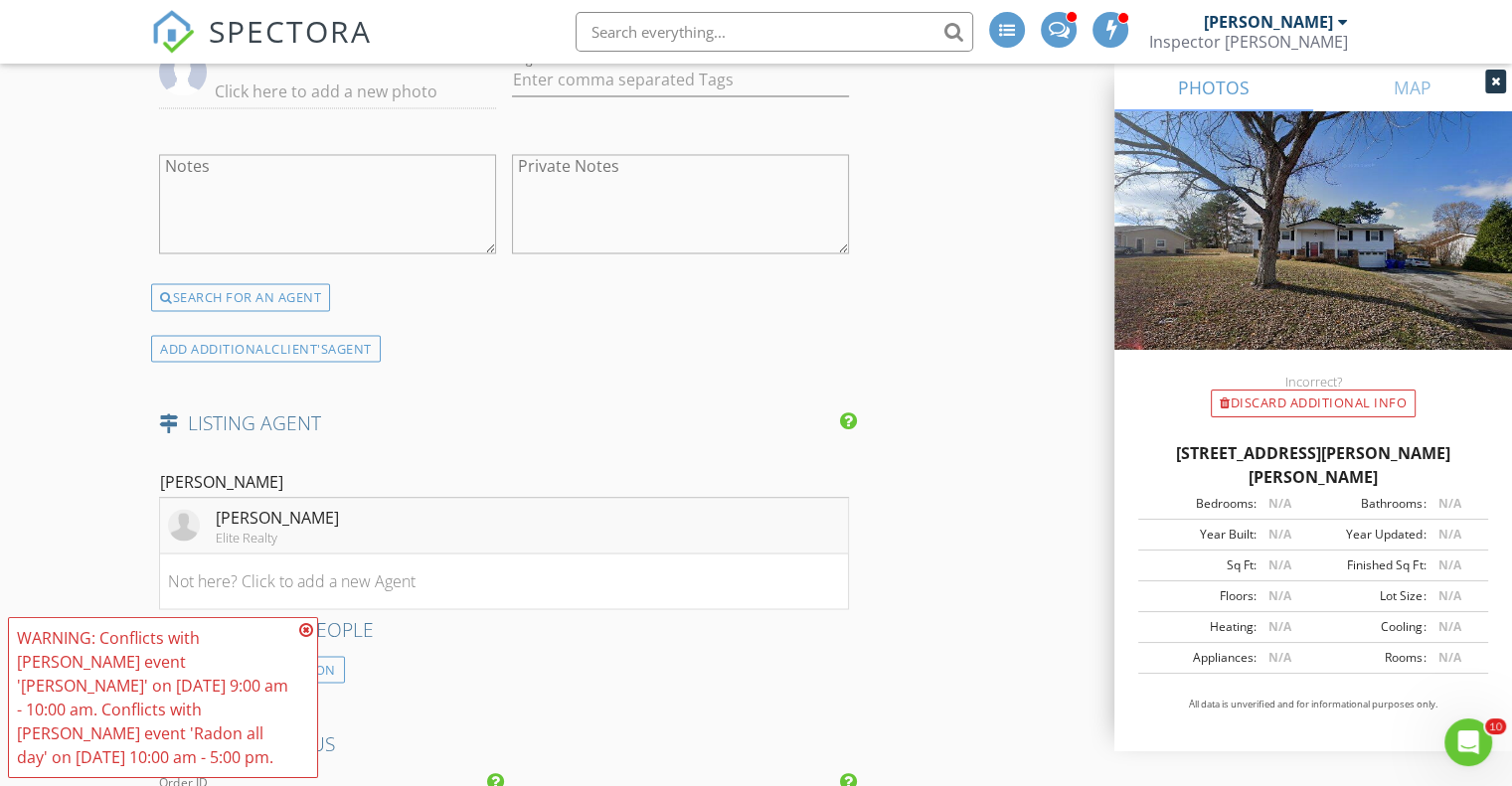 click on "Tausha Price
Elite Realty" at bounding box center (504, 526) 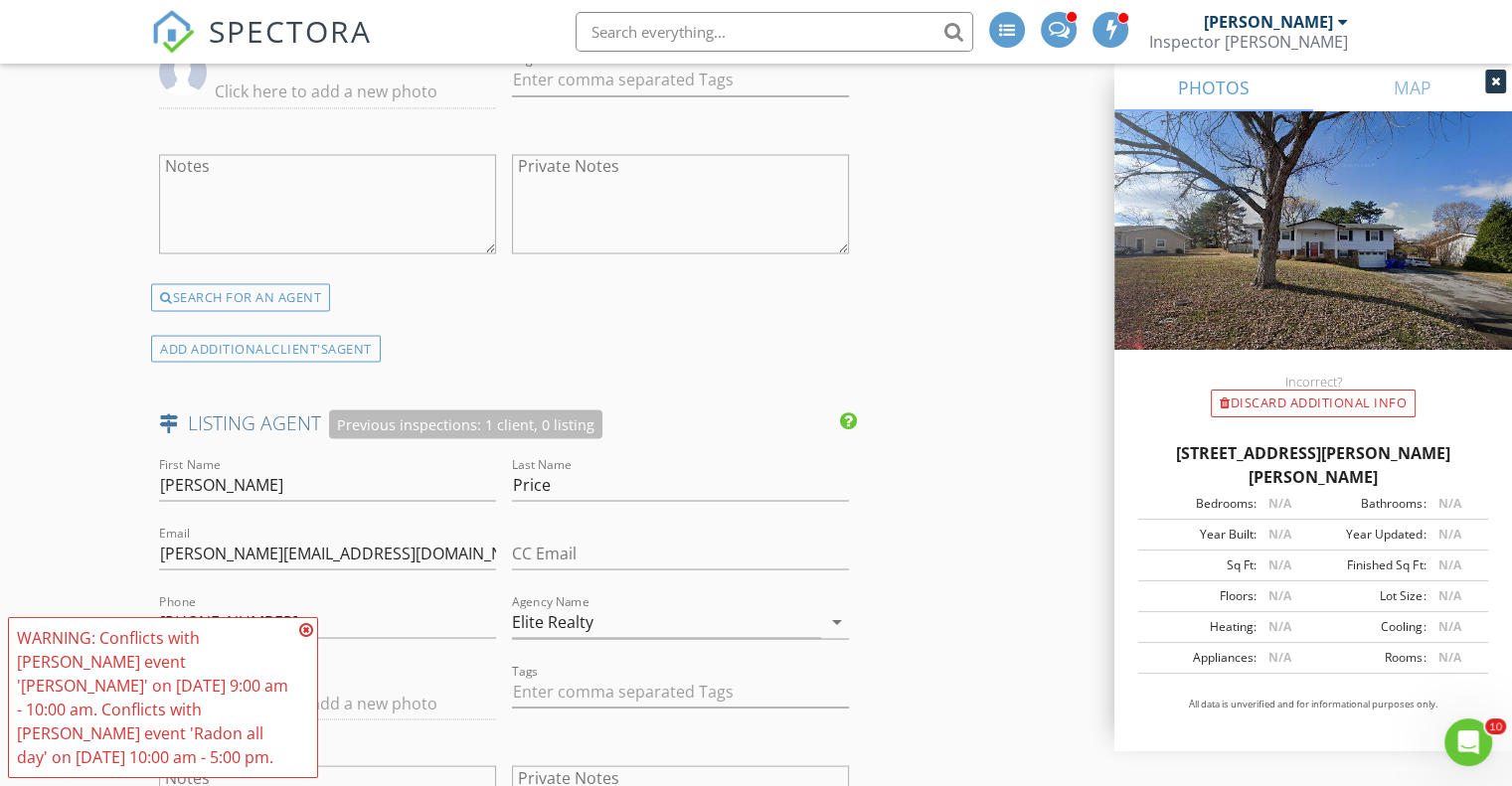 click at bounding box center (306, 630) 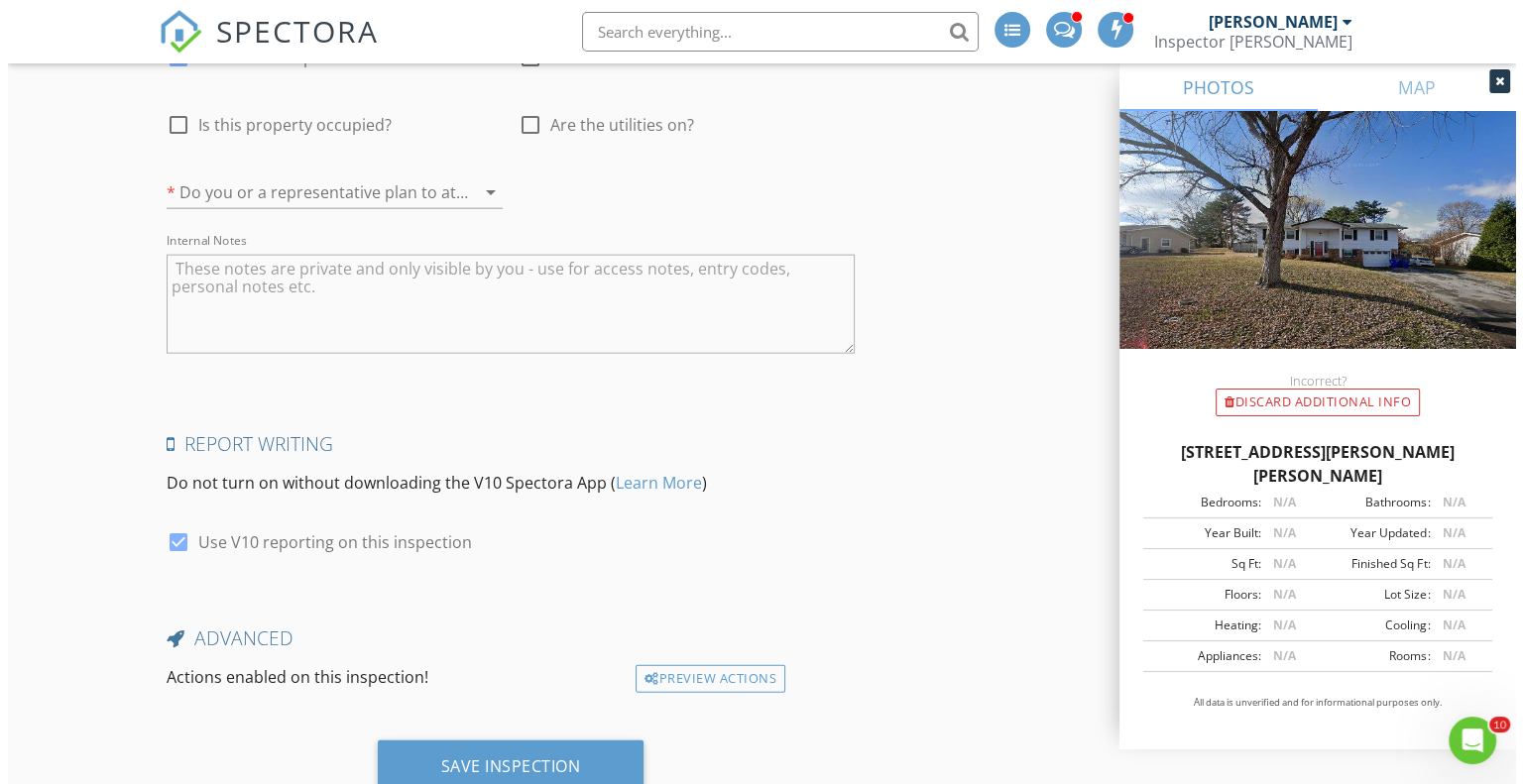 scroll, scrollTop: 4686, scrollLeft: 0, axis: vertical 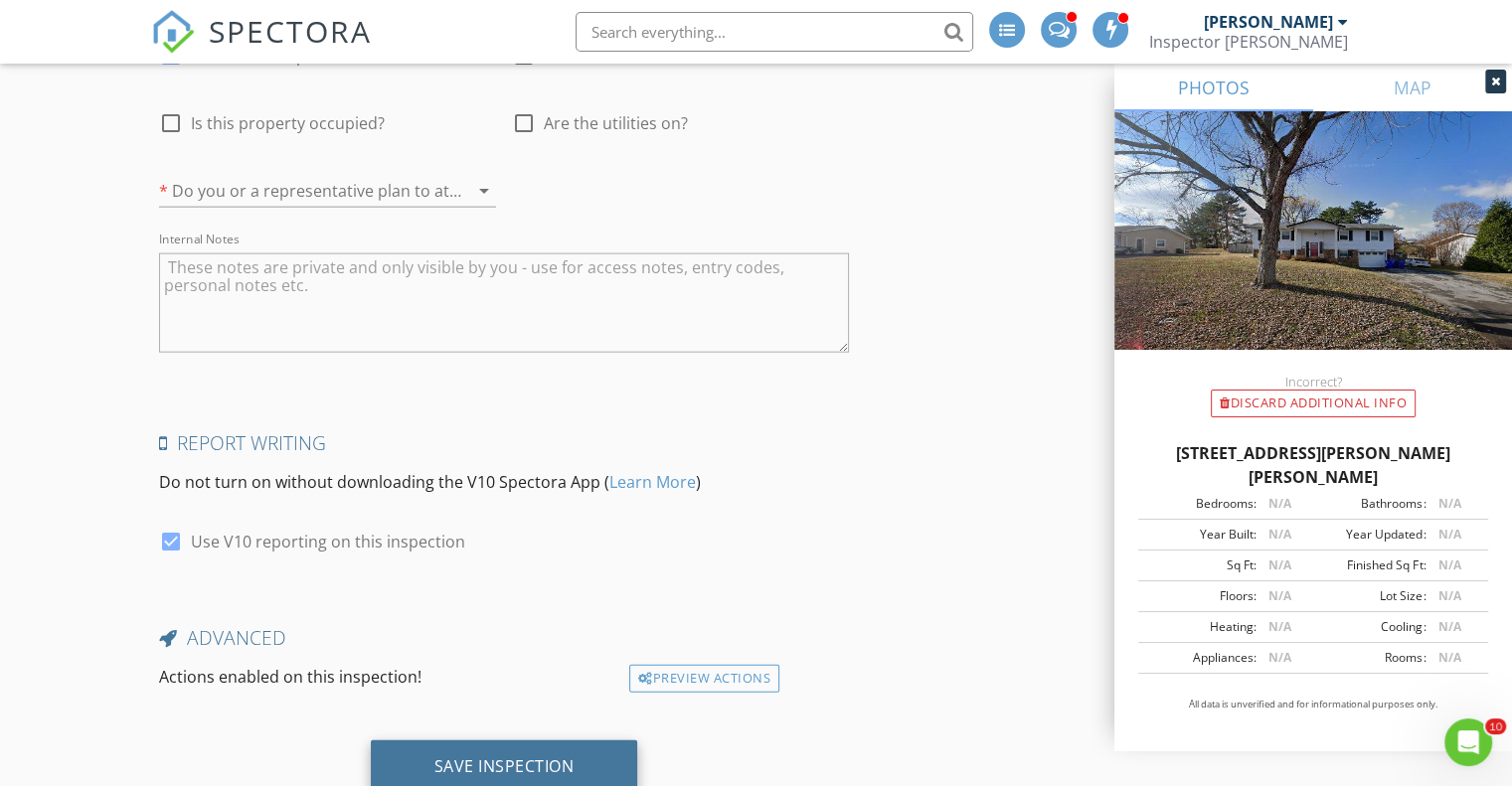 click on "Save Inspection" at bounding box center [504, 766] 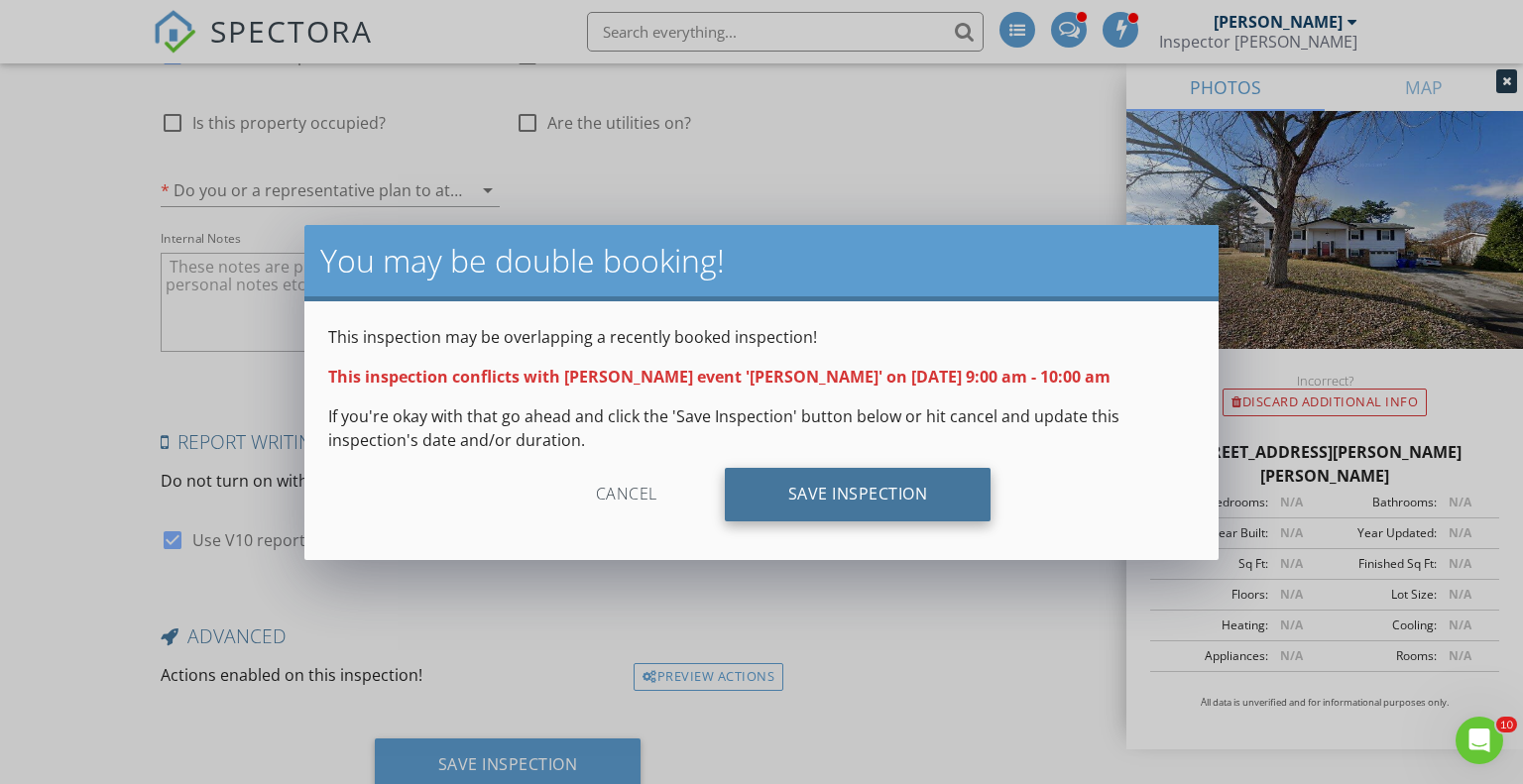 click on "Save Inspection" at bounding box center (858, 495) 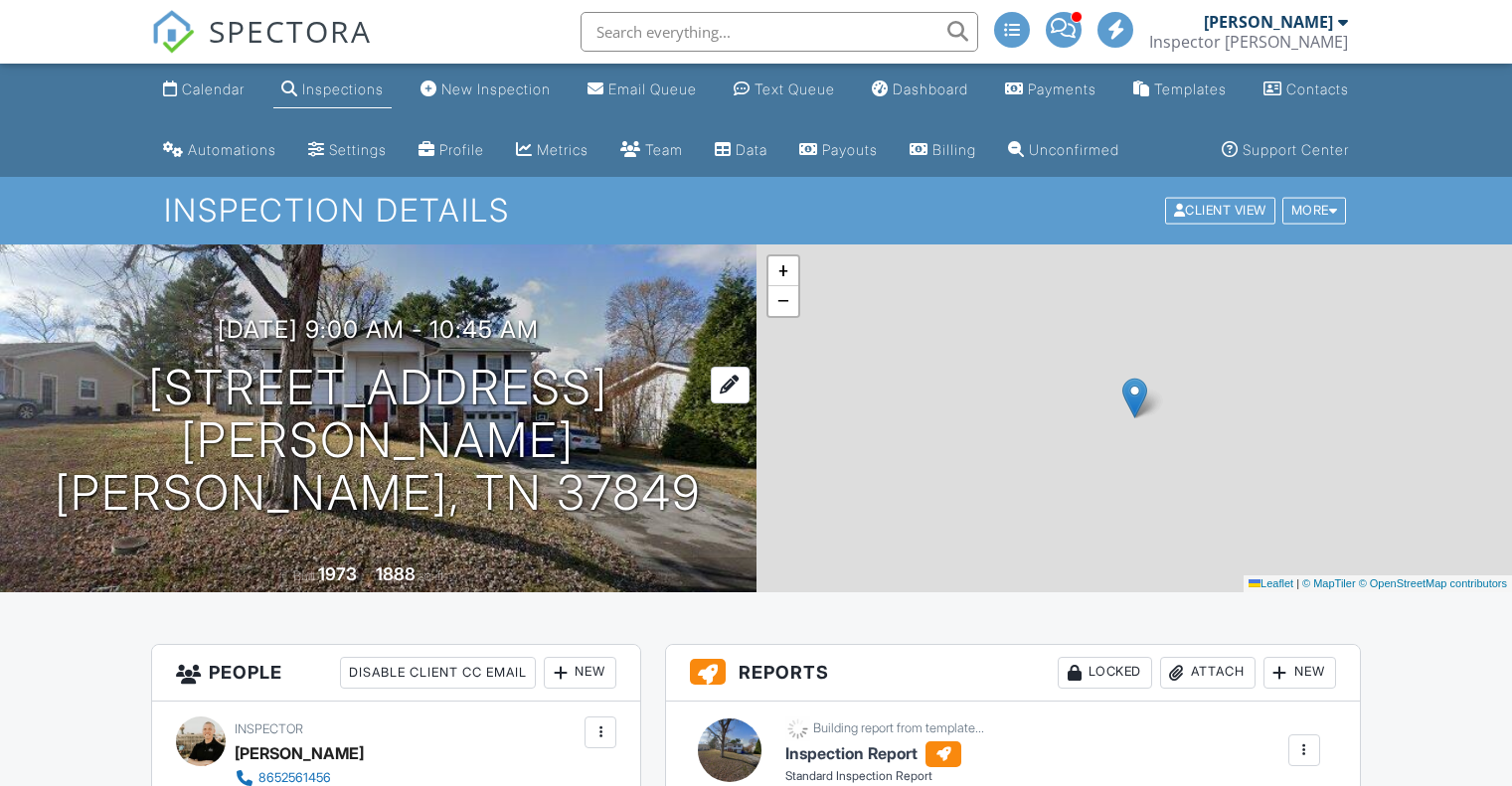 scroll, scrollTop: 0, scrollLeft: 0, axis: both 